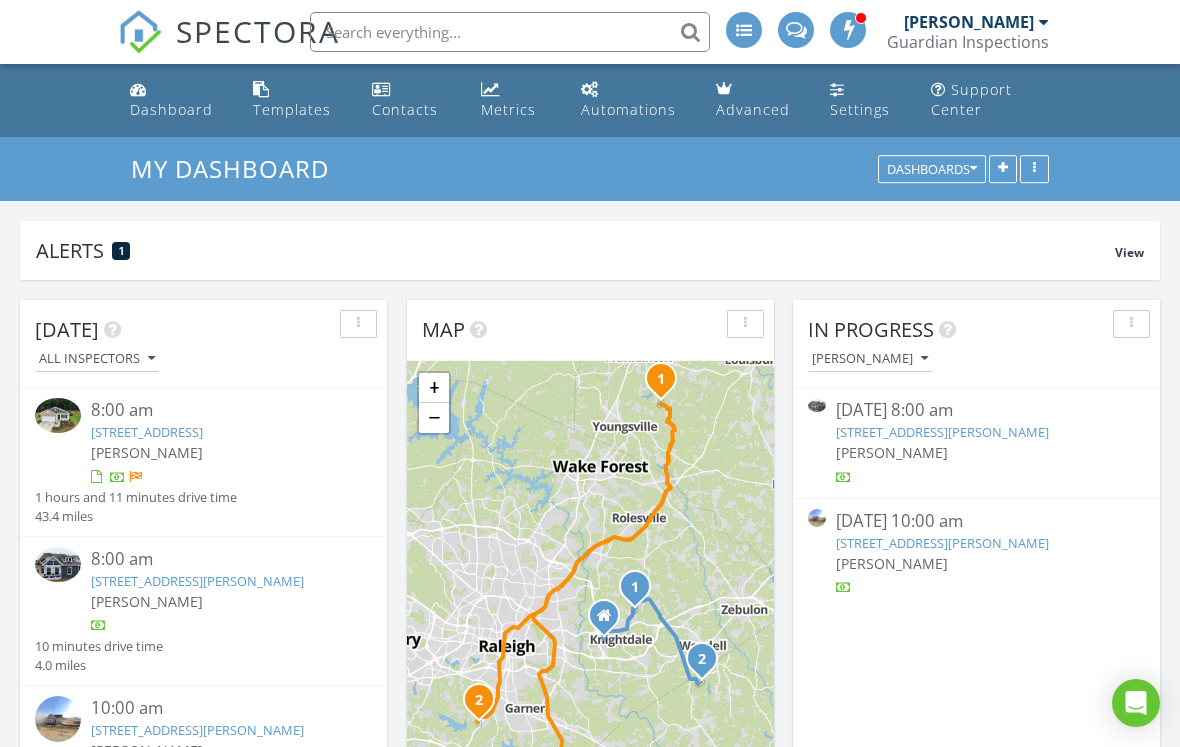 scroll, scrollTop: 602, scrollLeft: 0, axis: vertical 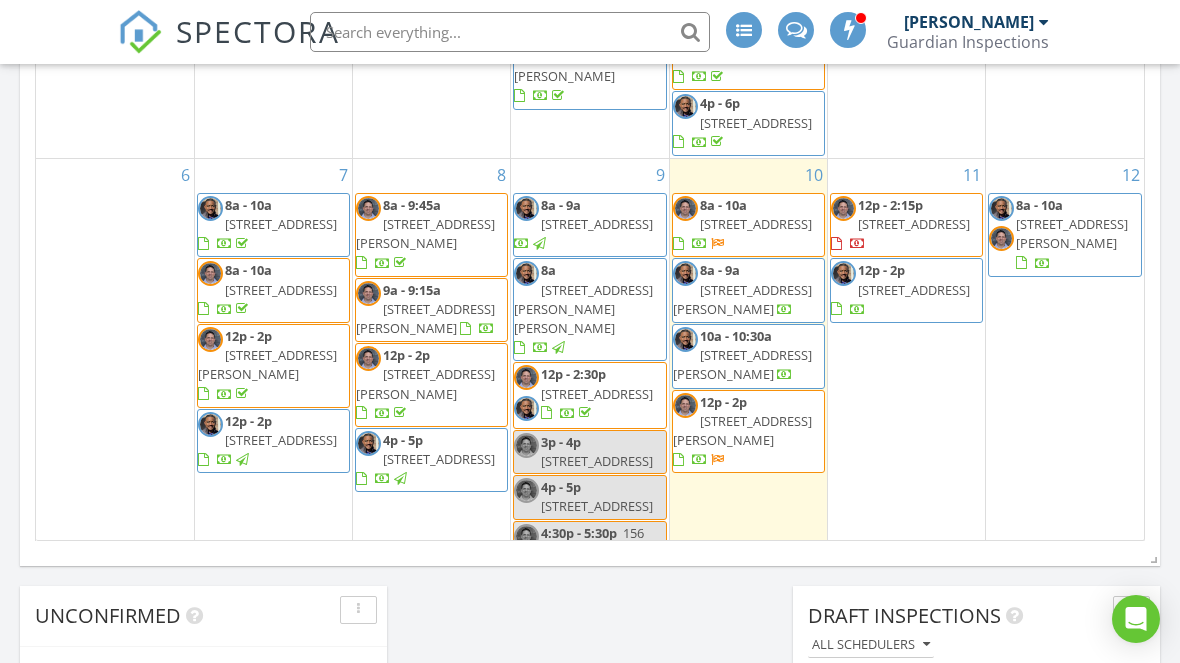 click on "11
12p - 2:15p
3231 Peruvian Ct, Fayetteville 28312
12p - 2p
231 Grindstone Dr, Apex 27502" at bounding box center [906, 372] 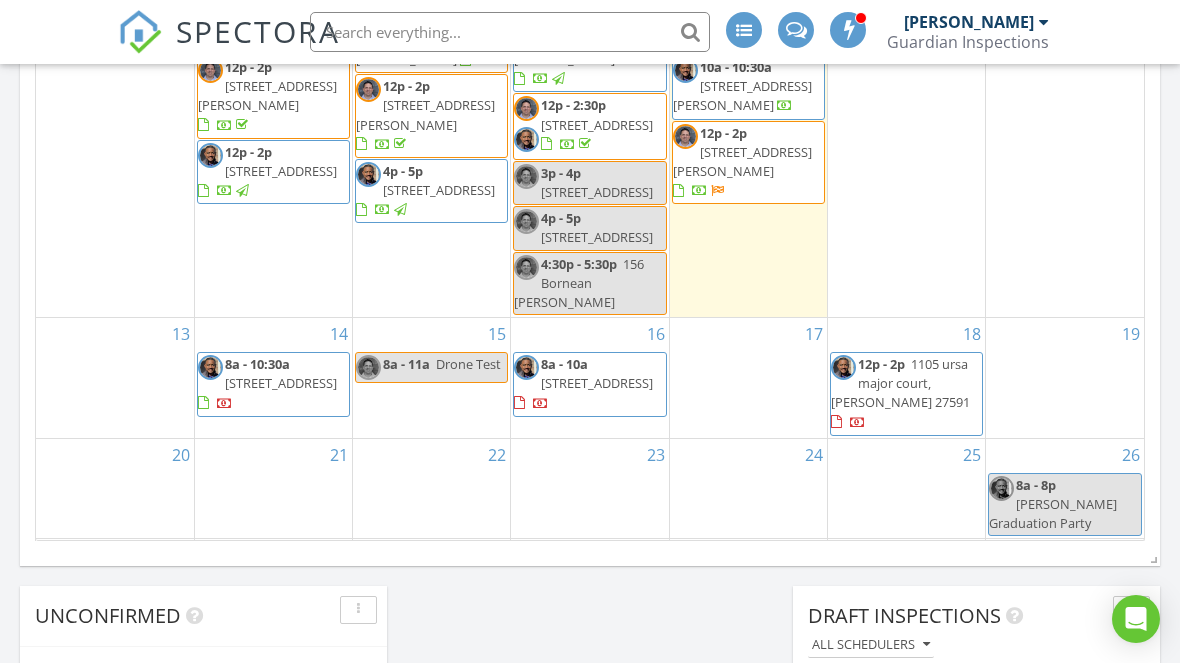 scroll, scrollTop: 268, scrollLeft: 0, axis: vertical 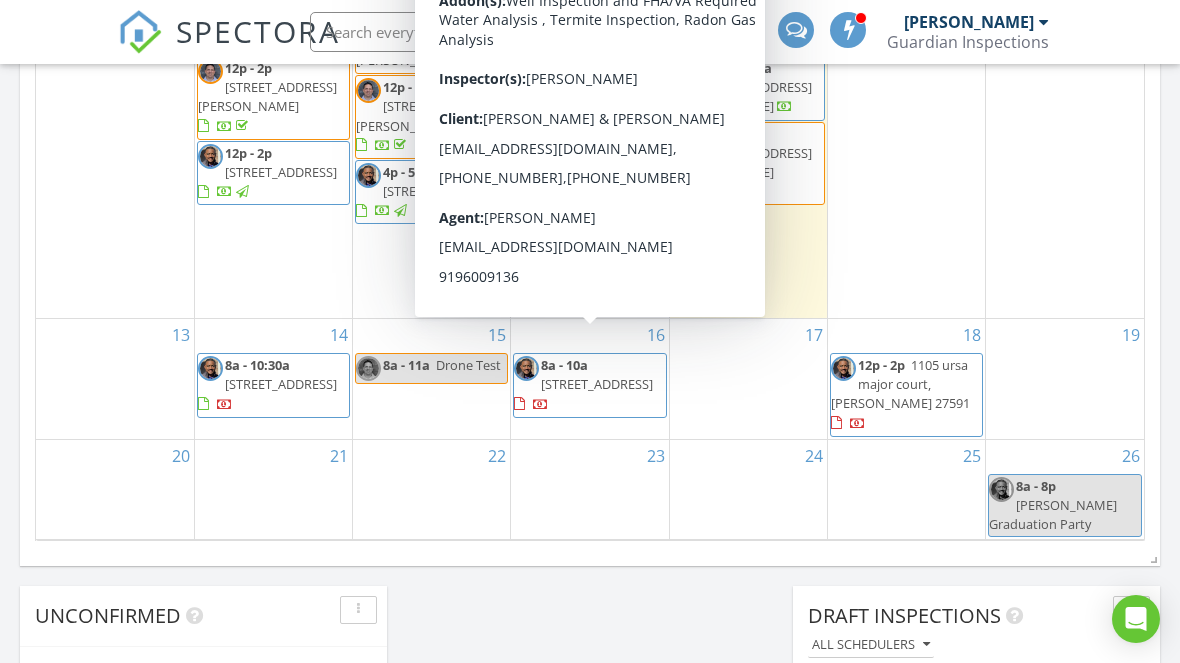 click on "206 Northcliff Dr, Durham 27712" at bounding box center (597, 384) 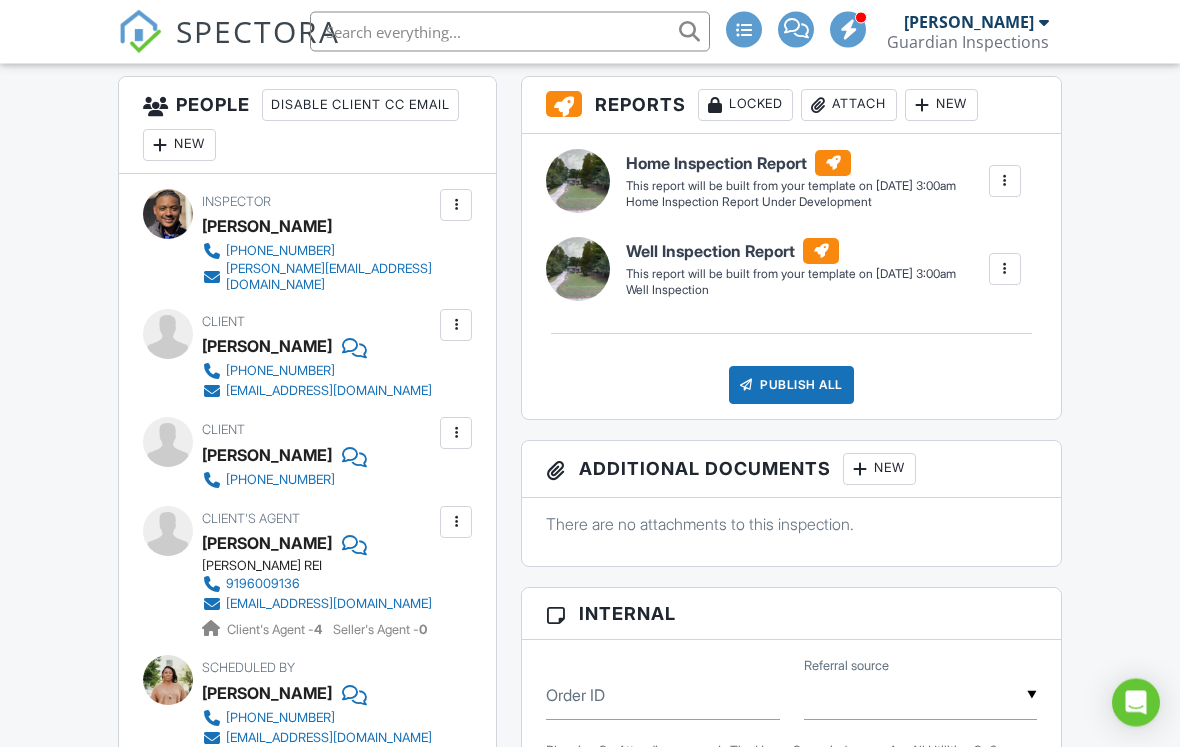 scroll, scrollTop: 0, scrollLeft: 0, axis: both 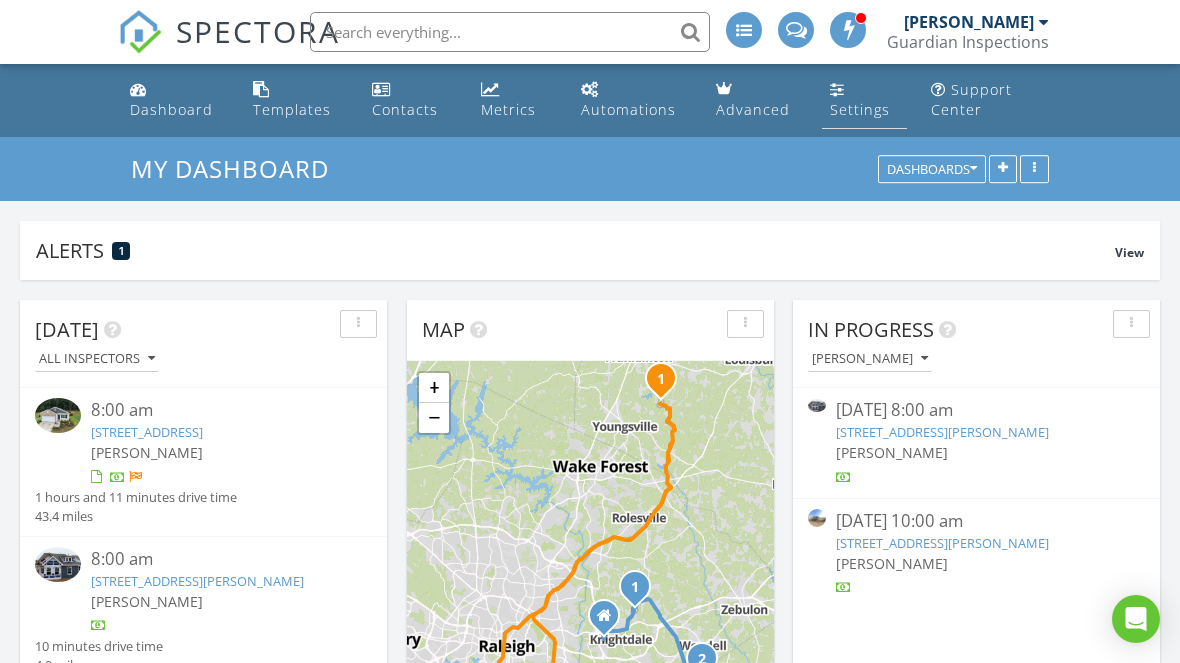click on "Settings" at bounding box center (864, 100) 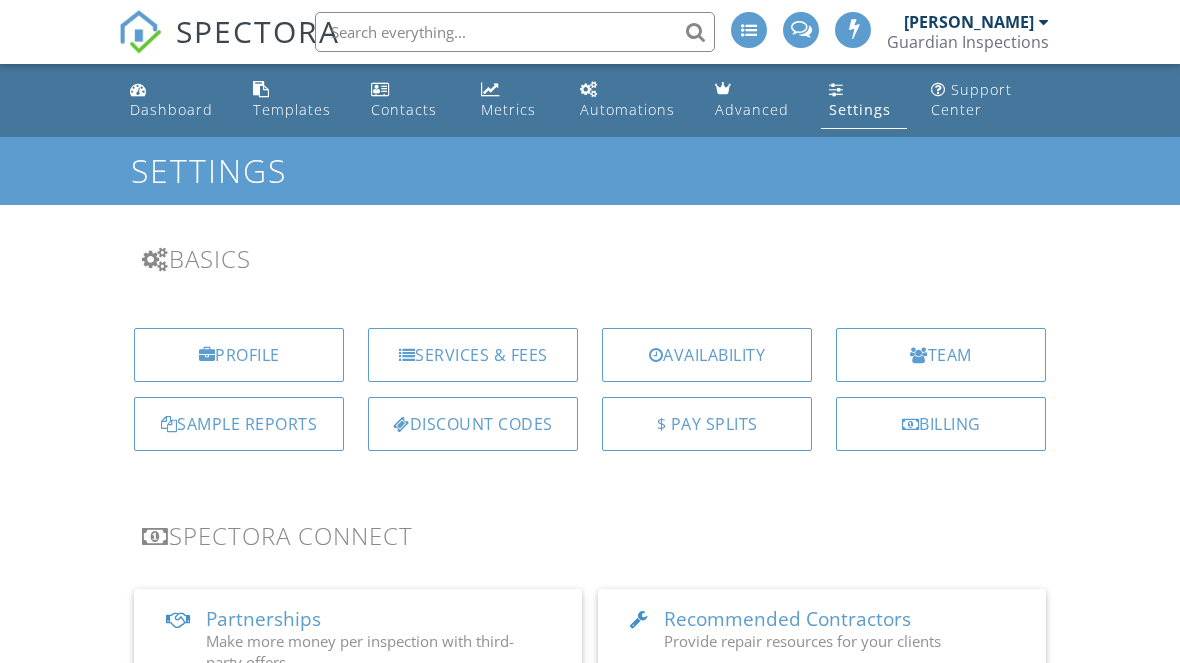 scroll, scrollTop: 0, scrollLeft: 0, axis: both 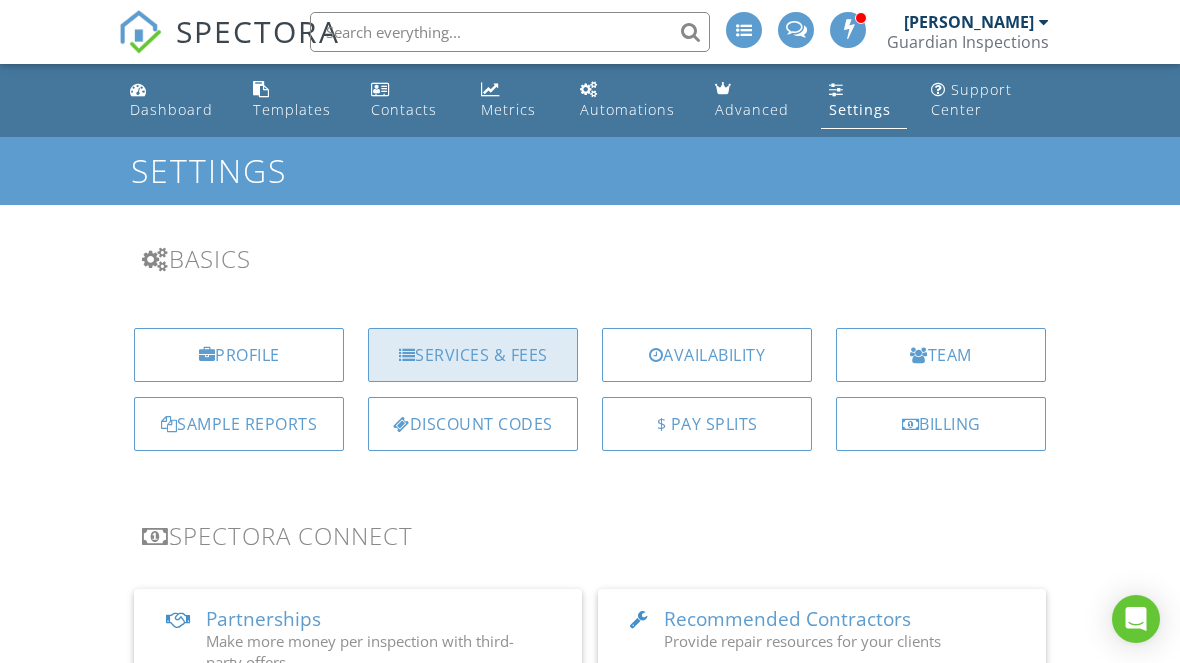 click on "Services & Fees" at bounding box center (473, 355) 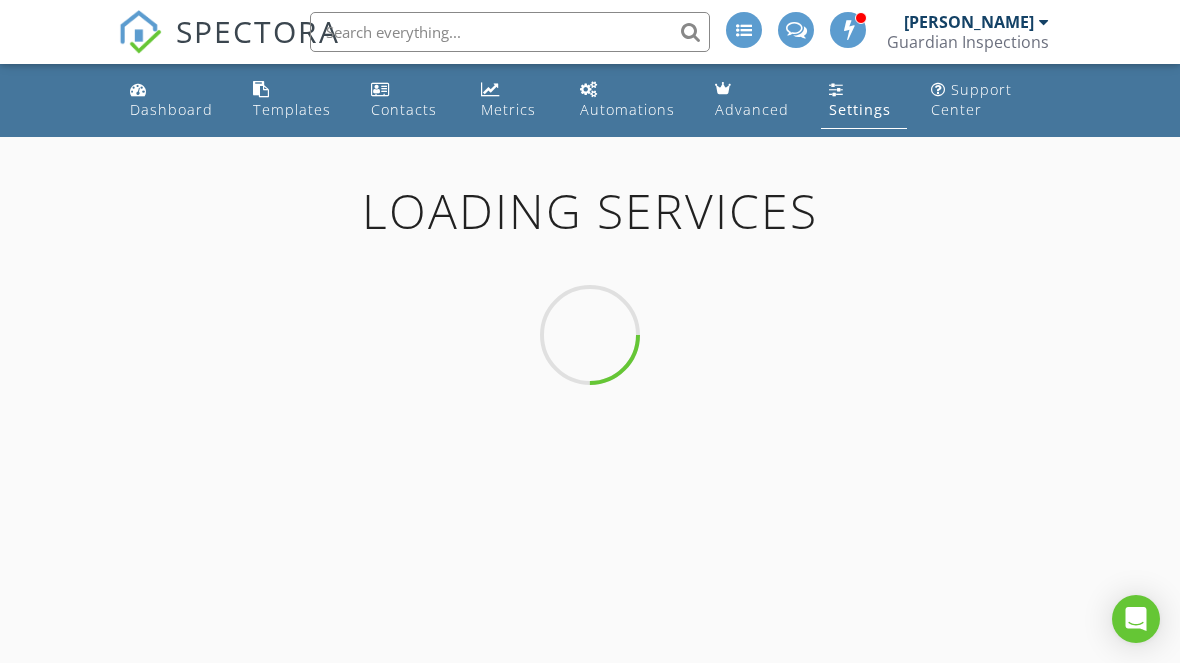 scroll, scrollTop: 0, scrollLeft: 0, axis: both 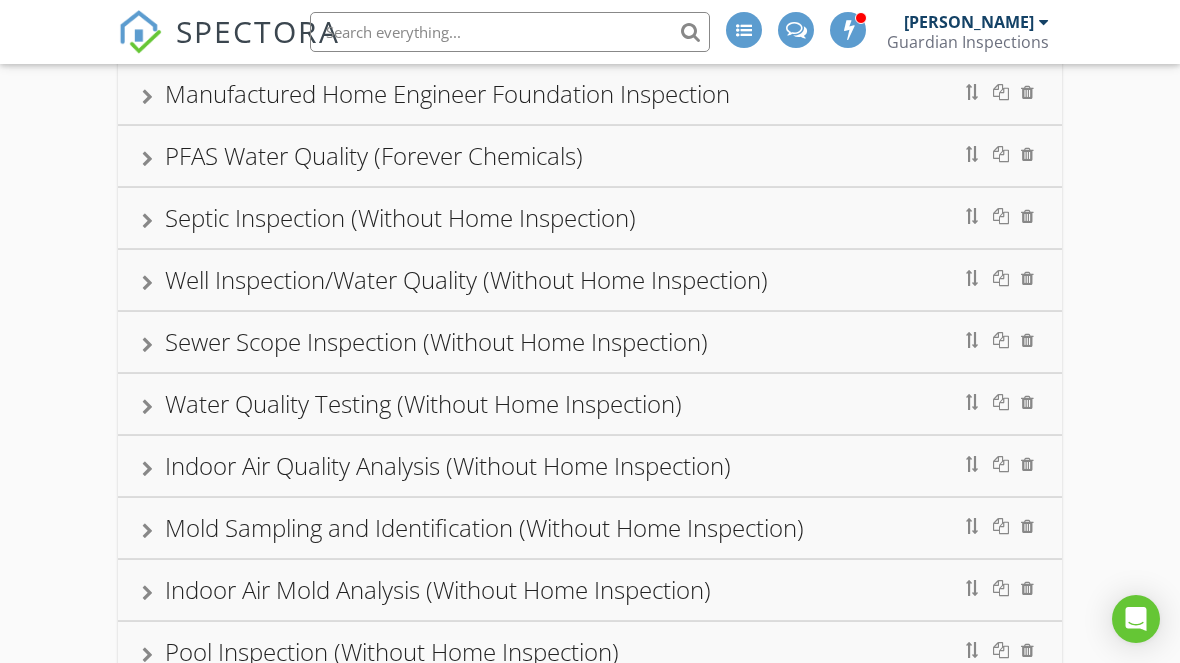 click on "Well Inspection/Water Quality (Without Home Inspection)" at bounding box center [466, 279] 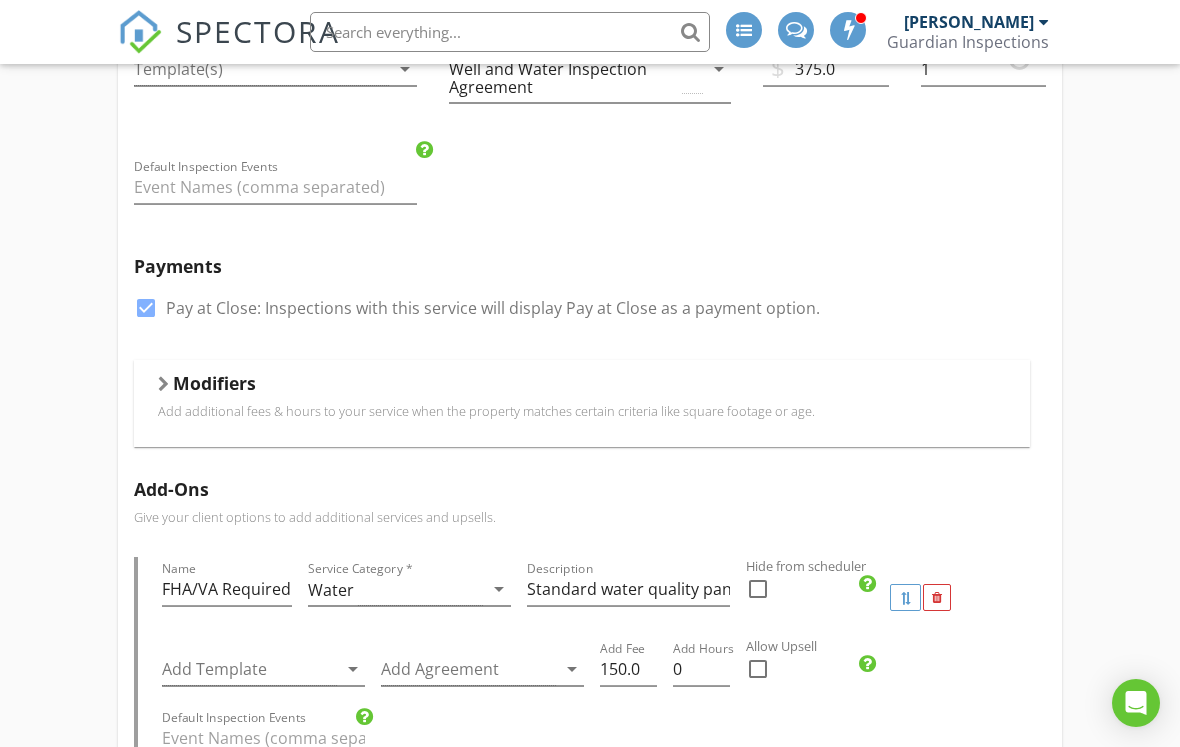 scroll, scrollTop: 1000, scrollLeft: 0, axis: vertical 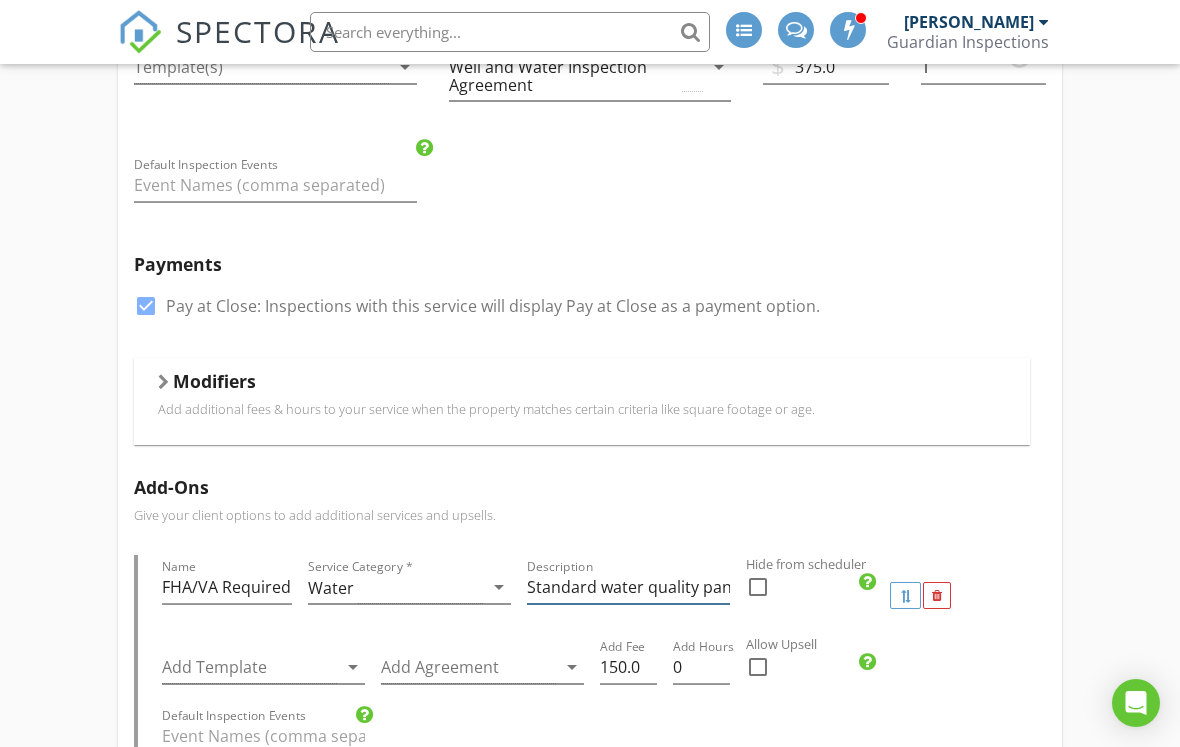 click on "Standard water quality panel plus Lead, Nitrate, Nitrite, Turbidity" at bounding box center (628, 587) 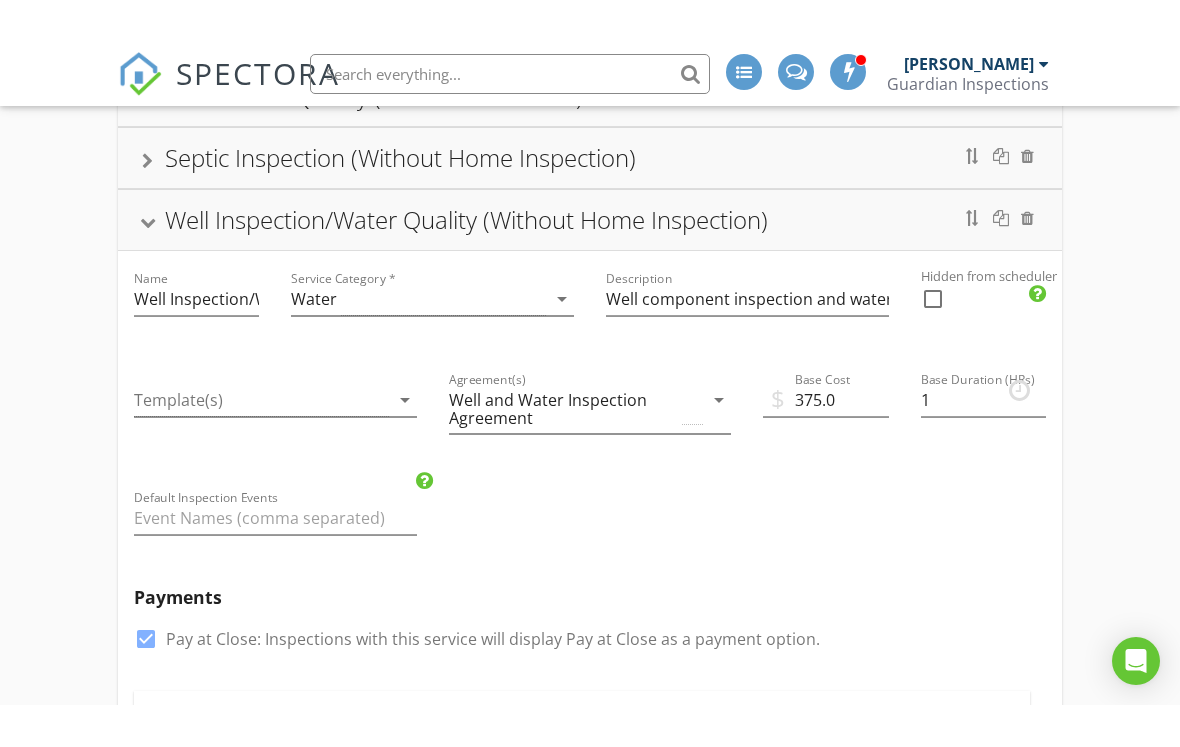 scroll, scrollTop: 625, scrollLeft: 0, axis: vertical 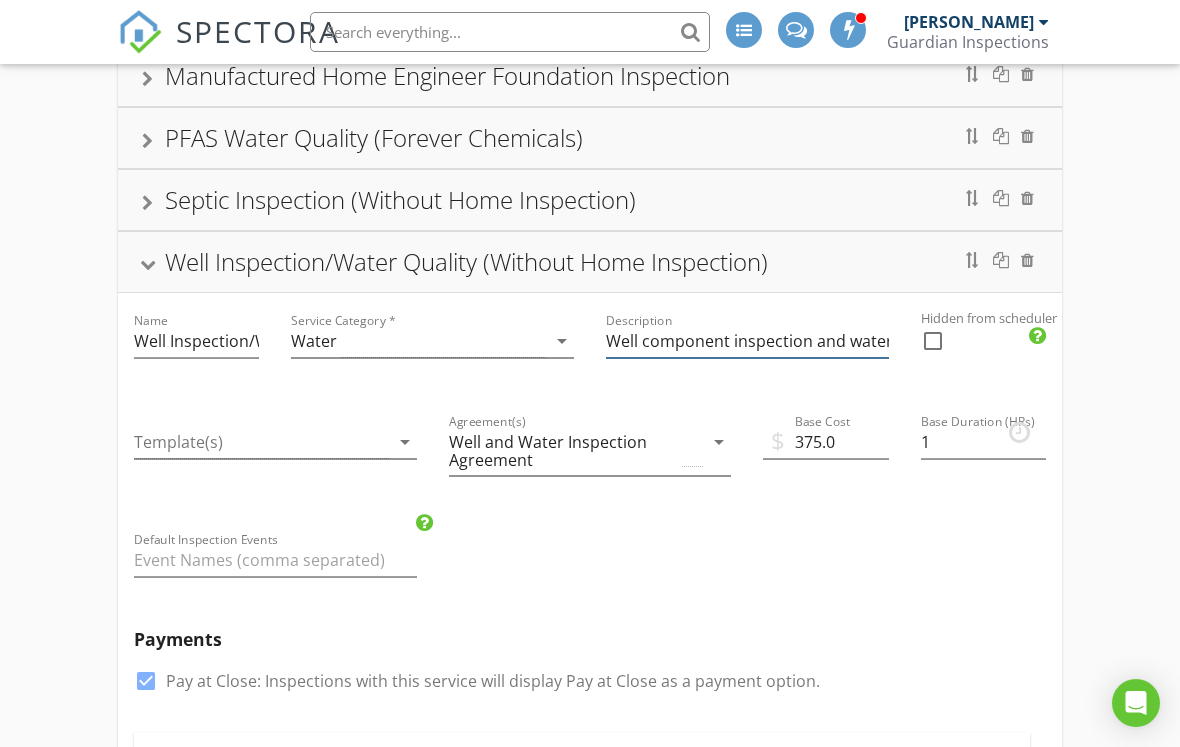 click on "Well component inspection and water quality report Report. Includes Total Coliform/Fecal E.coli Bacteria" at bounding box center (747, 341) 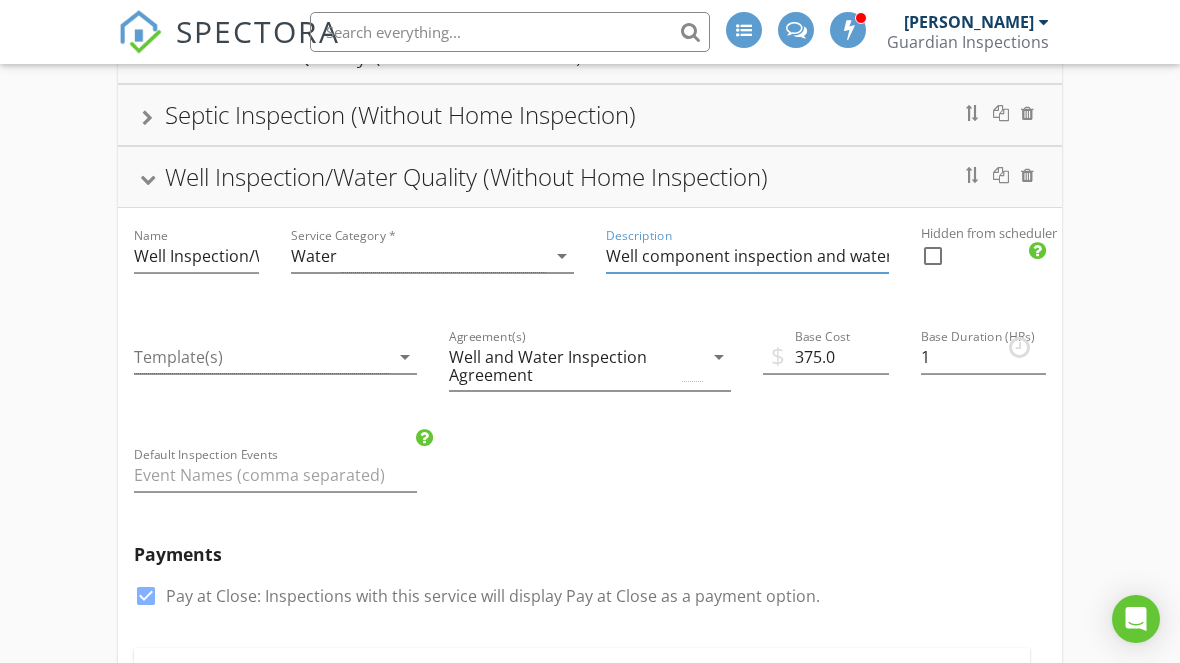 scroll, scrollTop: 709, scrollLeft: 0, axis: vertical 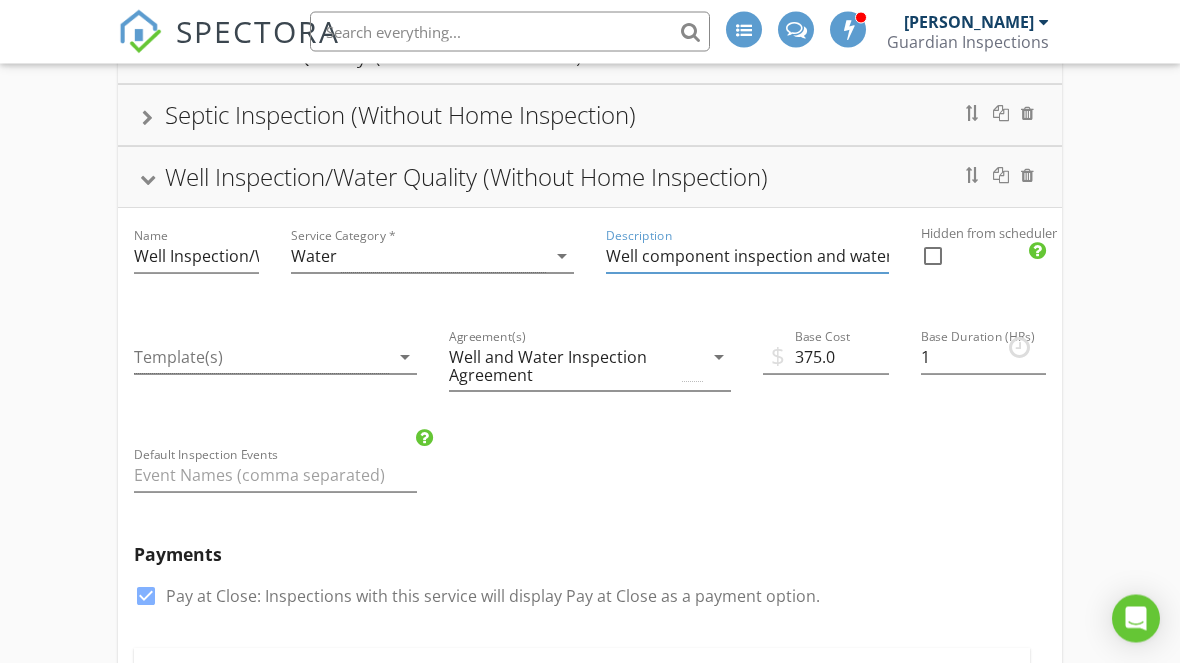 click on "Home Inspection         Pre-Drywall Inspection         11 Month Warranty Inspection         Pre-Investment Walkthrough         Re-Inspection         Pre-Listing Inspection         Stucco/EIFS Inspection          Manufactured Home Engineer Foundation Inspection         PFAS Water Quality (Forever Chemicals)         Septic Inspection (Without Home Inspection)         Well Inspection/Water Quality (Without Home Inspection)   Name Well Inspection/Water Quality (Without Home Inspection)   Service Category * Water arrow_drop_down   Description Well component inspection and water quality report Report. Includes Total Coliform/Fecal E.coli Bacteria   Hidden from scheduler   check_box_outline_blank     Template(s) arrow_drop_down   Agreement(s) Well and Water Inspection Agreement arrow_drop_down   $   Base Cost 375.0   Base Duration (HRs) 1   Default Inspection Events       Payments   check_box Pay at Close: Inspections with this service will display Pay at Close as a payment option.         Modifiers     When" at bounding box center [590, 916] 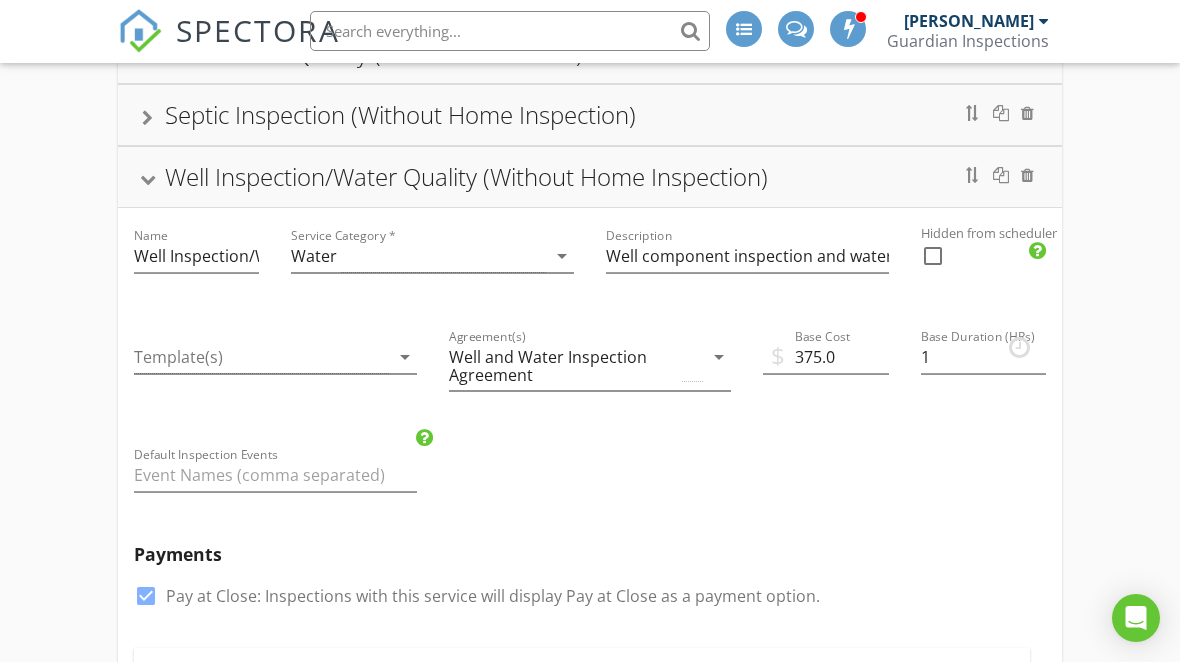 click at bounding box center [148, 180] 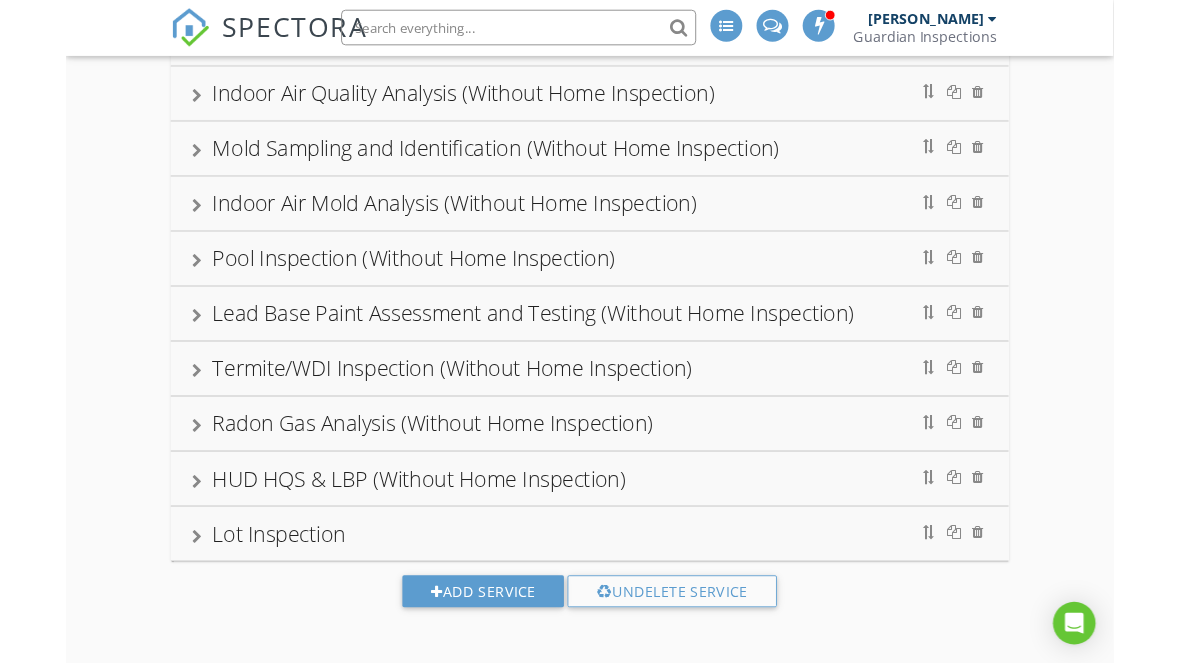 scroll, scrollTop: 1051, scrollLeft: 0, axis: vertical 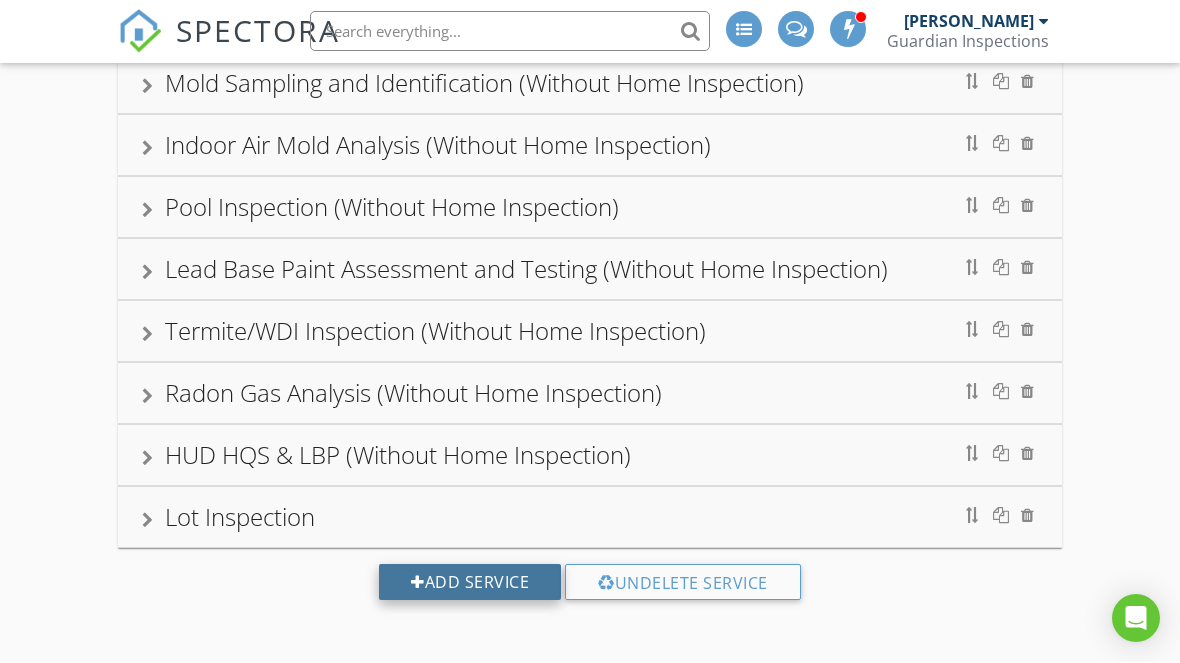 click on "Add Service" at bounding box center [470, 583] 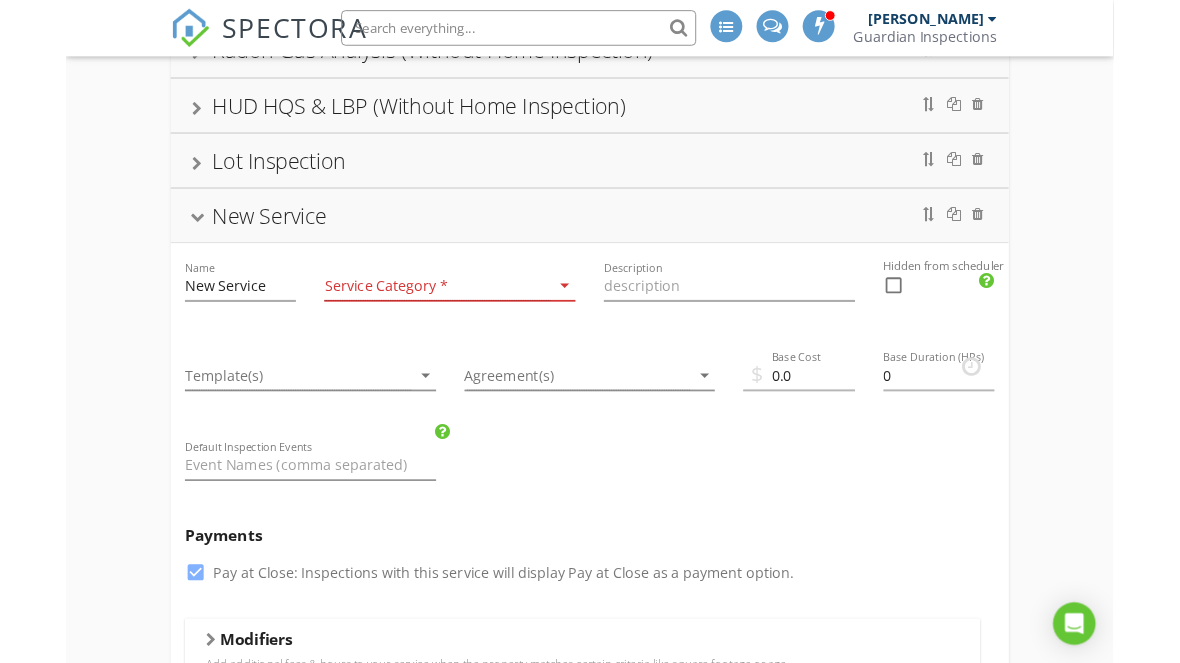 scroll, scrollTop: 1474, scrollLeft: 0, axis: vertical 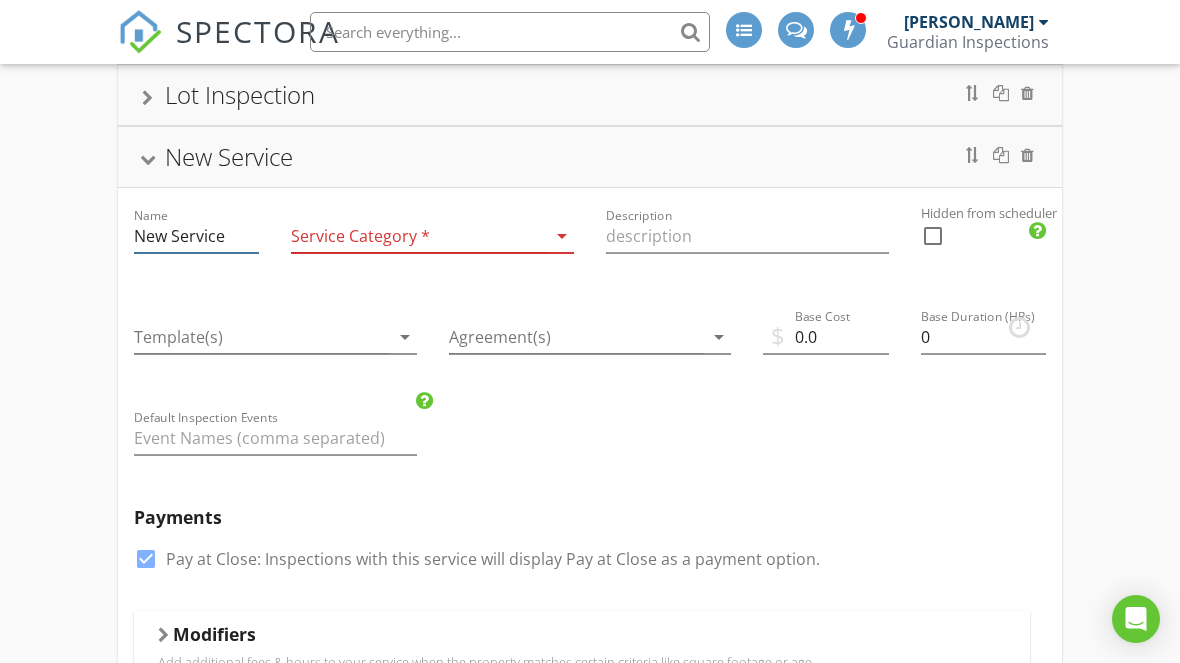 click on "New Service" at bounding box center [196, 236] 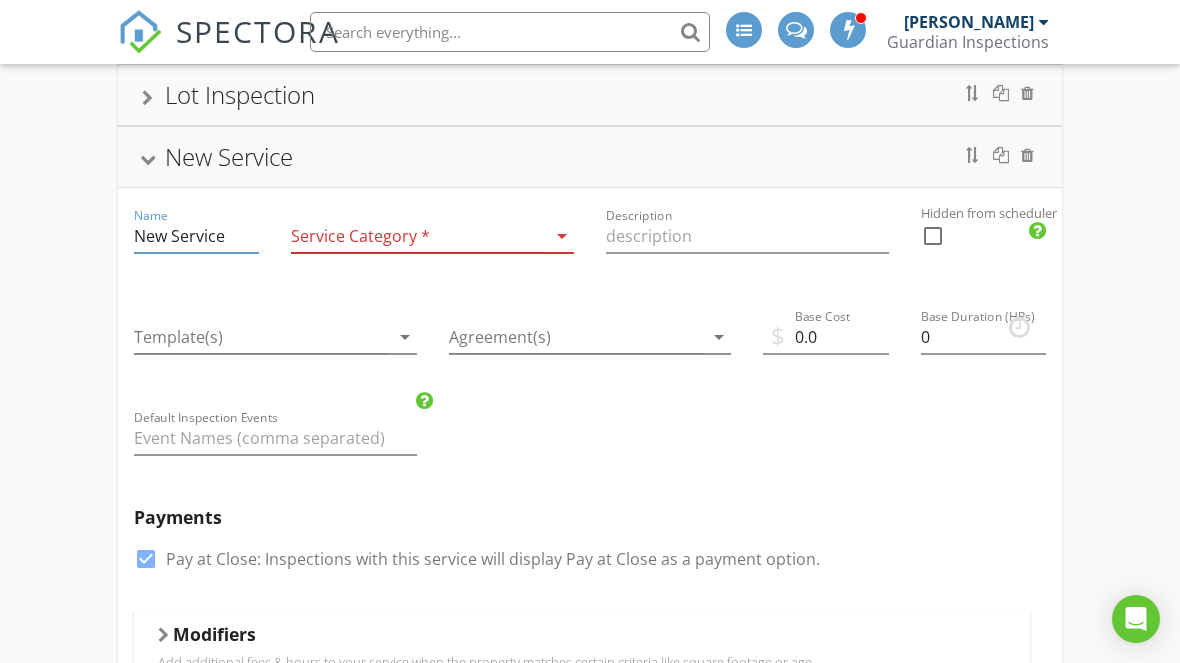scroll, scrollTop: 1473, scrollLeft: 0, axis: vertical 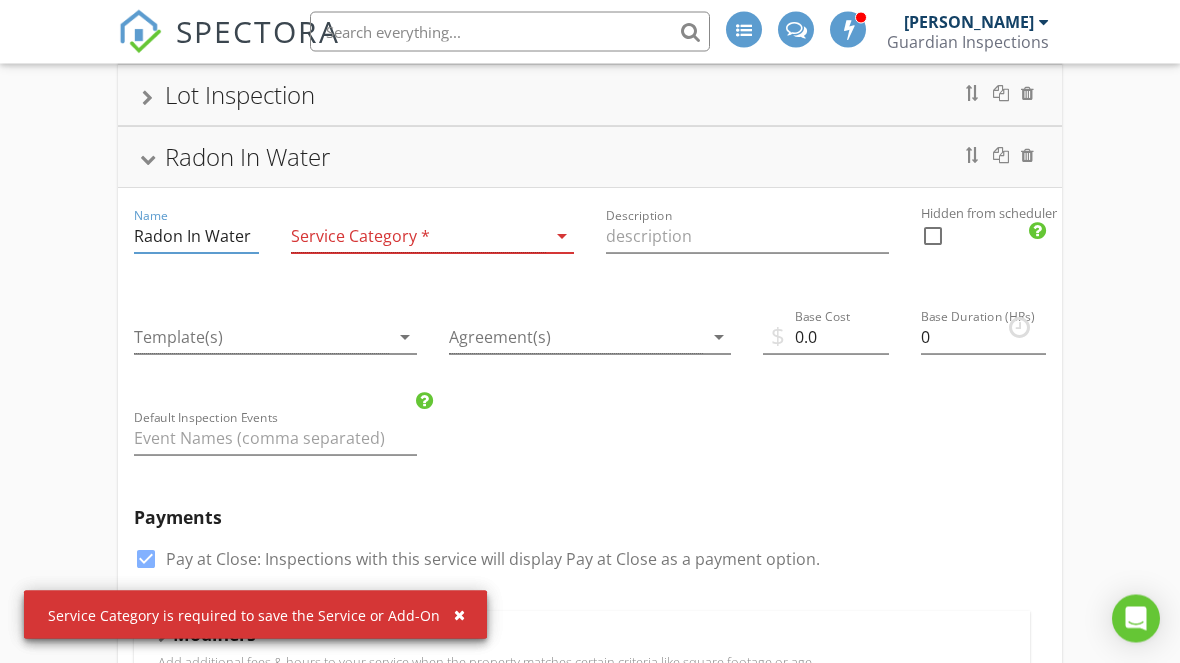 type on "Radon In Water" 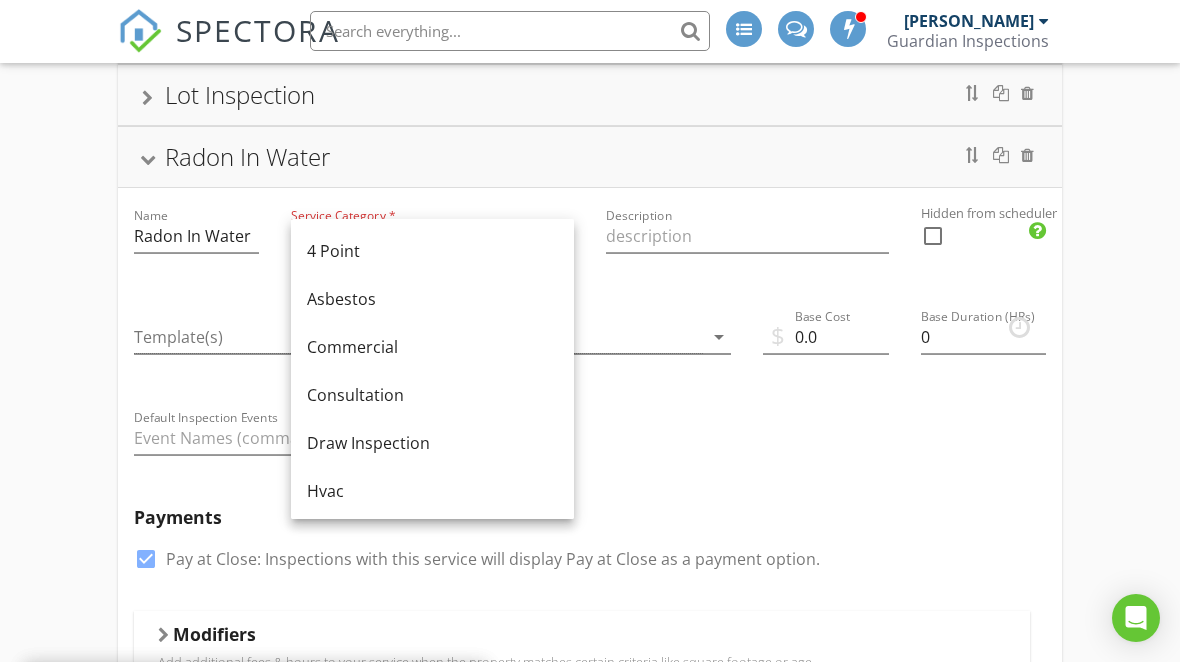 scroll, scrollTop: 1474, scrollLeft: 0, axis: vertical 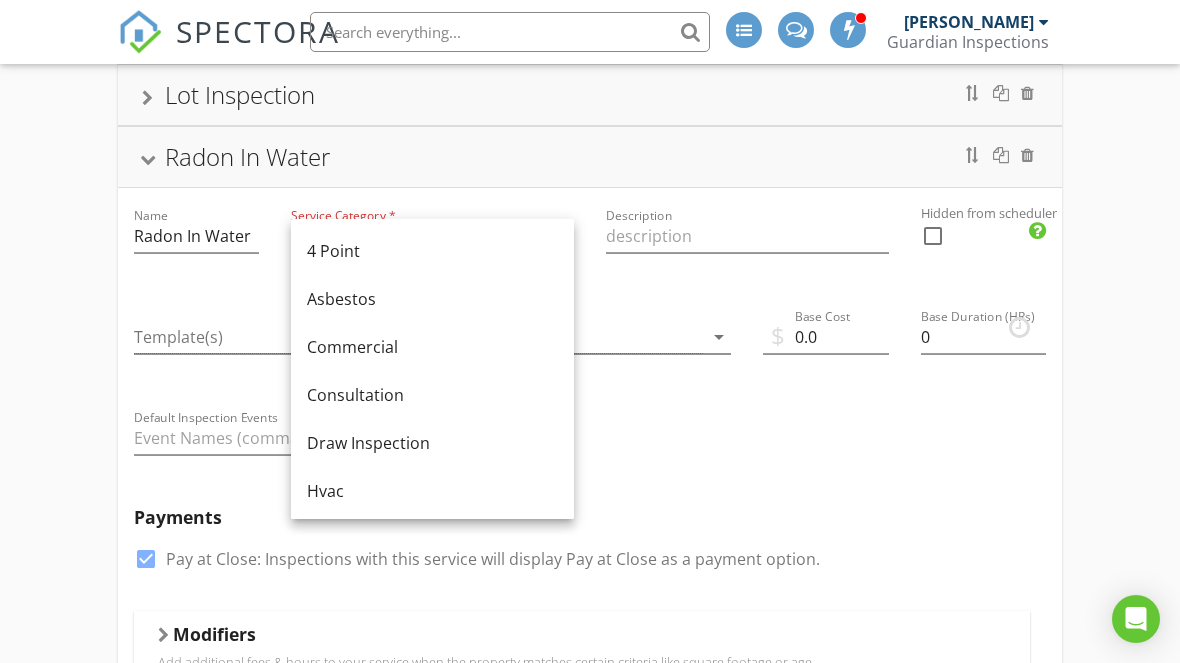 click on "Home Inspection         Pre-Drywall Inspection         11 Month Warranty Inspection         Pre-Investment Walkthrough         Re-Inspection         Pre-Listing Inspection         Stucco/EIFS Inspection          Manufactured Home Engineer Foundation Inspection         PFAS Water Quality (Forever Chemicals)         Septic Inspection (Without Home Inspection)         Well Inspection/Water Quality (Without Home Inspection)   Name Well Inspection/Water Quality (Without Home Inspection)   Service Category * Water arrow_drop_down   Description Well component inspection and water quality report Report. Includes Total Coliform/Fecal E.coli Bacteria   Hidden from scheduler   check_box_outline_blank             Sewer Scope Inspection (Without Home Inspection)         Water Quality Testing (Without Home Inspection)         Indoor Air Quality Analysis (Without Home Inspection)         Mold Sampling and Identification (Without Home Inspection)         Indoor Air Mold Analysis (Without Home Inspection)" at bounding box center (590, -3) 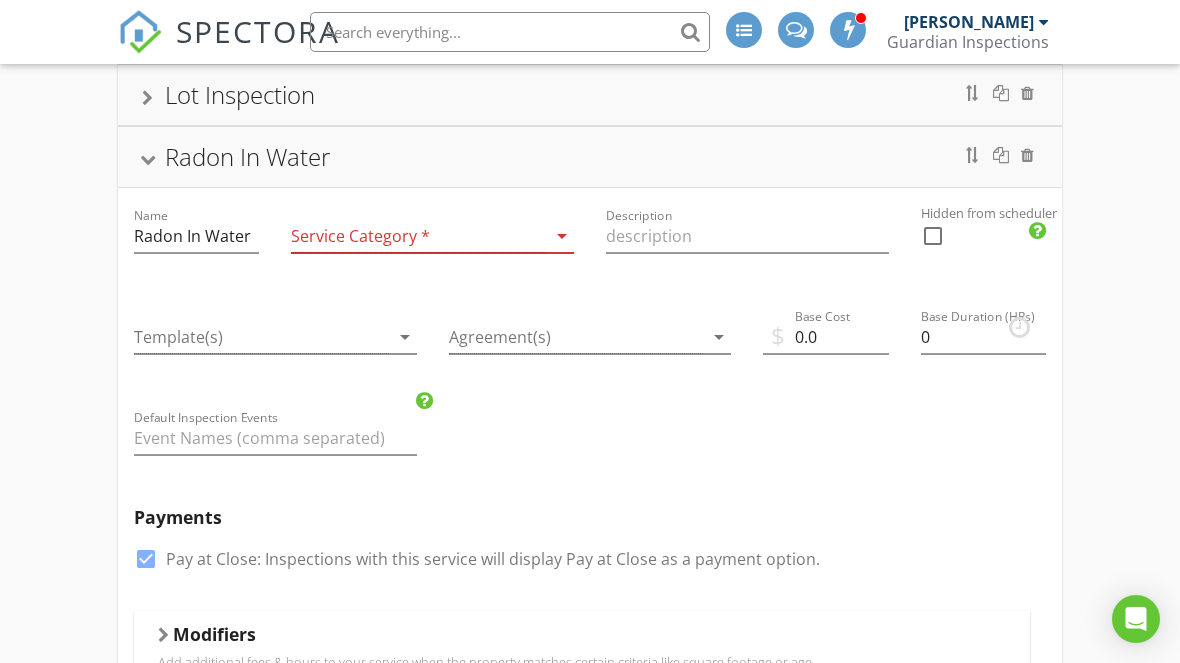 click at bounding box center [418, 236] 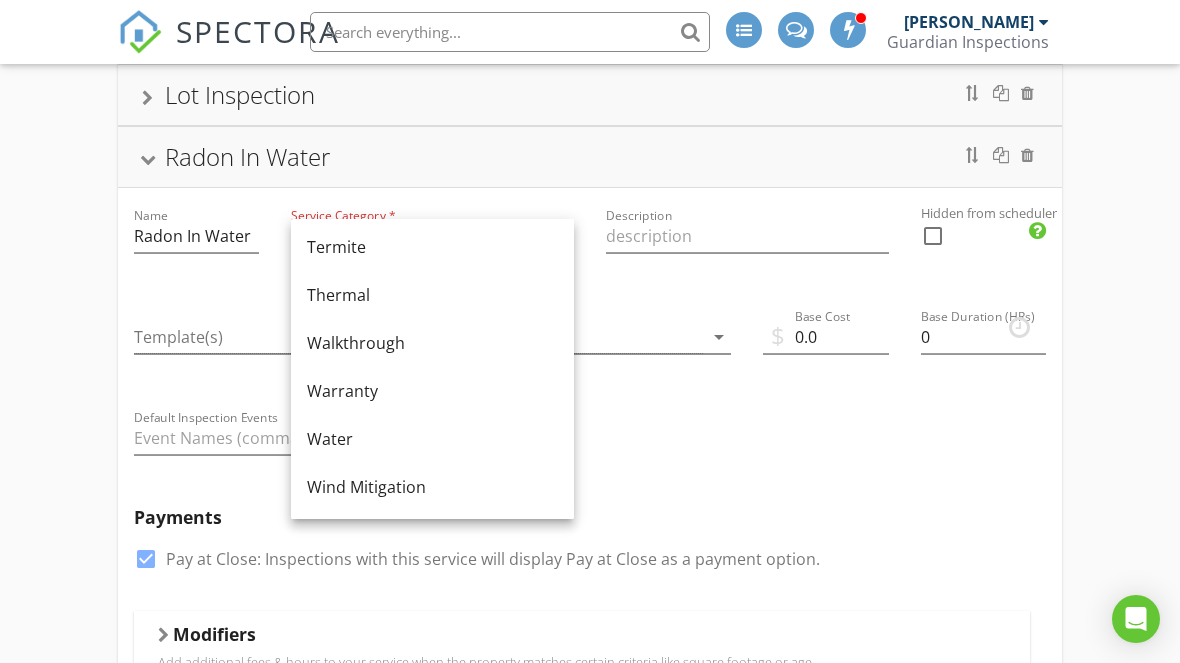 scroll, scrollTop: 1204, scrollLeft: 0, axis: vertical 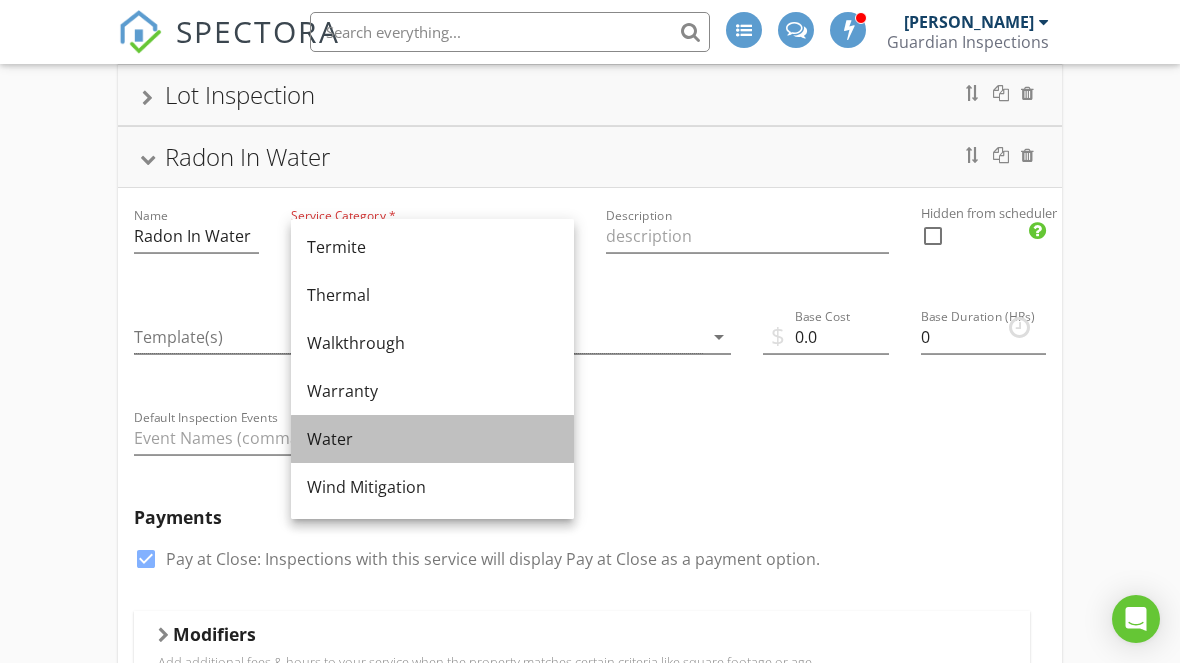 click on "Water" at bounding box center (432, 439) 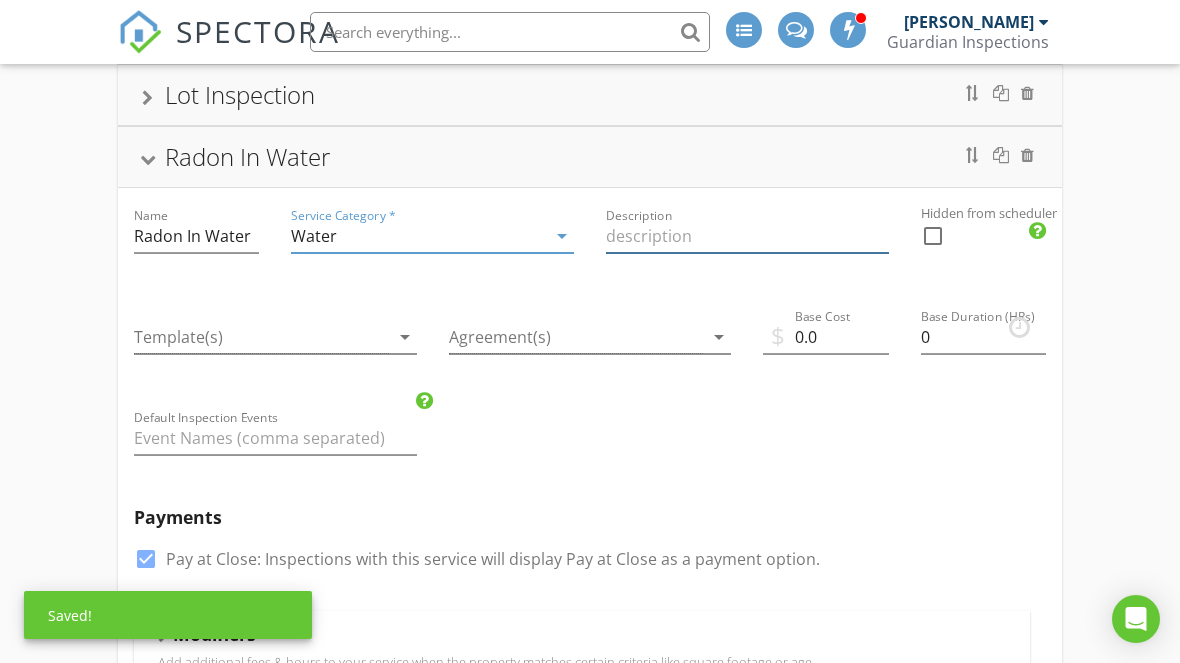 click at bounding box center [747, 236] 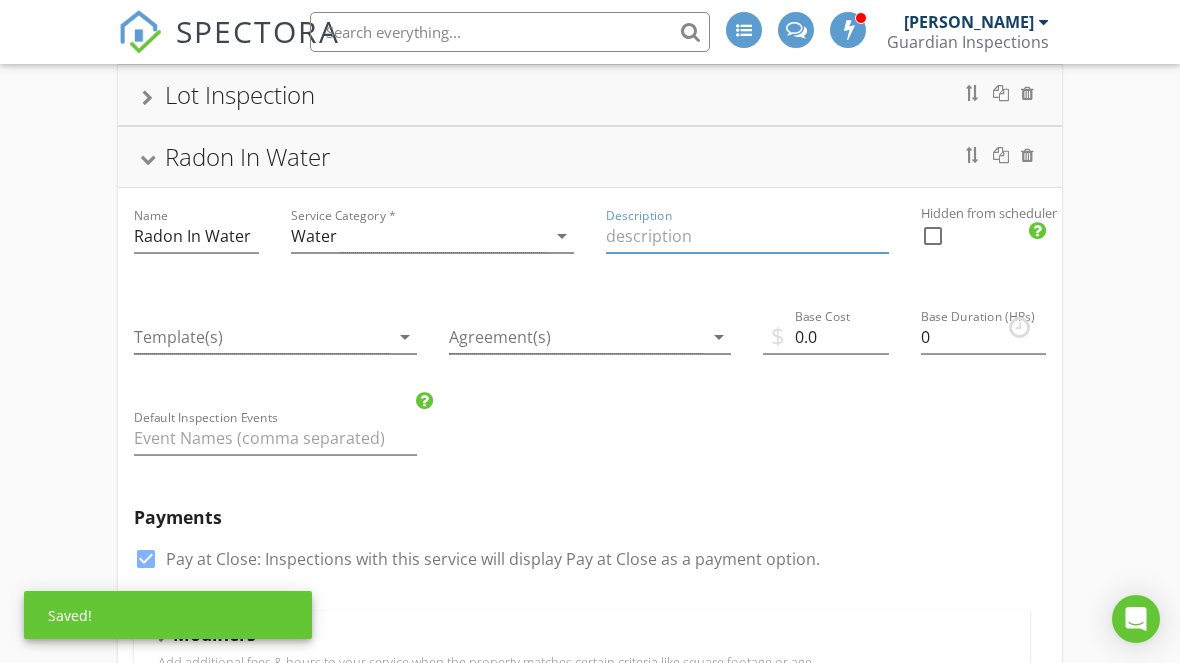 scroll, scrollTop: 1473, scrollLeft: 0, axis: vertical 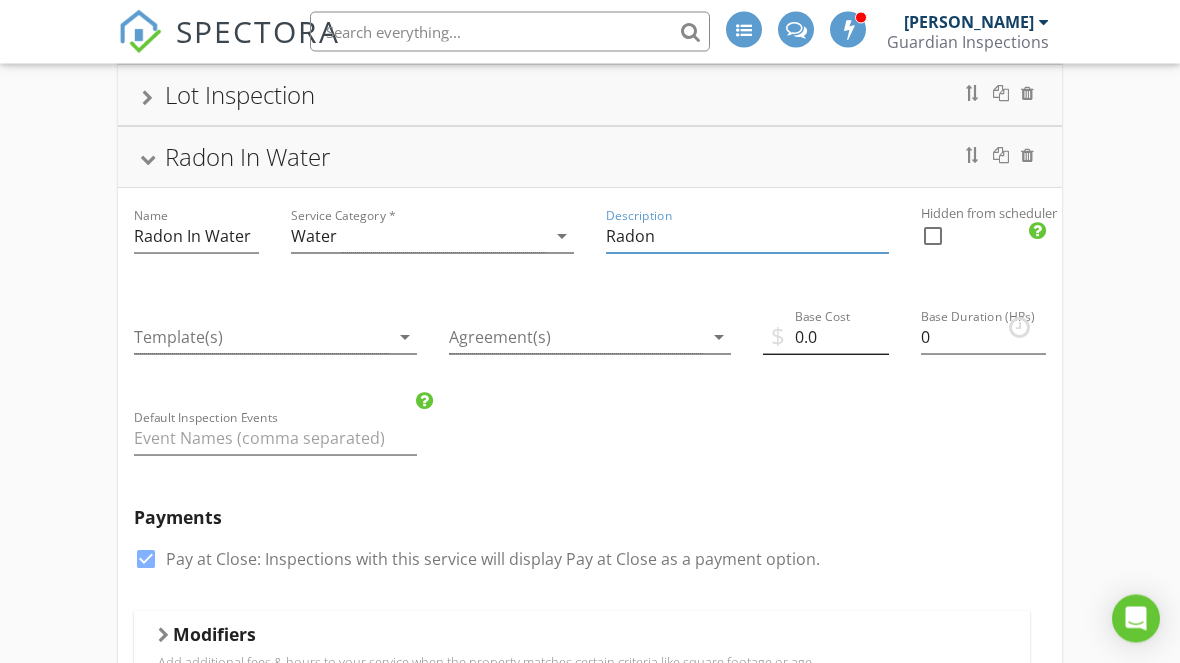 type on "Radon" 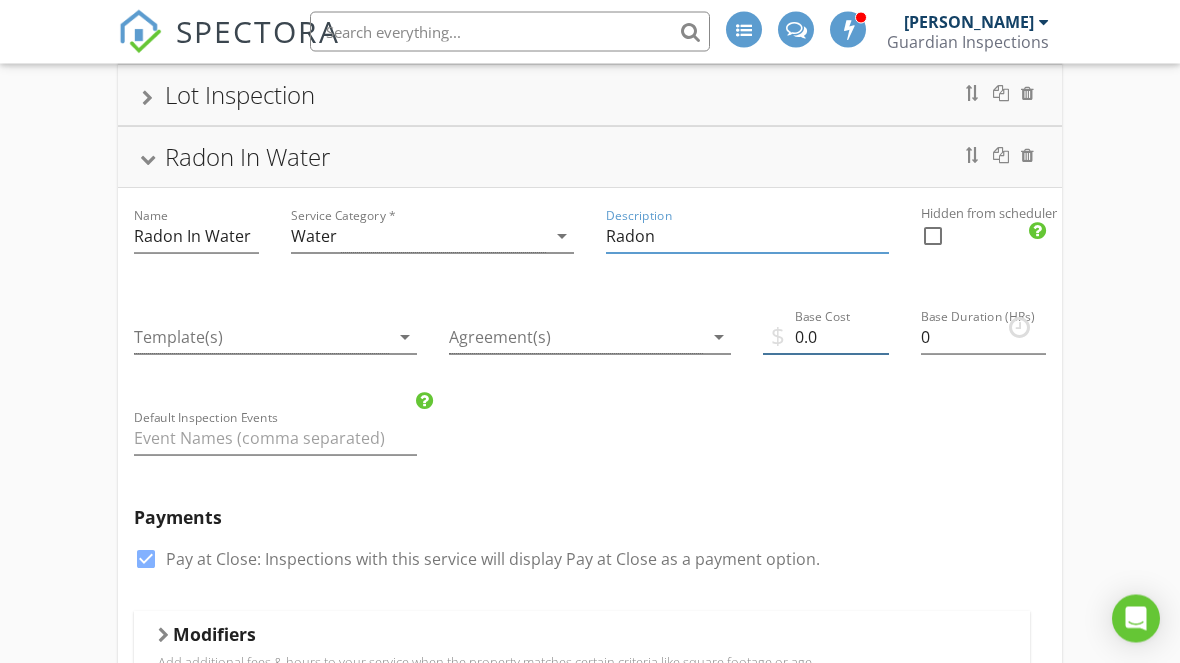 click on "0.0" at bounding box center [825, 338] 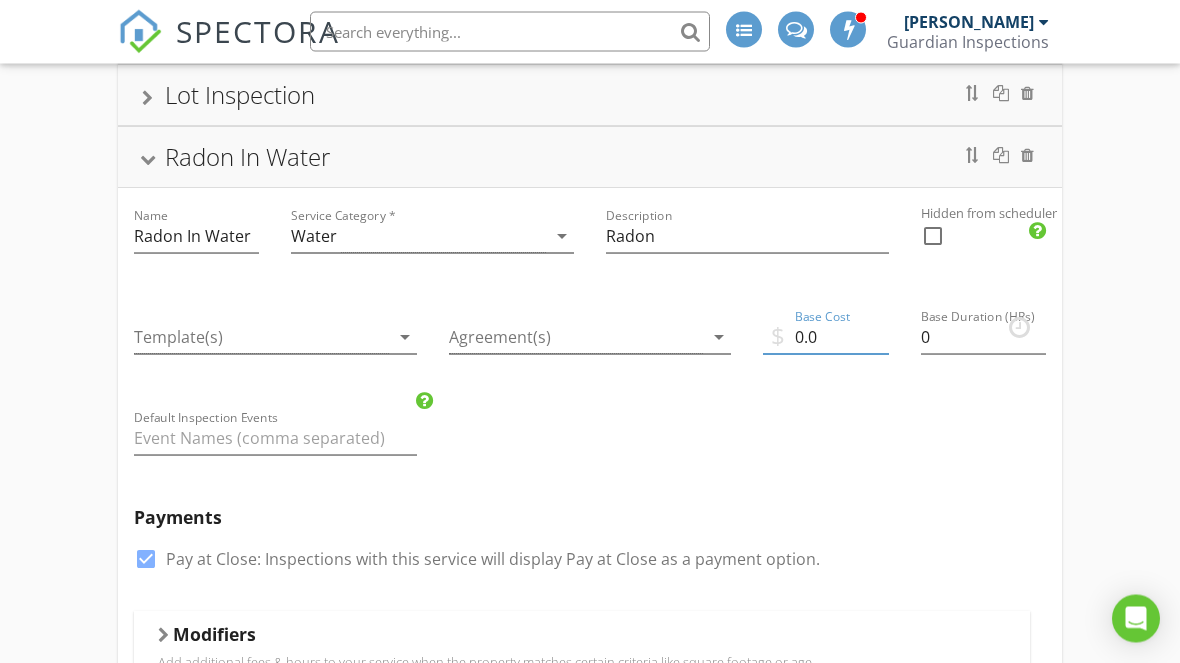 type on "0" 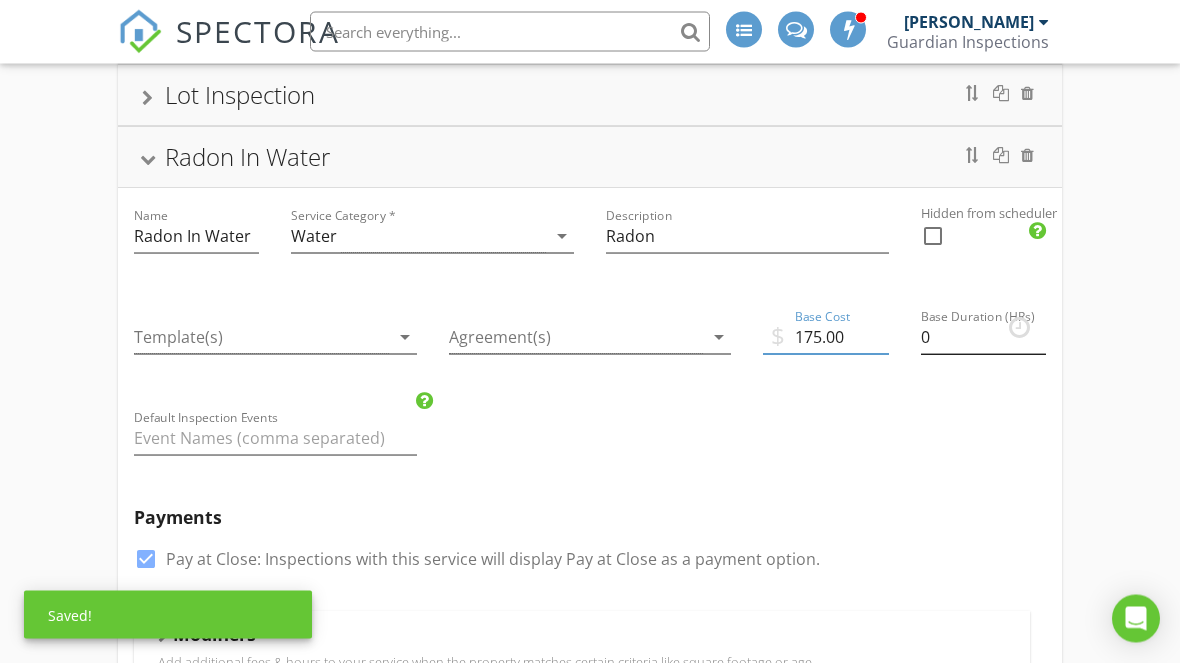 type on "175.00" 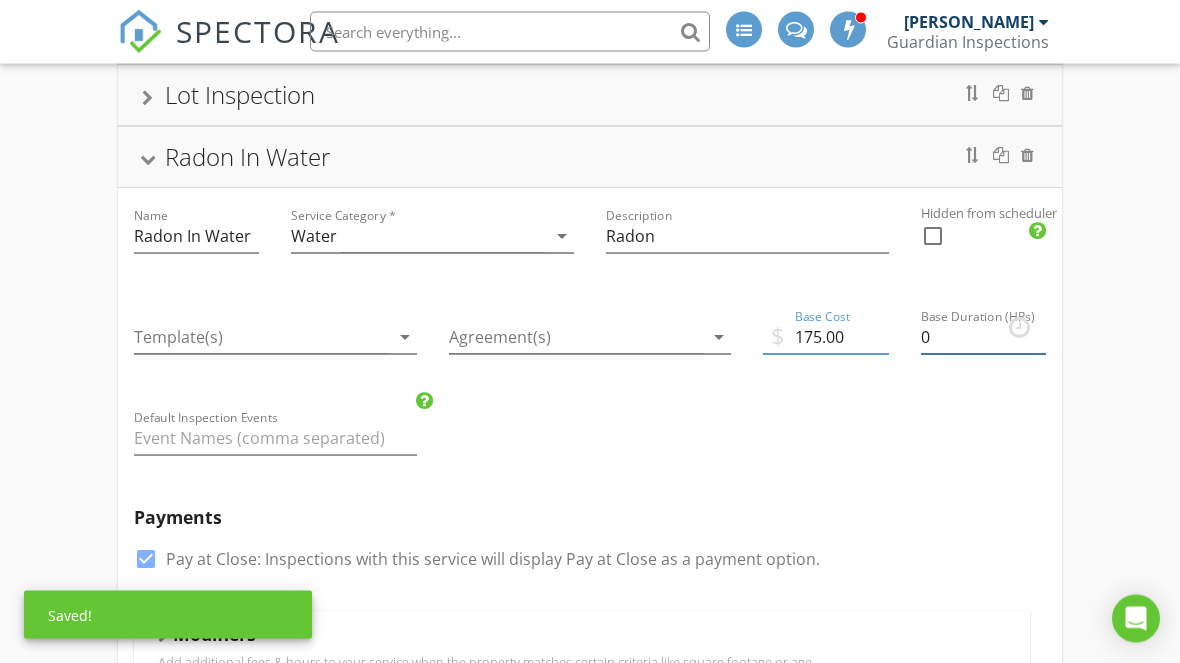 click on "0" at bounding box center (983, 338) 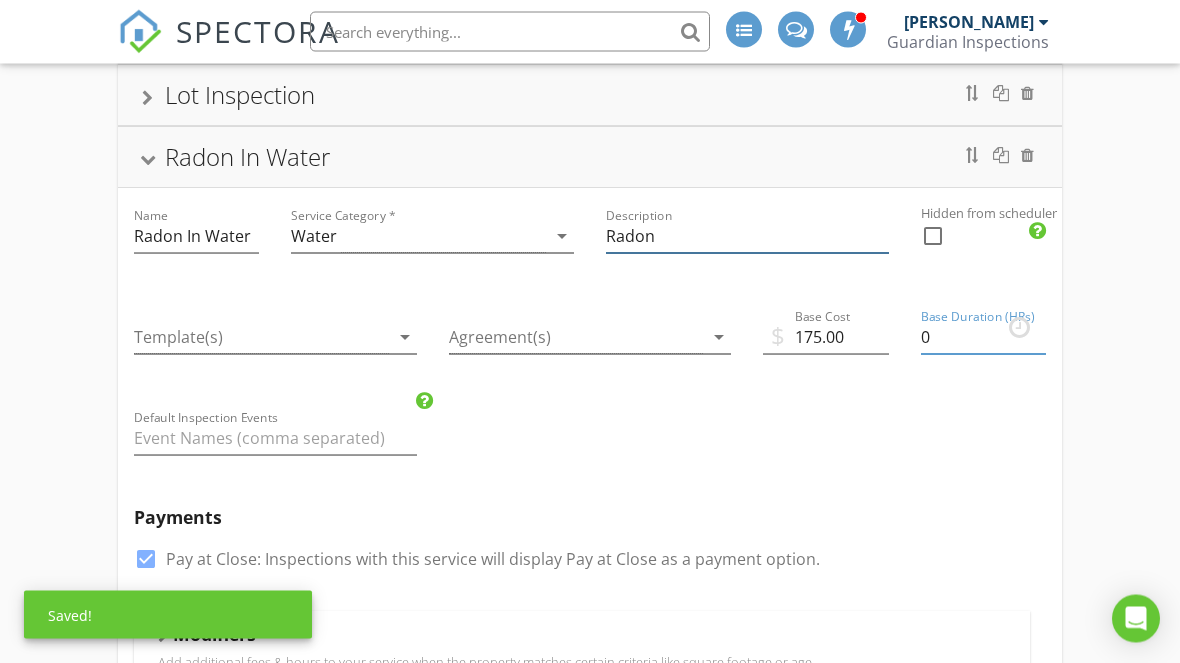 click on "Radon" at bounding box center (747, 237) 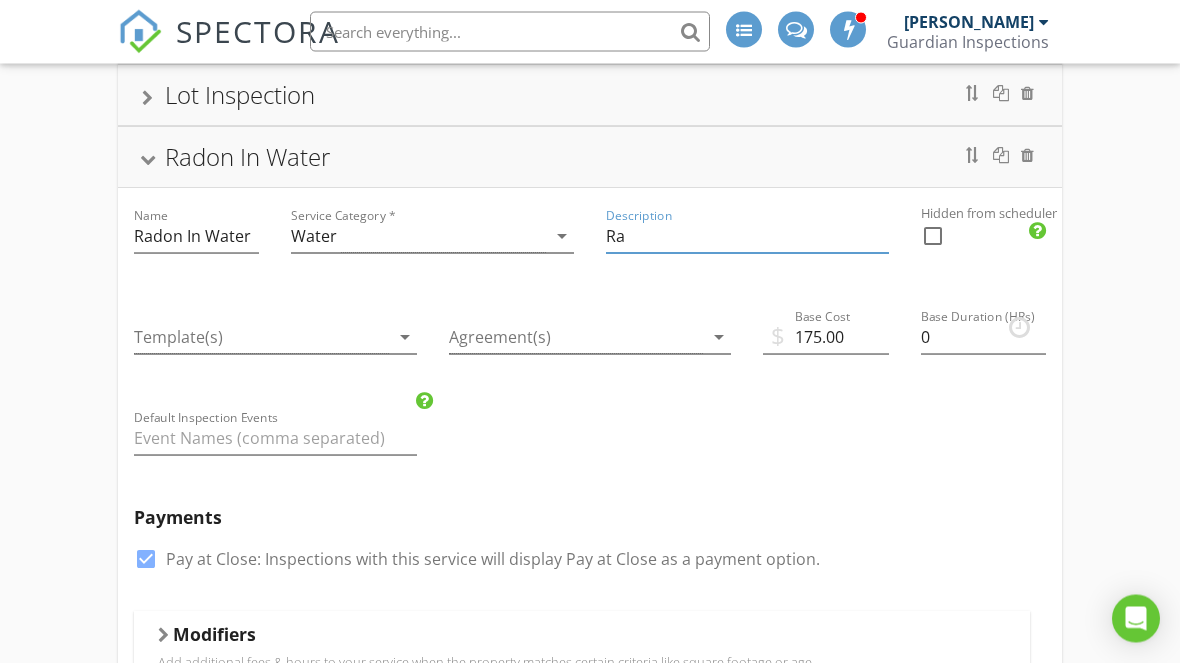 type on "R" 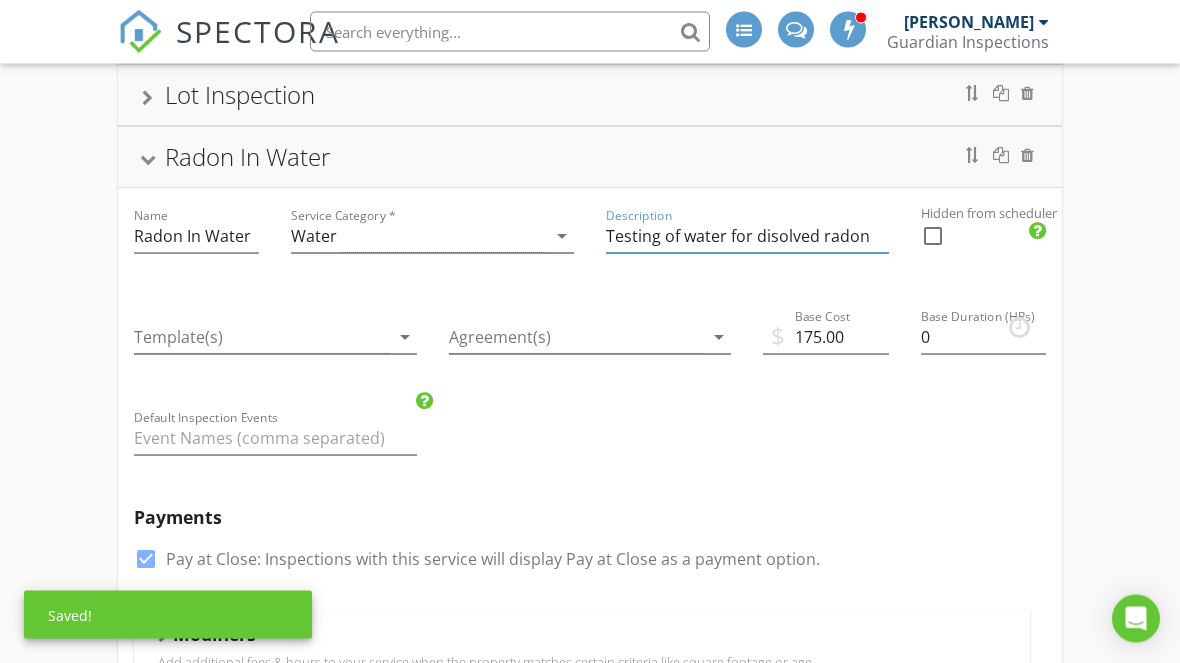 click on "Testing of water for disolved radon" at bounding box center [747, 237] 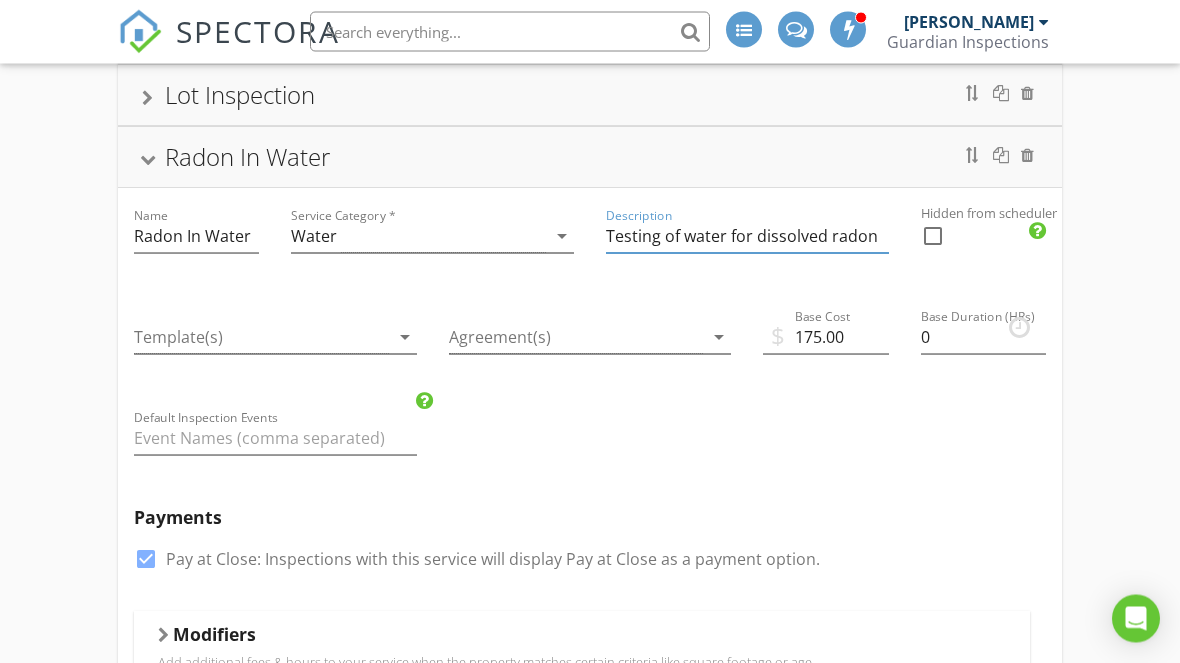 click on "Testing of water for dissolved radon" at bounding box center (747, 237) 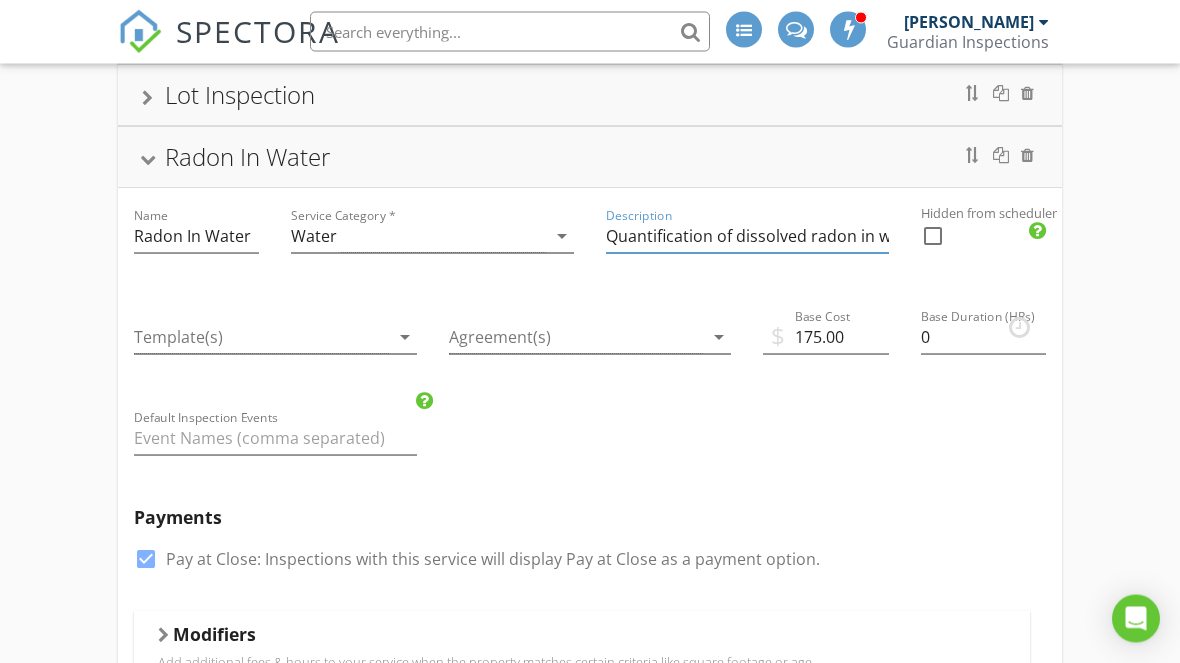 click on "Home Inspection         Pre-Drywall Inspection         11 Month Warranty Inspection         Pre-Investment Walkthrough         Re-Inspection         Pre-Listing Inspection         Stucco/EIFS Inspection          Manufactured Home Engineer Foundation Inspection         PFAS Water Quality (Forever Chemicals)         Septic Inspection (Without Home Inspection)         Well Inspection/Water Quality (Without Home Inspection)   Name Well Inspection/Water Quality (Without Home Inspection)   Service Category * Water arrow_drop_down   Description Well component inspection and water quality report Report. Includes Total Coliform/Fecal E.coli Bacteria   Hidden from scheduler   check_box_outline_blank             Sewer Scope Inspection (Without Home Inspection)         Water Quality Testing (Without Home Inspection)         Indoor Air Quality Analysis (Without Home Inspection)         Mold Sampling and Identification (Without Home Inspection)         Indoor Air Mold Analysis (Without Home Inspection)" at bounding box center [590, -2] 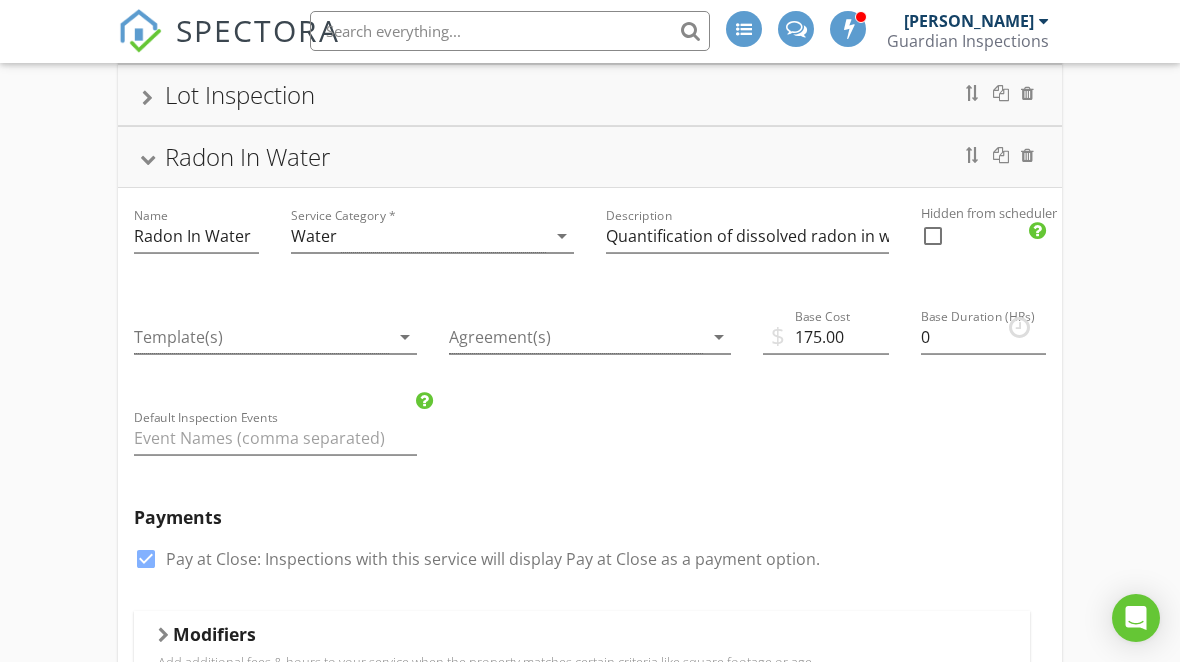 scroll, scrollTop: 1474, scrollLeft: 0, axis: vertical 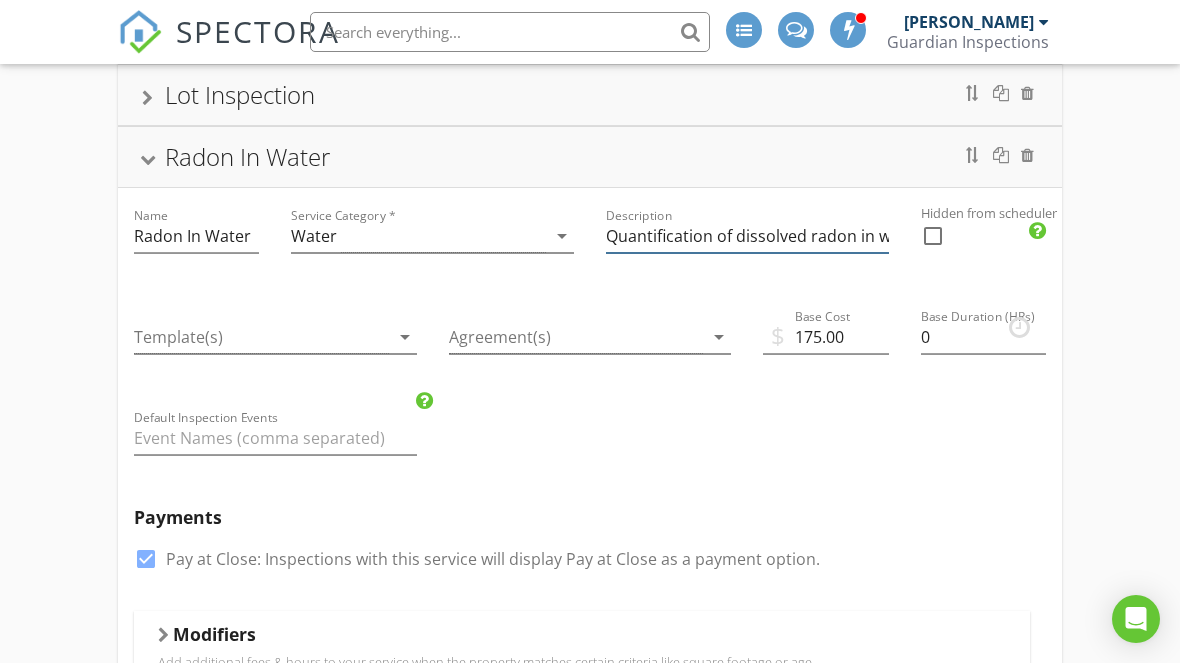 click on "Quantification of dissolved radon in water" at bounding box center [747, 236] 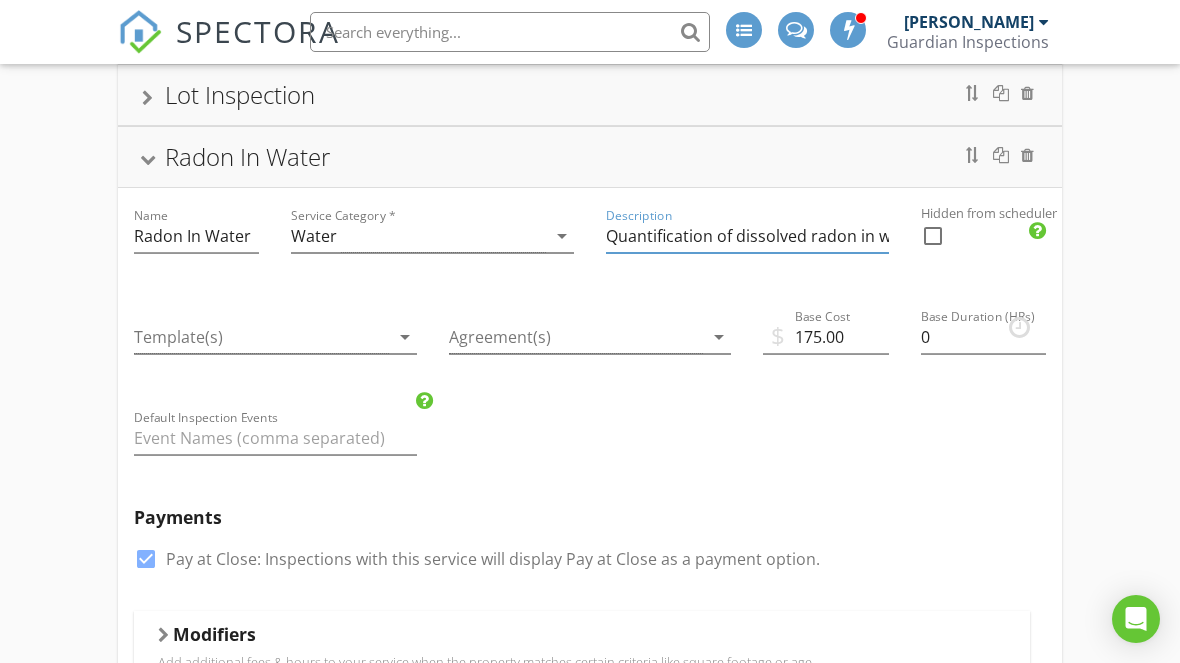 scroll, scrollTop: 1473, scrollLeft: 0, axis: vertical 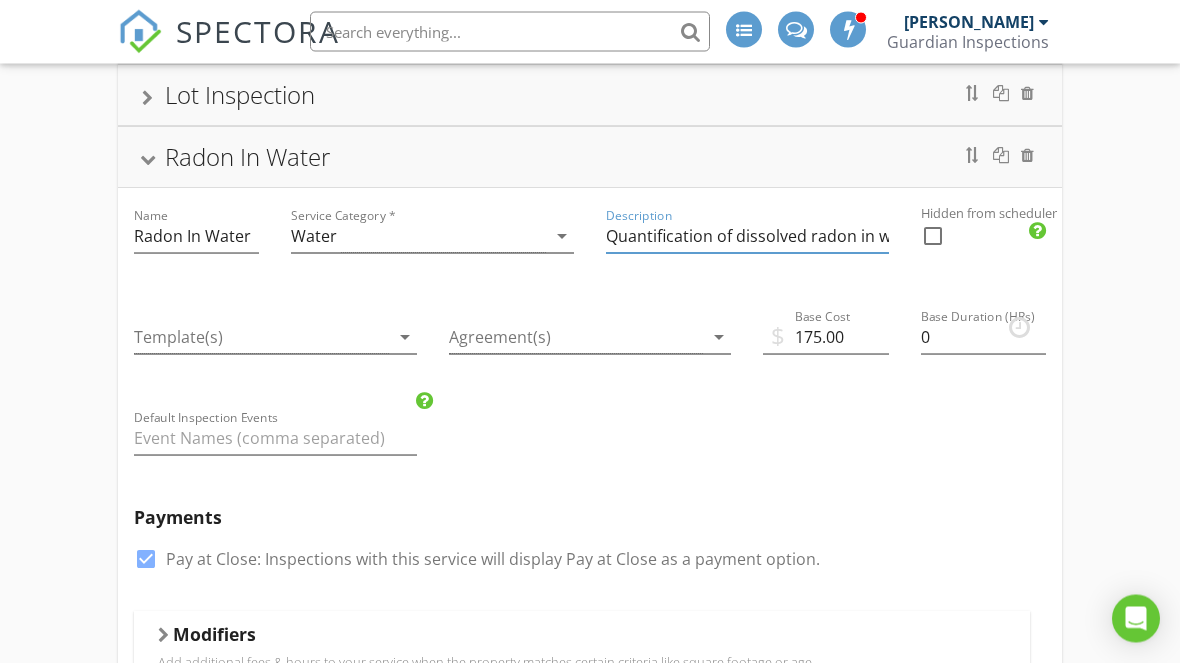 click on "Quantification of dissolved radon in water" at bounding box center [747, 237] 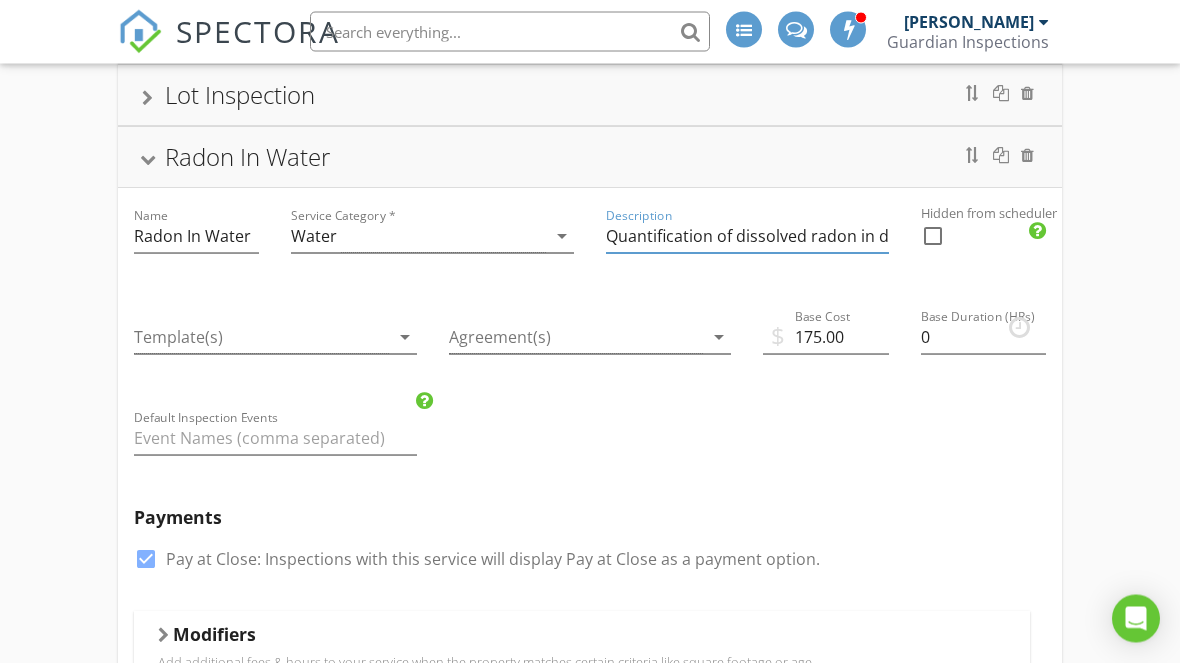 type on "Quantification of dissolved radon in drinking water" 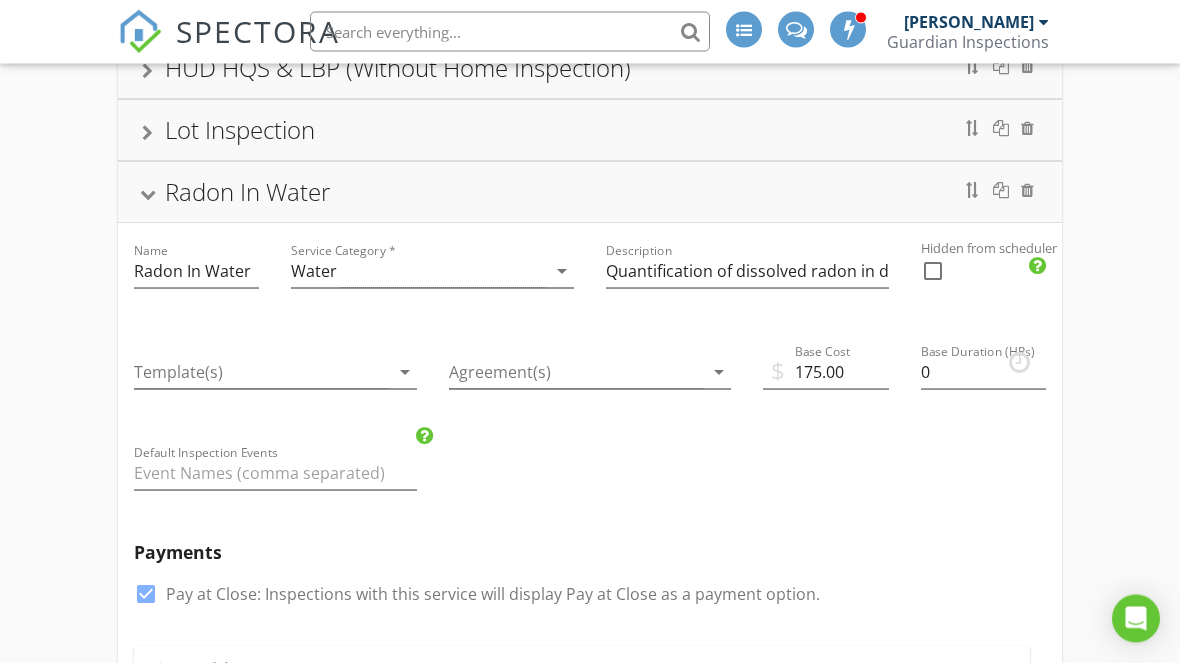 scroll, scrollTop: 1439, scrollLeft: 0, axis: vertical 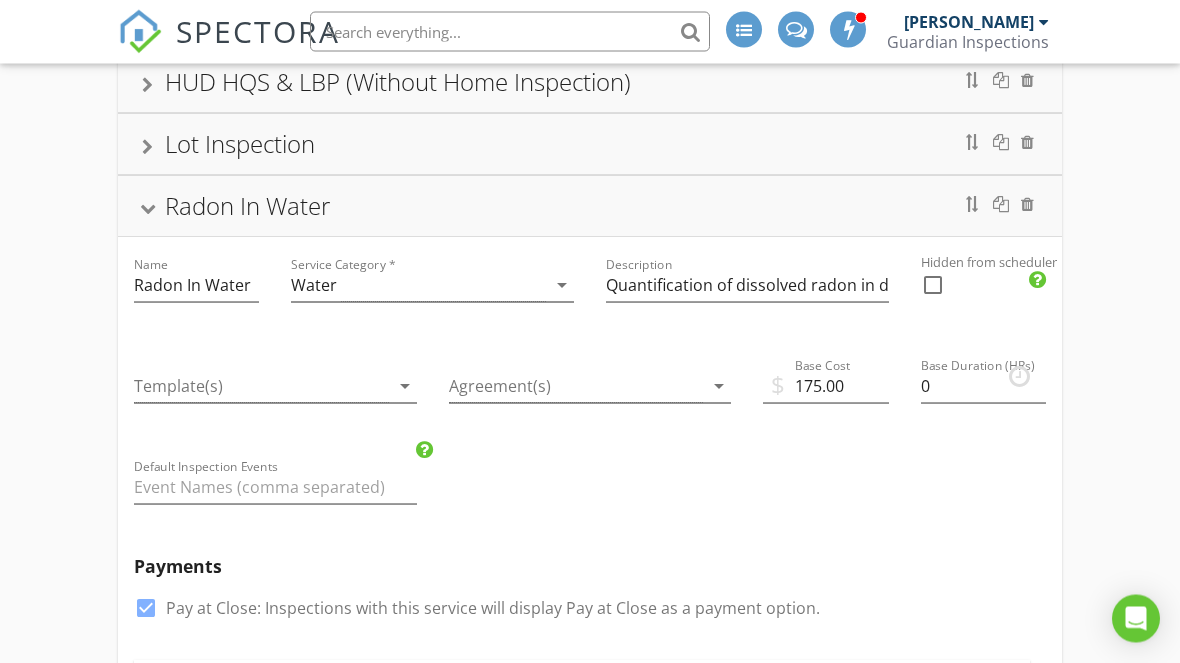 click on "Radon In Water" at bounding box center (590, 207) 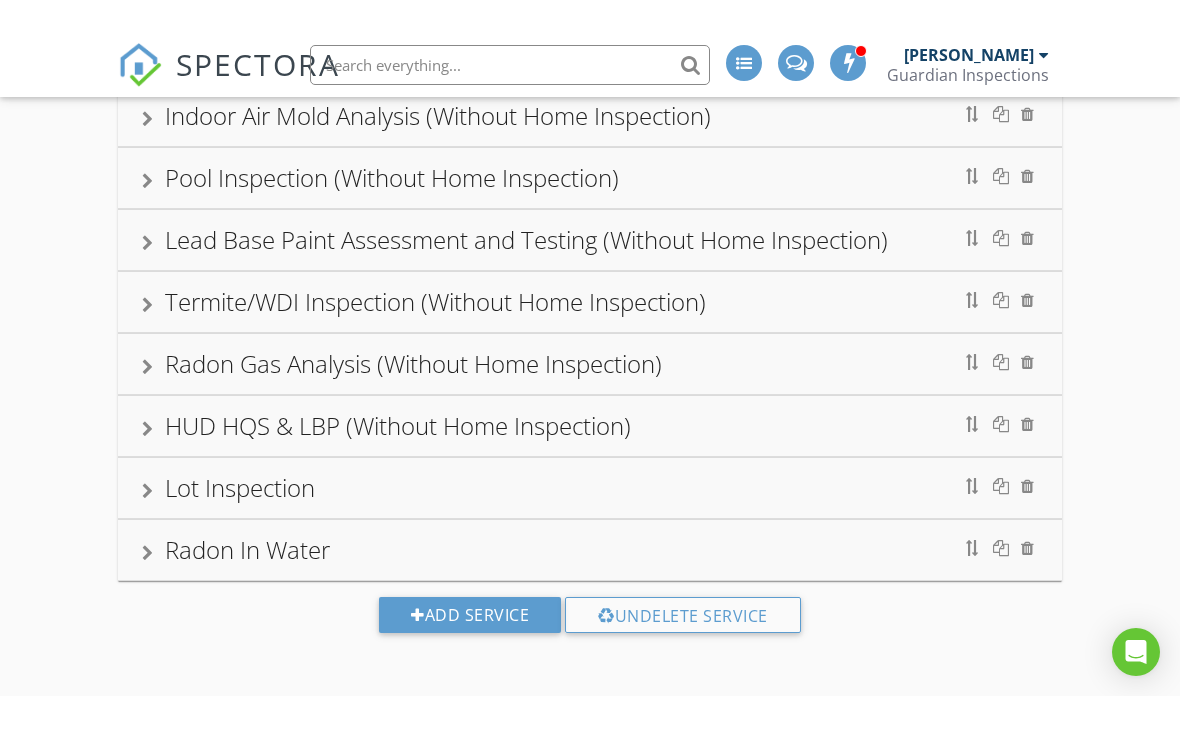 scroll, scrollTop: 1113, scrollLeft: 0, axis: vertical 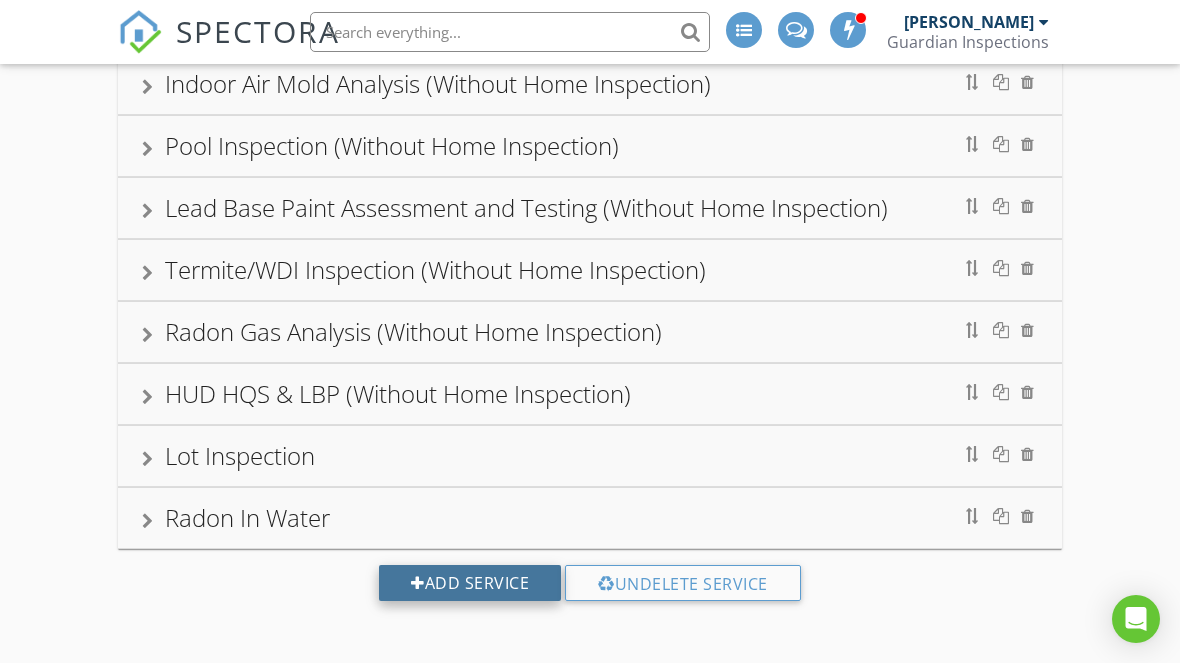 click on "Add Service" at bounding box center [470, 583] 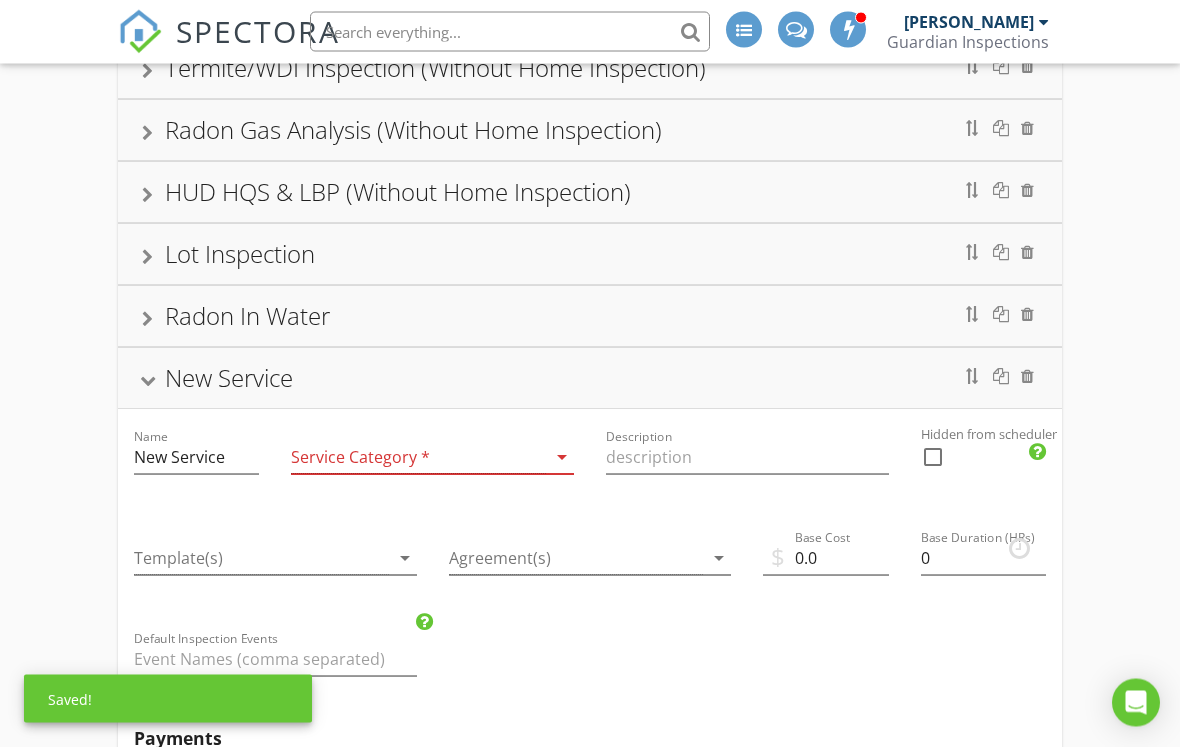 scroll, scrollTop: 1315, scrollLeft: 0, axis: vertical 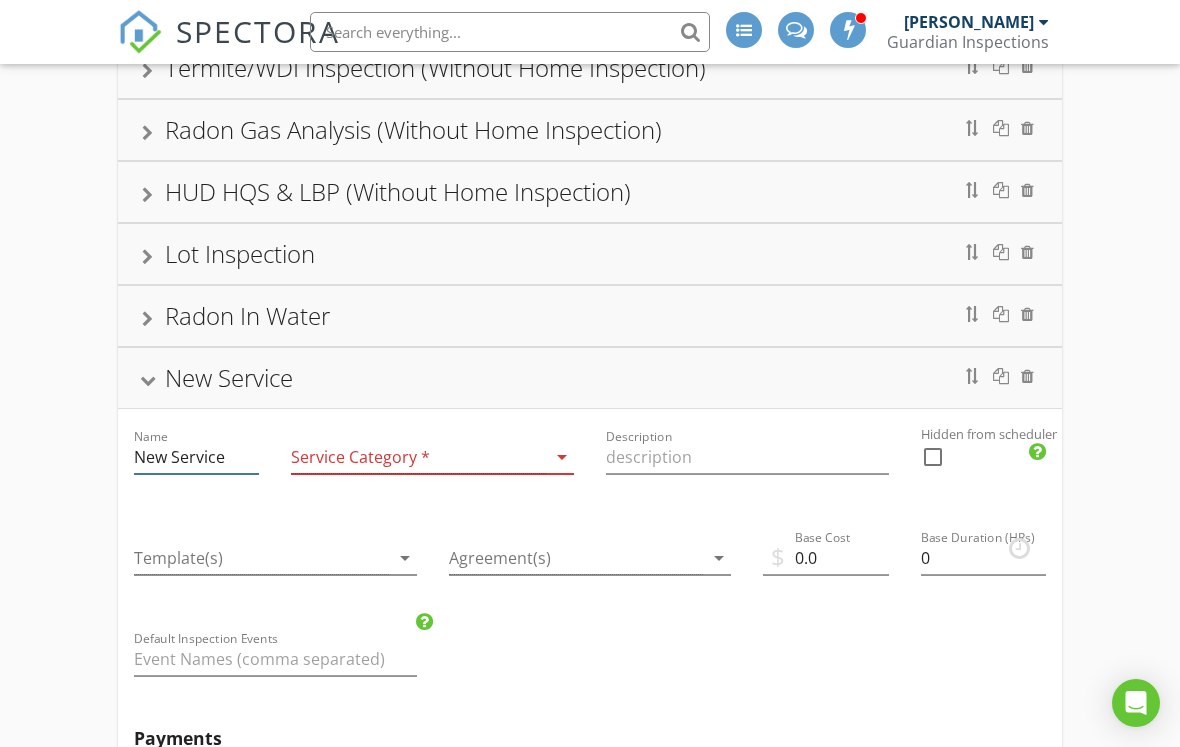 click on "New Service" at bounding box center (196, 457) 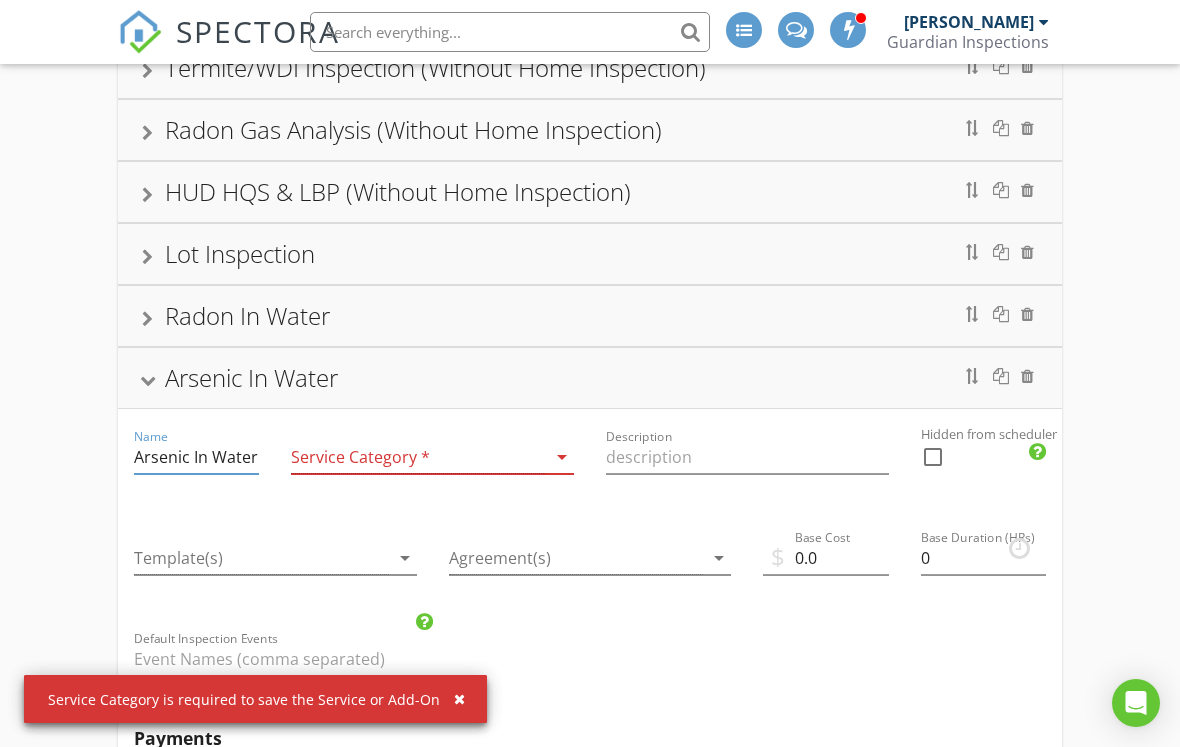 type on "Arsenic In Water" 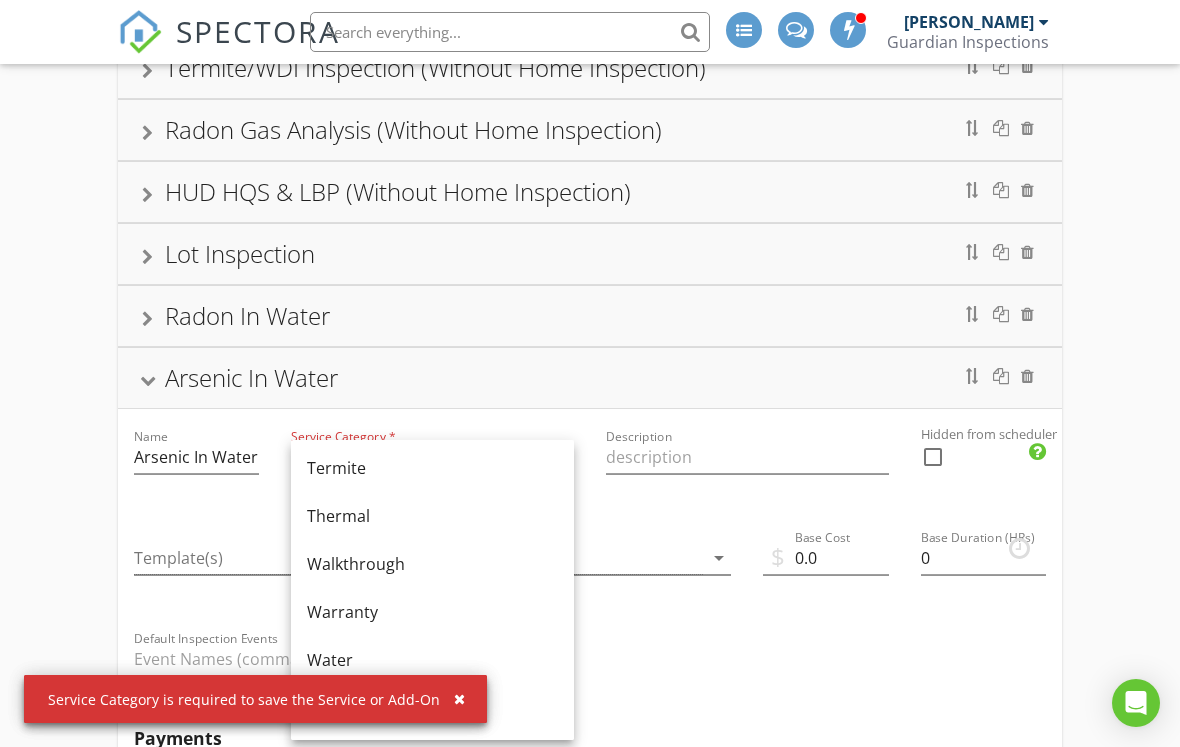scroll, scrollTop: 1204, scrollLeft: 0, axis: vertical 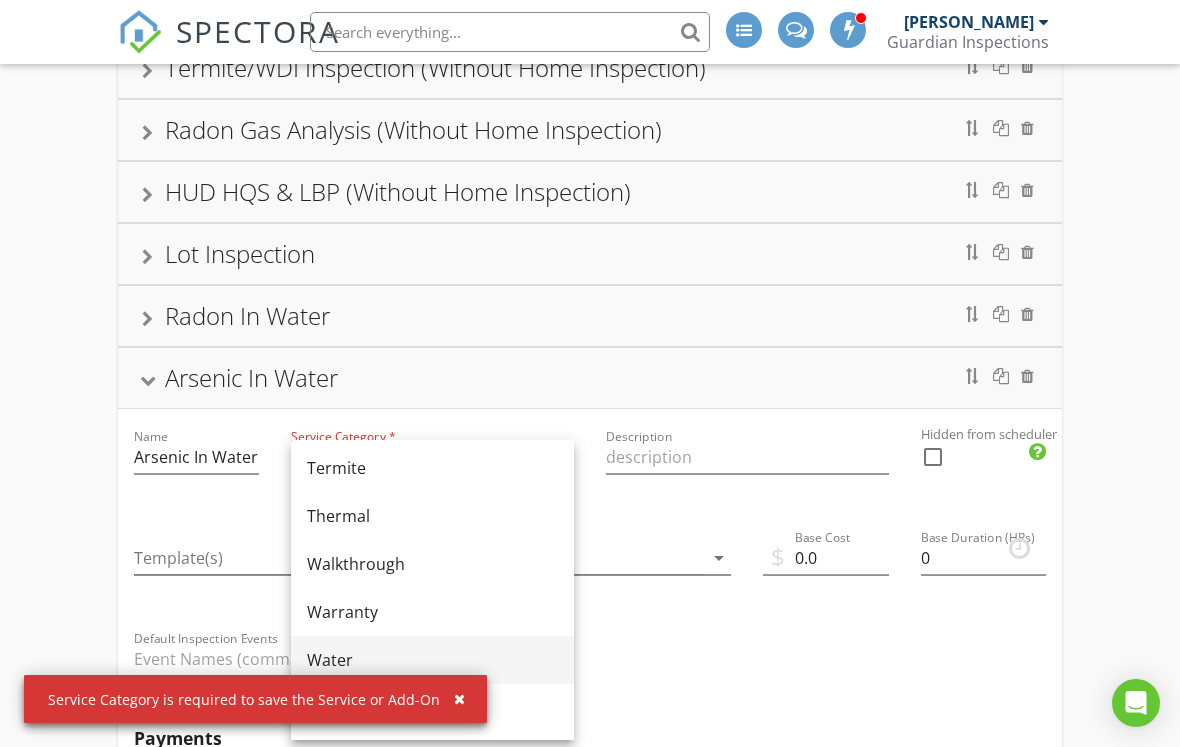 click on "Water" at bounding box center (432, 660) 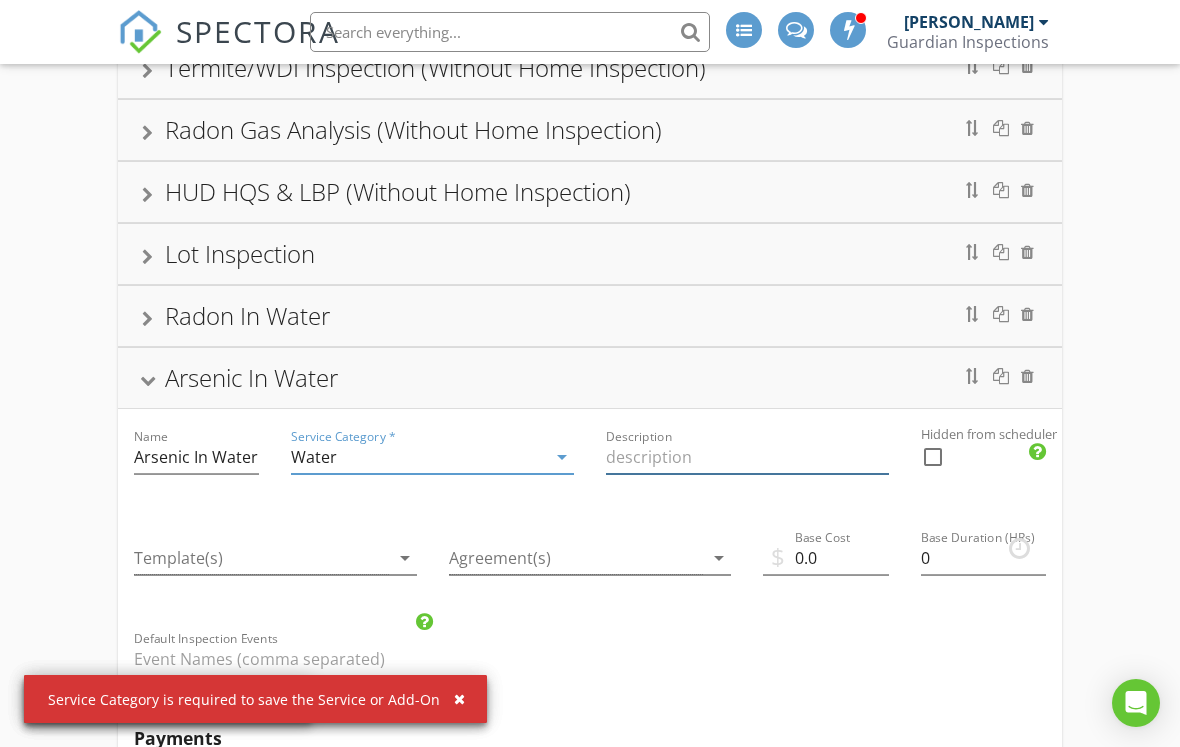 click at bounding box center (747, 457) 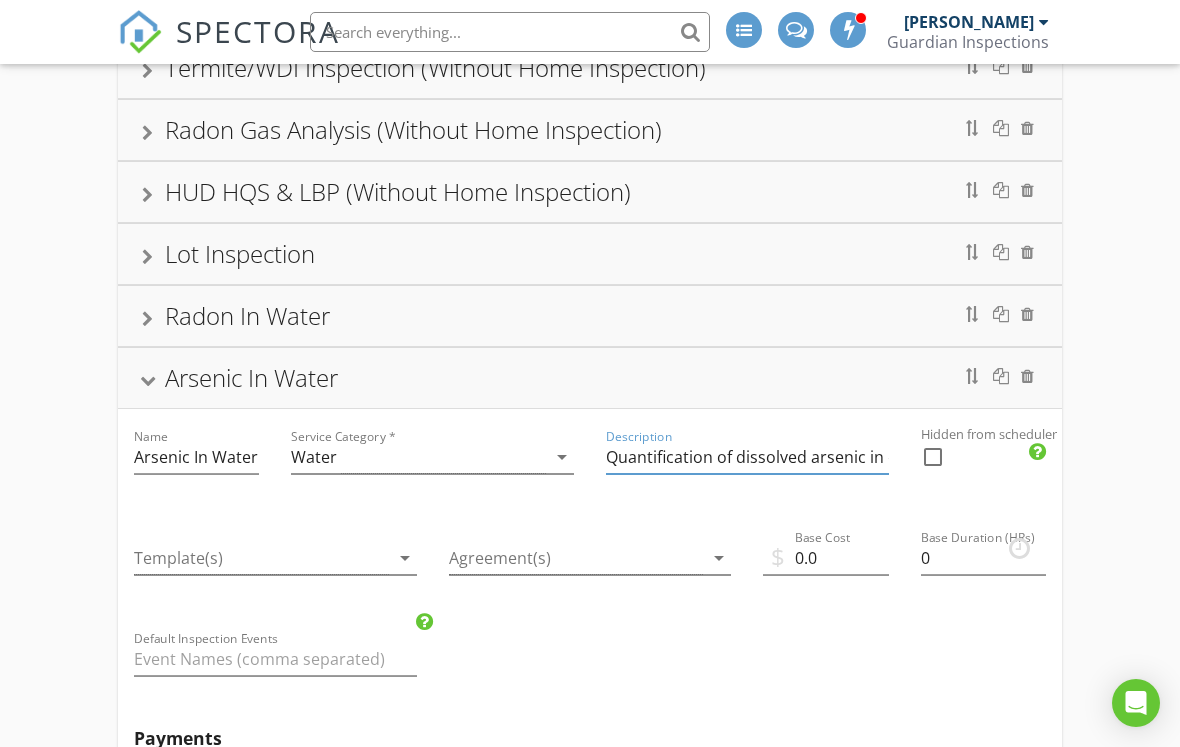 type on "Quantification of dissolved arsenic in drinking water" 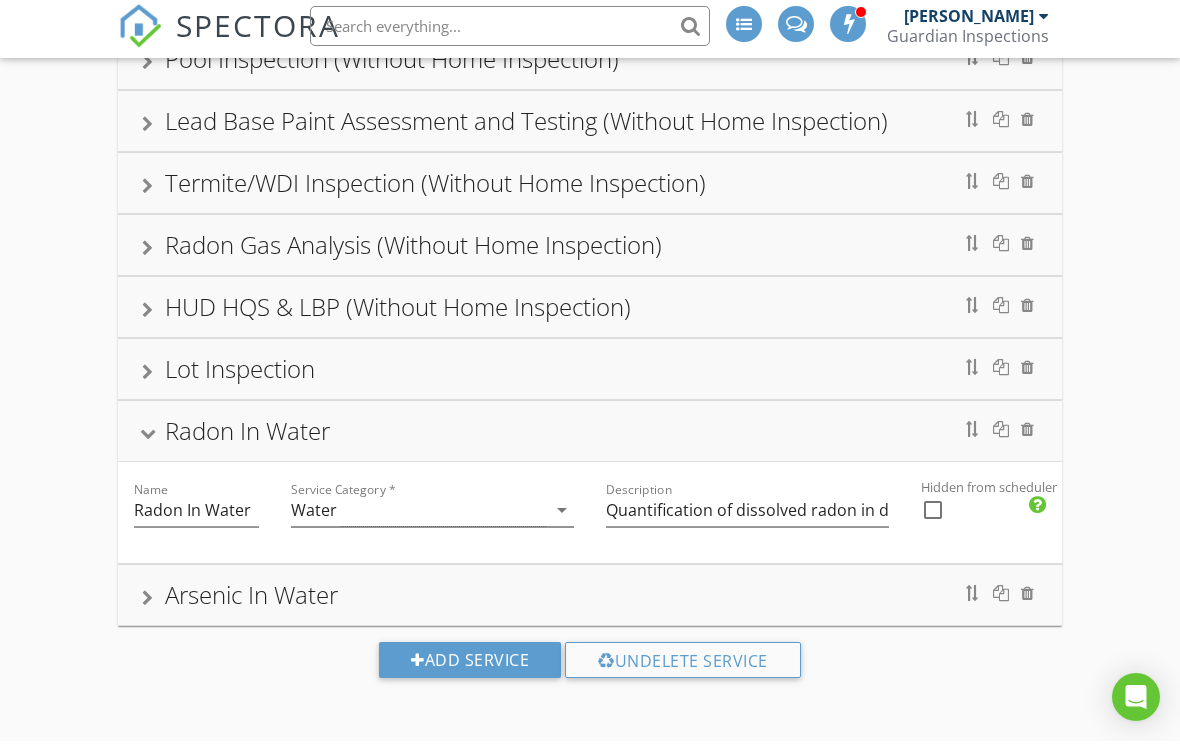 scroll, scrollTop: 1193, scrollLeft: 0, axis: vertical 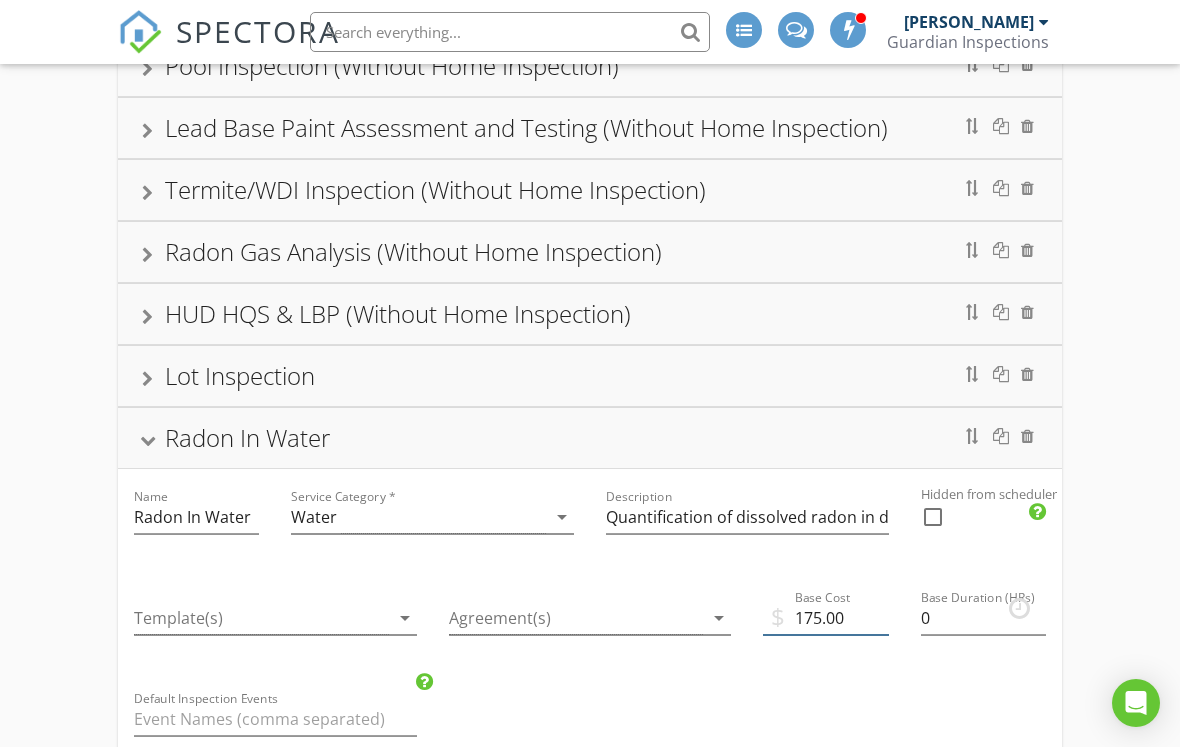 click on "175.00" at bounding box center (825, 618) 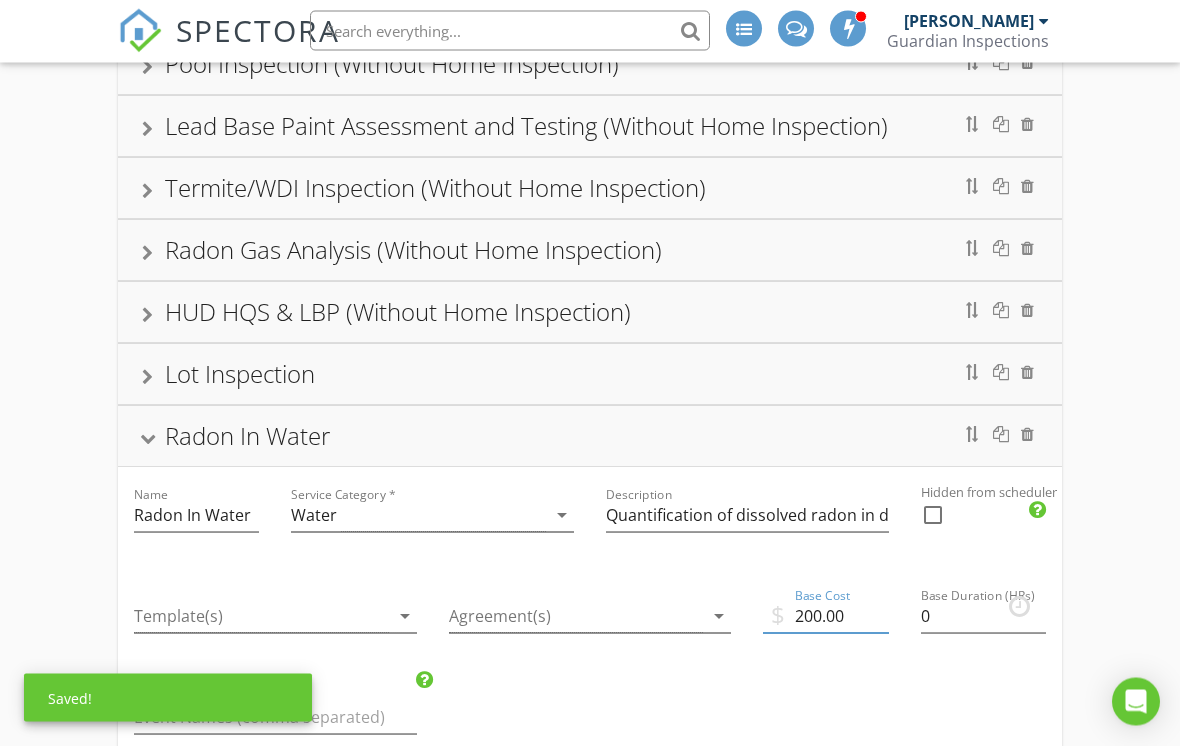 type on "200.00" 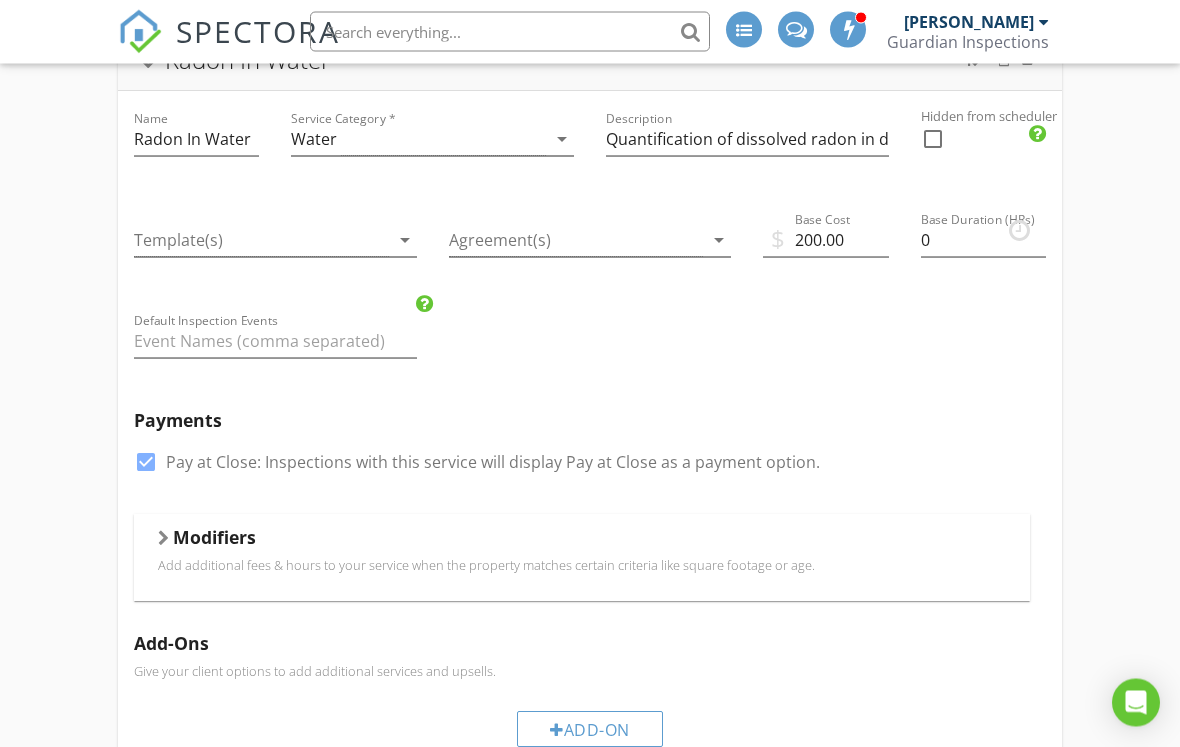 scroll, scrollTop: 1571, scrollLeft: 0, axis: vertical 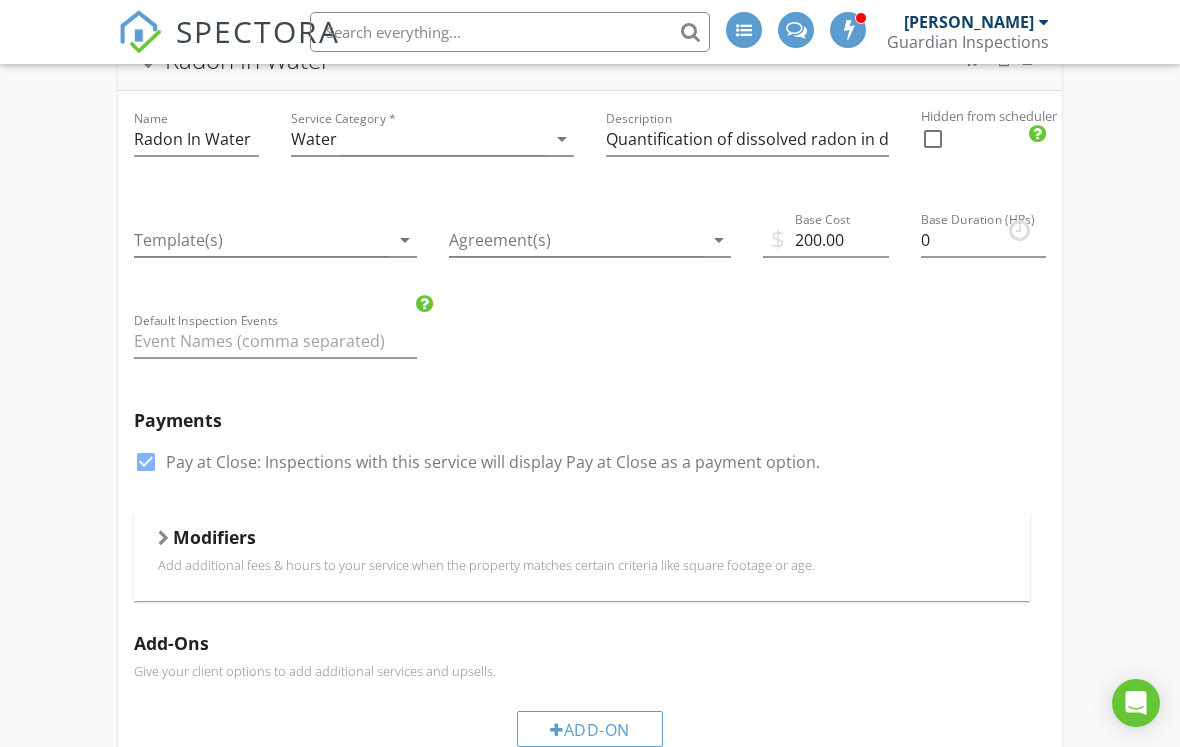 type 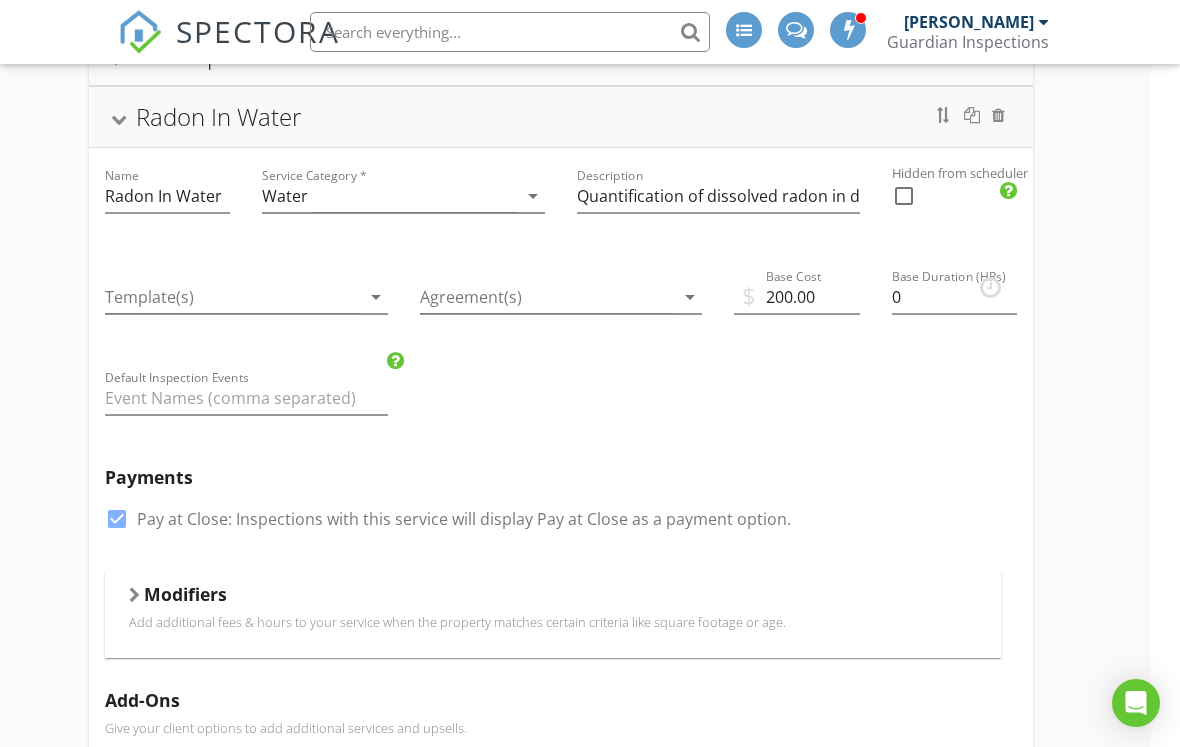 scroll, scrollTop: 1611, scrollLeft: 4, axis: both 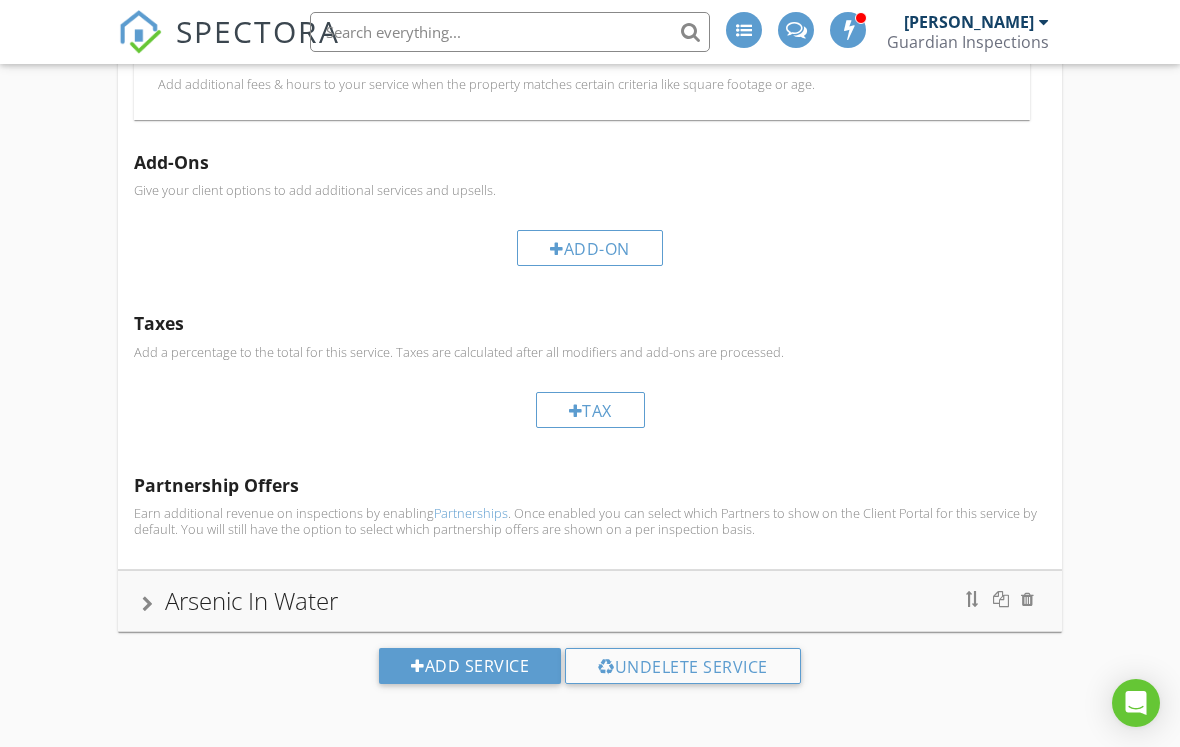 click on "Arsenic In Water" at bounding box center [590, 601] 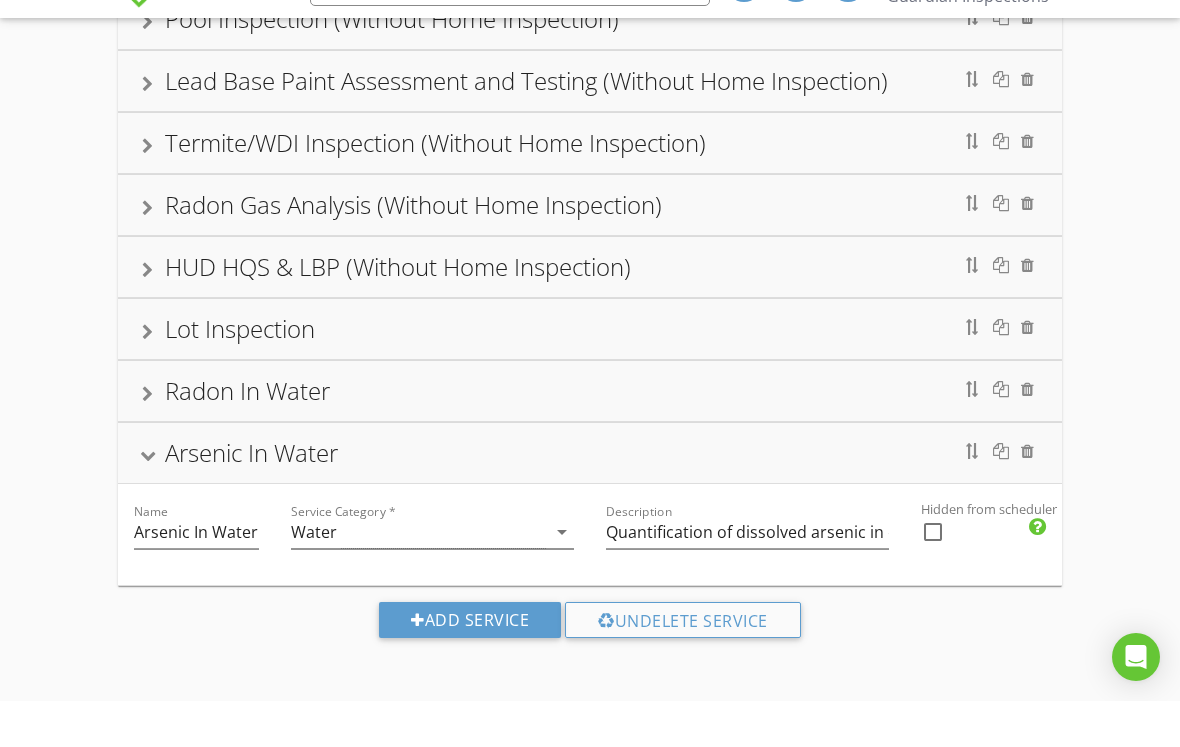 scroll, scrollTop: 1194, scrollLeft: 0, axis: vertical 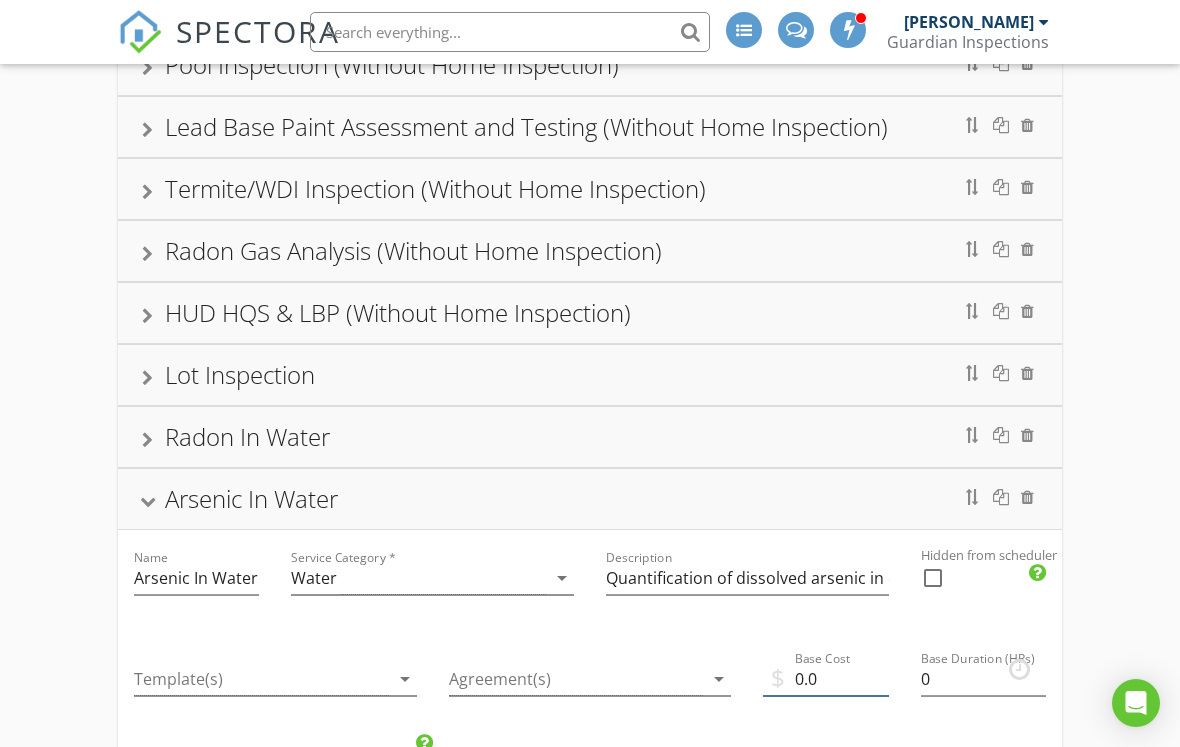 click on "0.0" at bounding box center [825, 679] 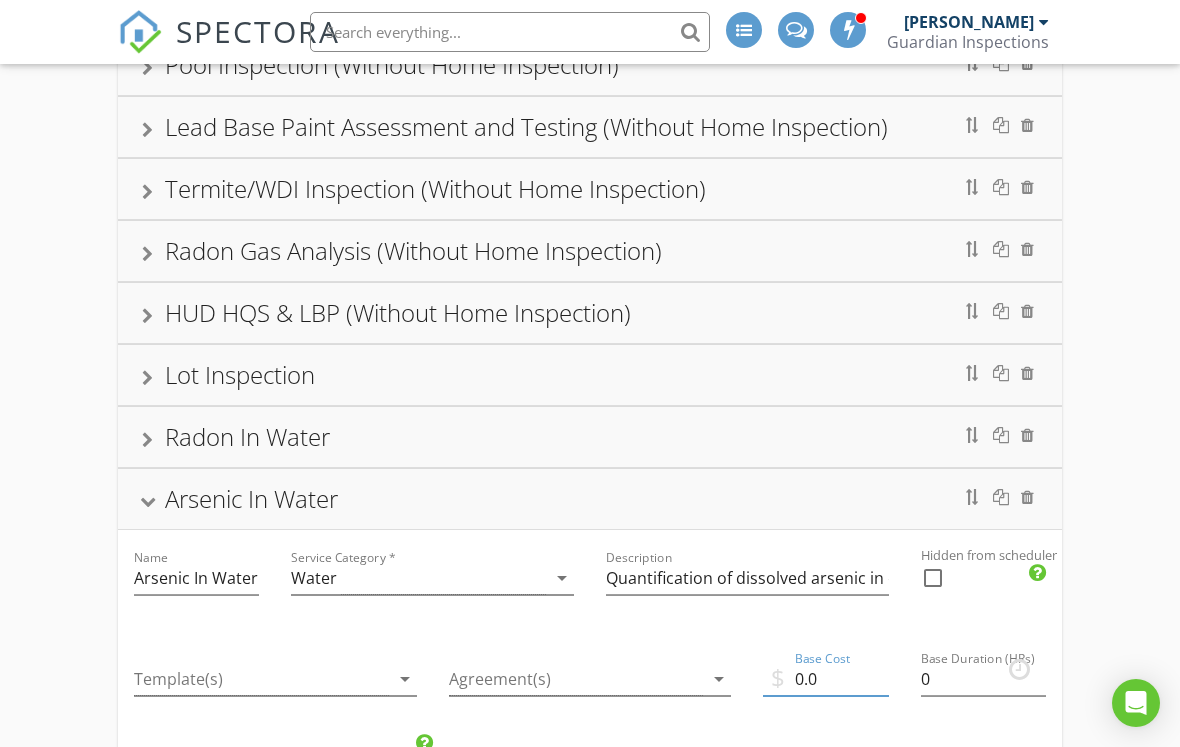 scroll, scrollTop: 1421, scrollLeft: 117, axis: both 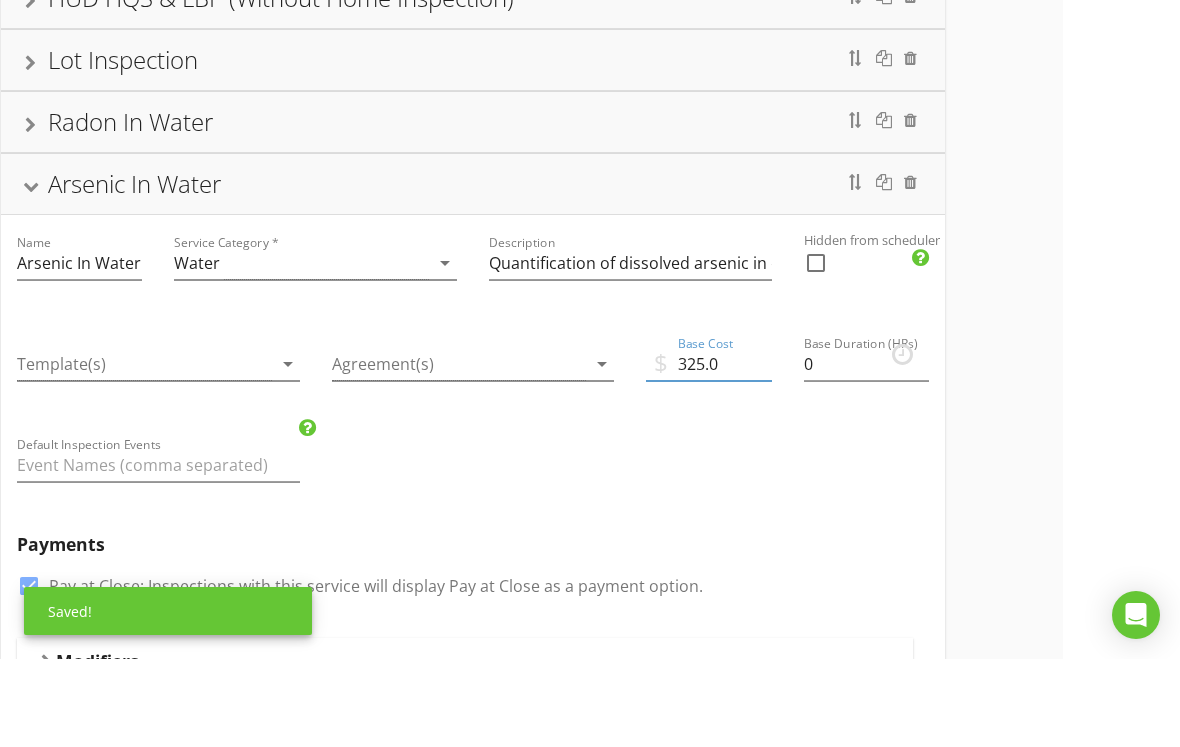 type on "325.0" 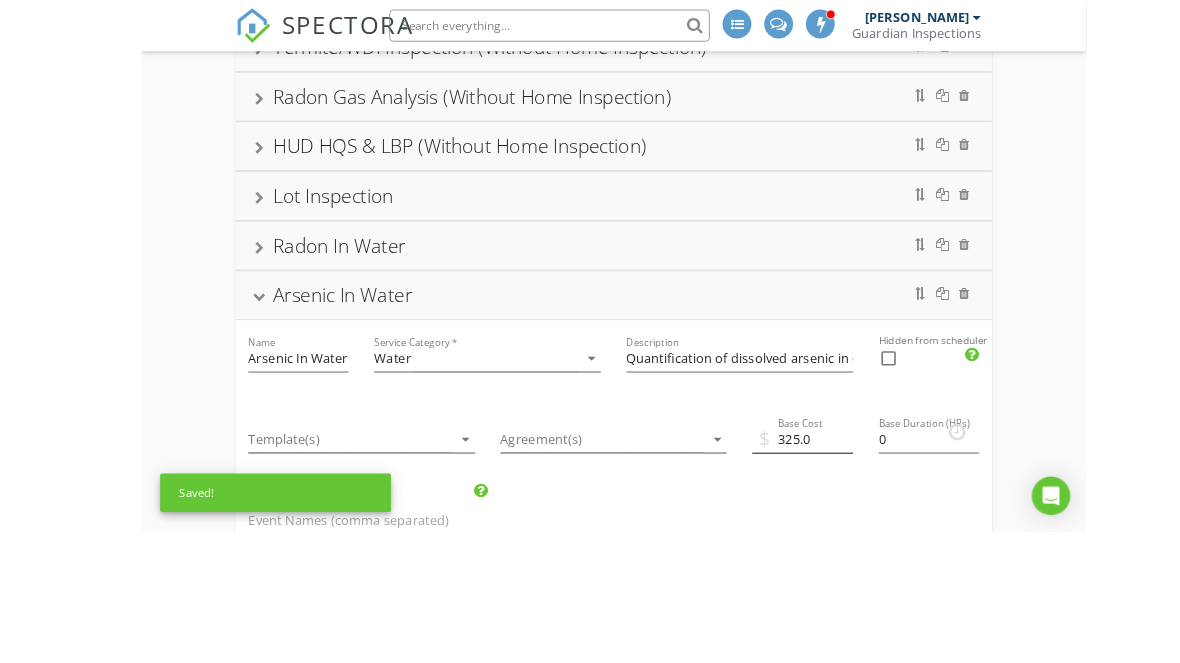 scroll, scrollTop: 1582, scrollLeft: 98, axis: both 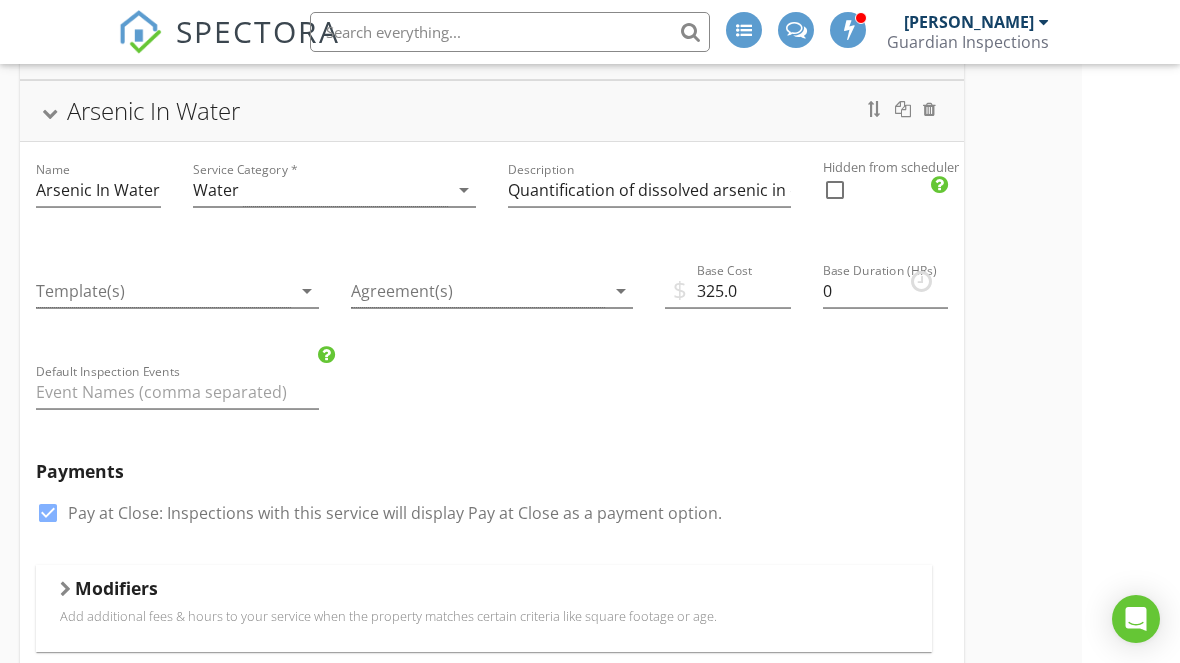 click on "Arsenic In Water" at bounding box center [492, 111] 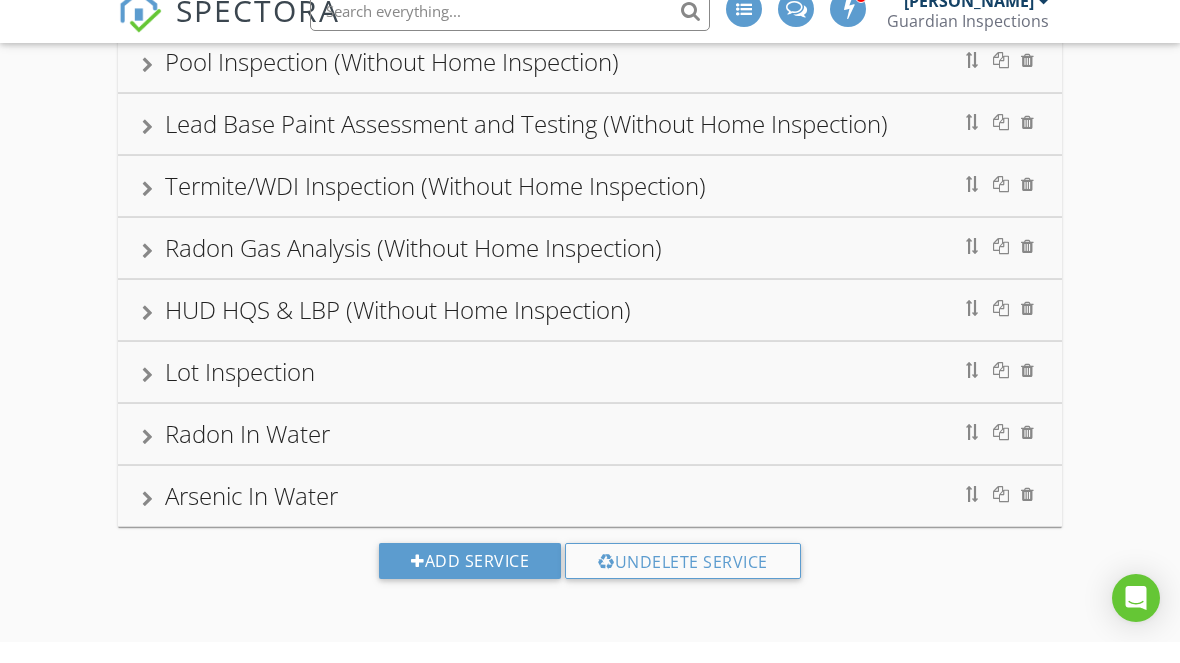 scroll, scrollTop: 1175, scrollLeft: 0, axis: vertical 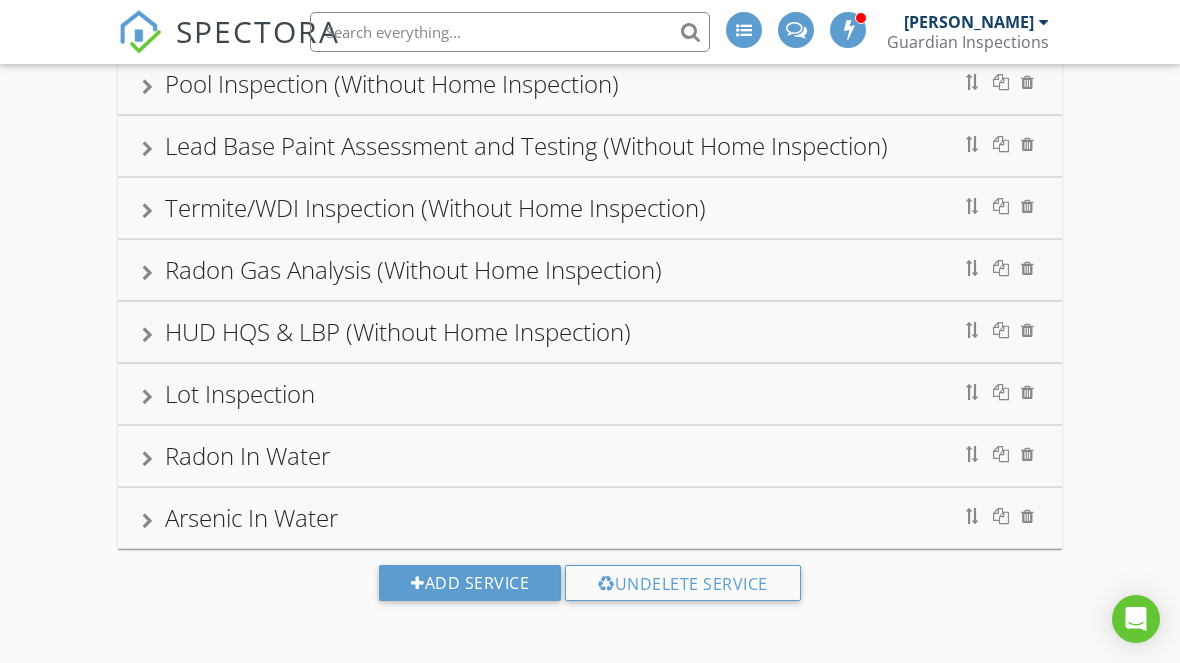 type 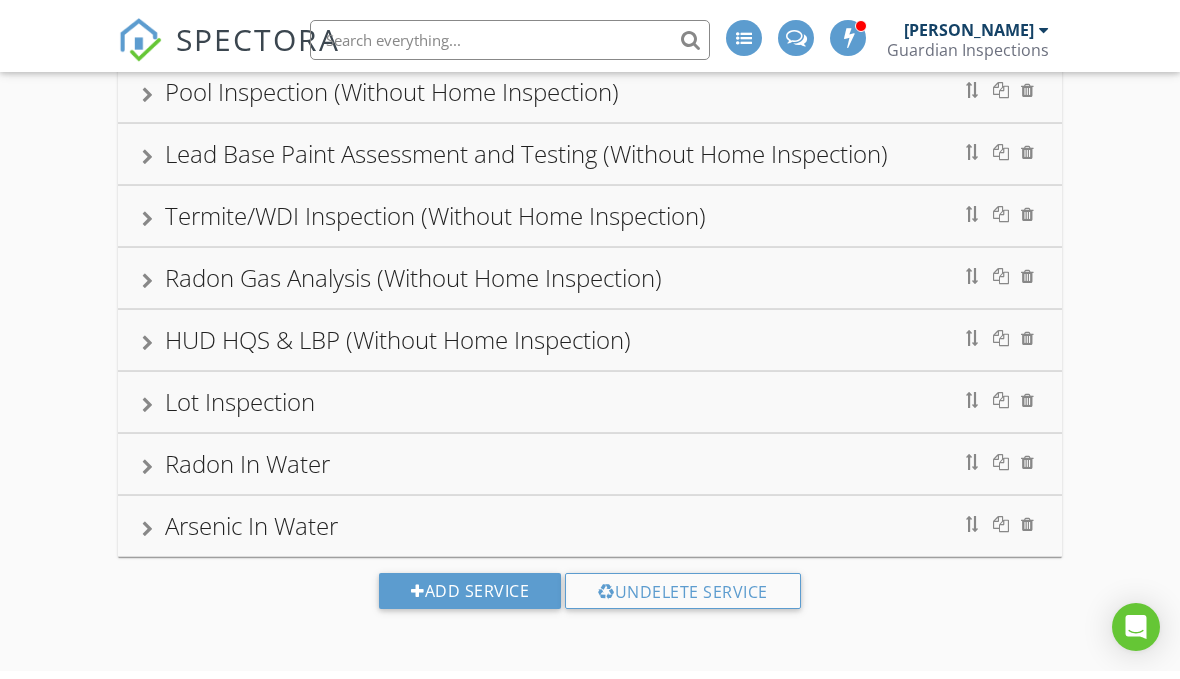 scroll, scrollTop: 1126, scrollLeft: 0, axis: vertical 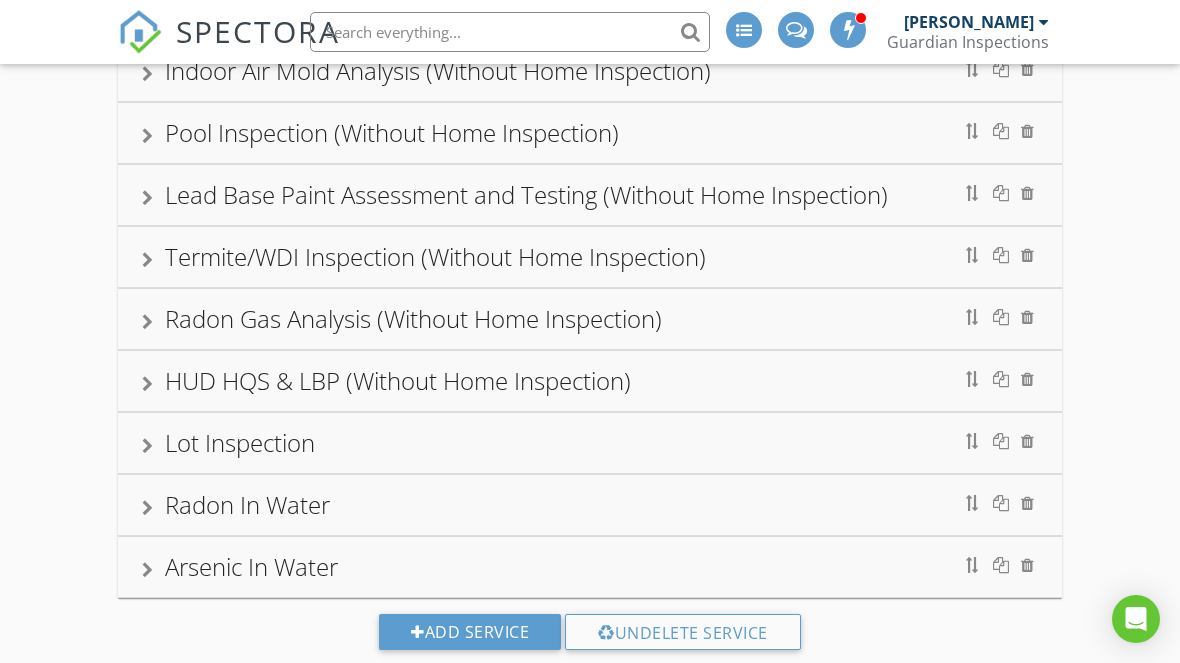 click on "Radon In Water" at bounding box center (590, 505) 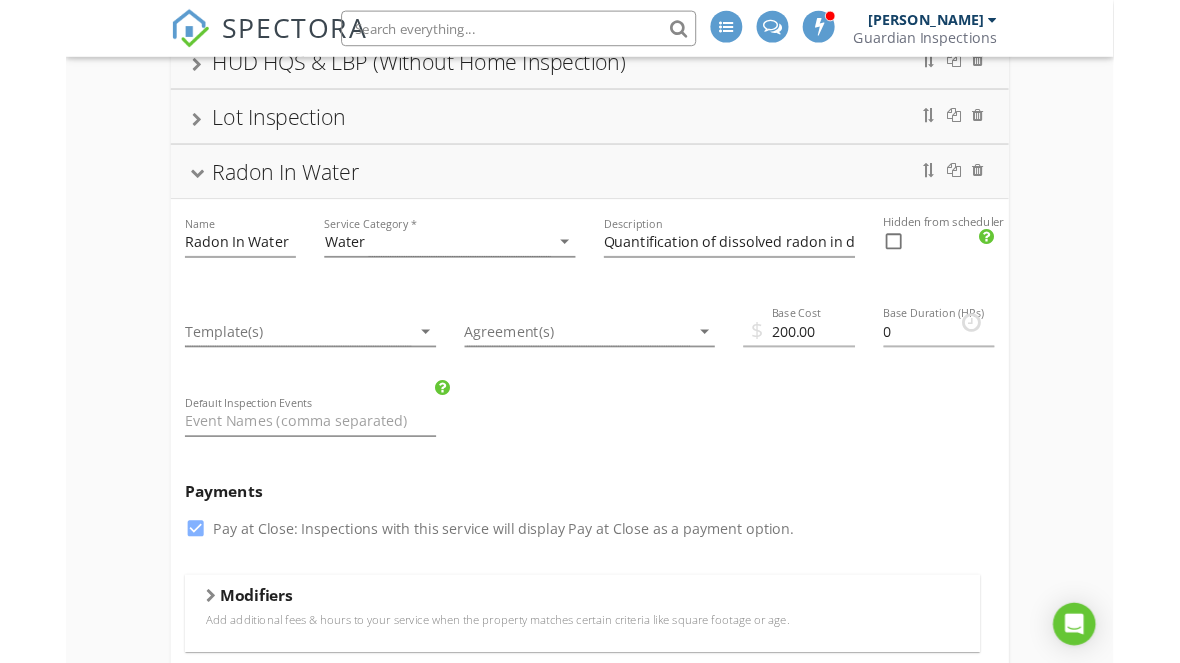 scroll, scrollTop: 1523, scrollLeft: 0, axis: vertical 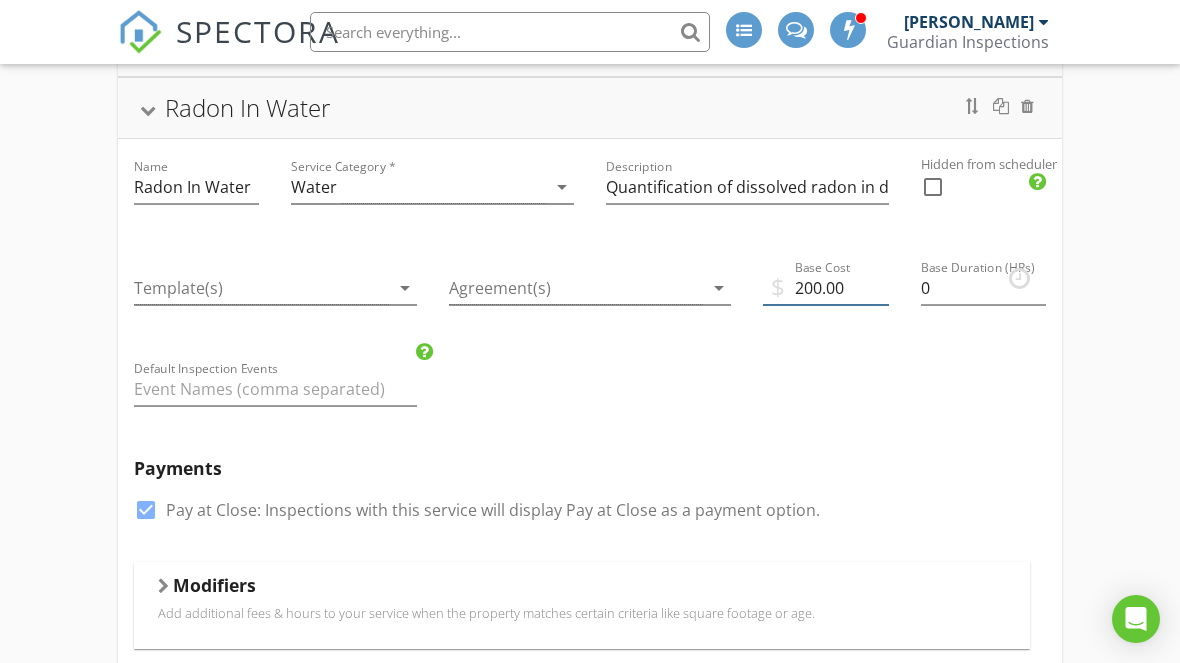 click on "200.00" at bounding box center (825, 288) 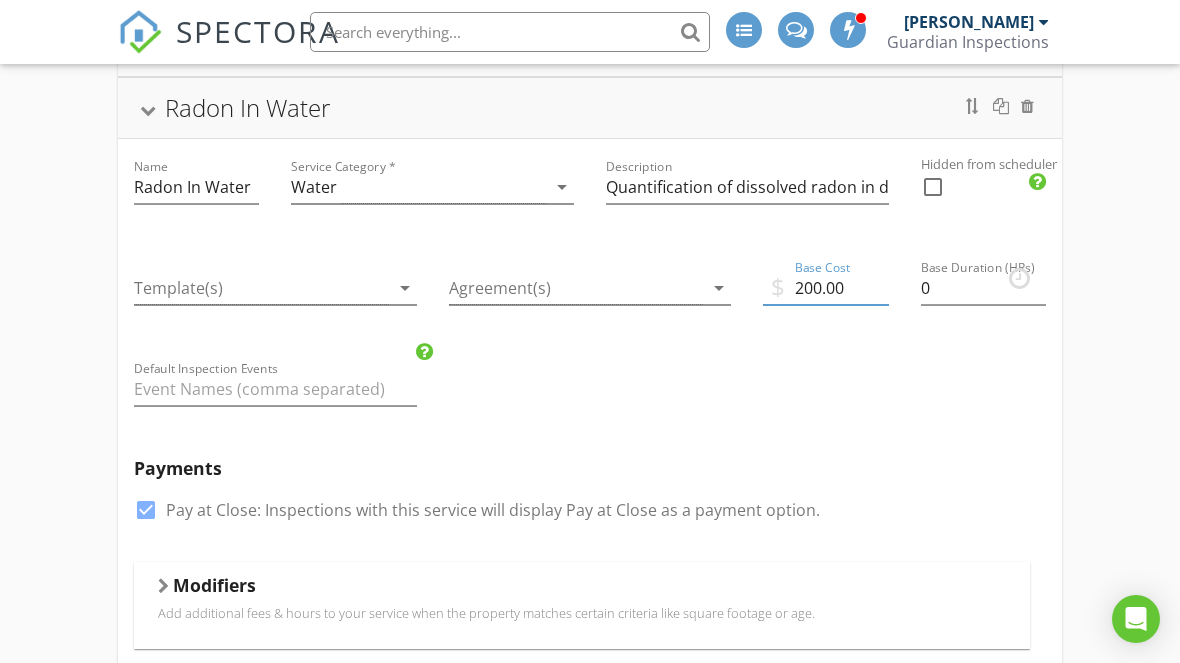 scroll, scrollTop: 1522, scrollLeft: 0, axis: vertical 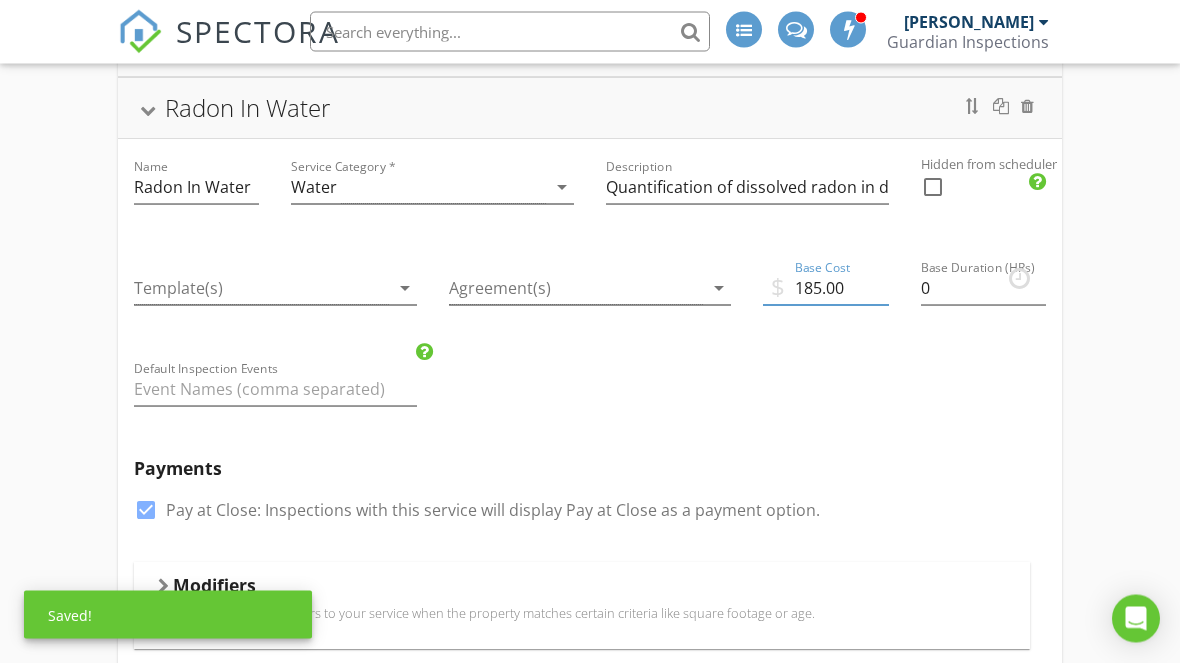 type on "185.00" 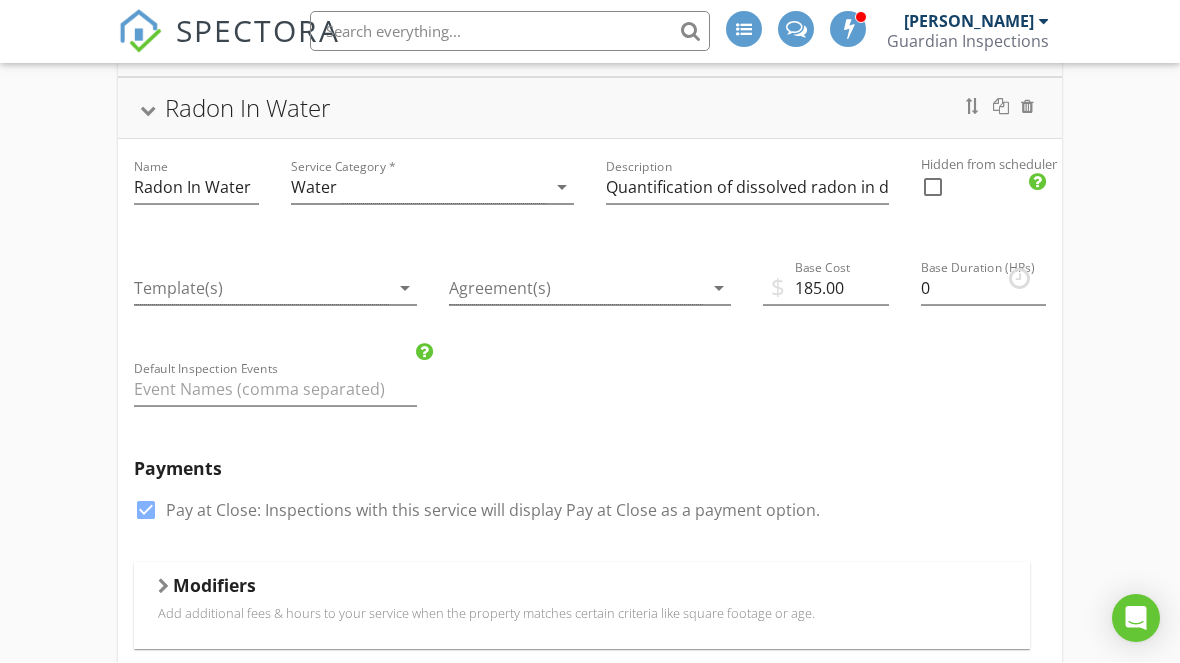 scroll, scrollTop: 1523, scrollLeft: 0, axis: vertical 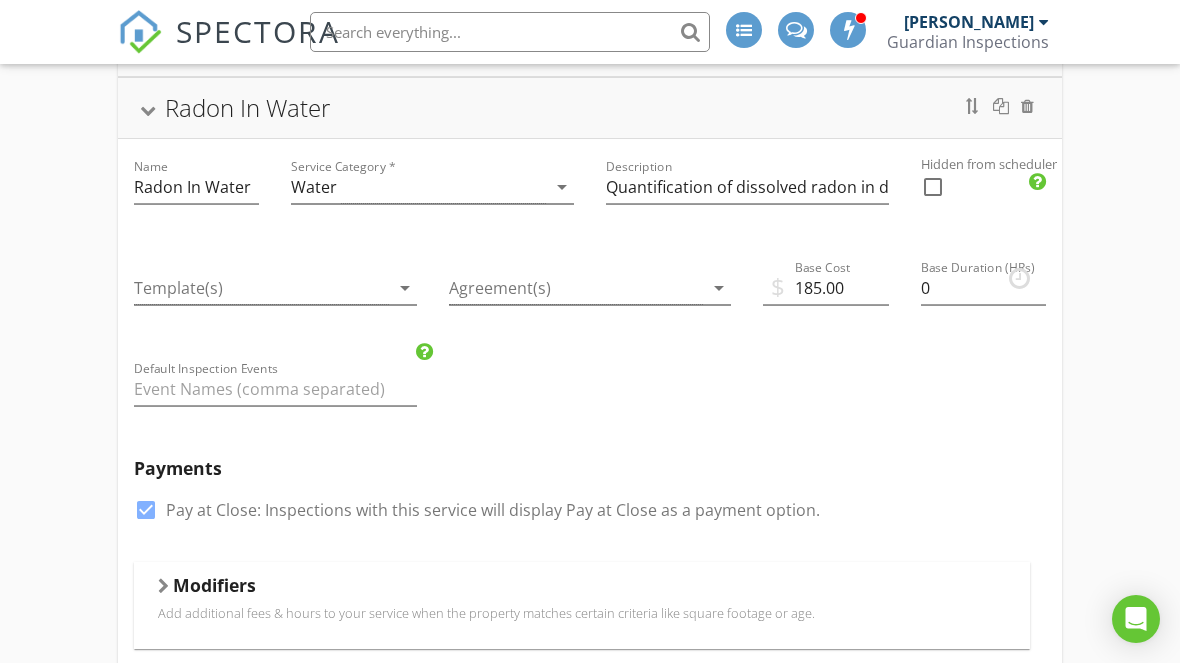 click at bounding box center [148, 110] 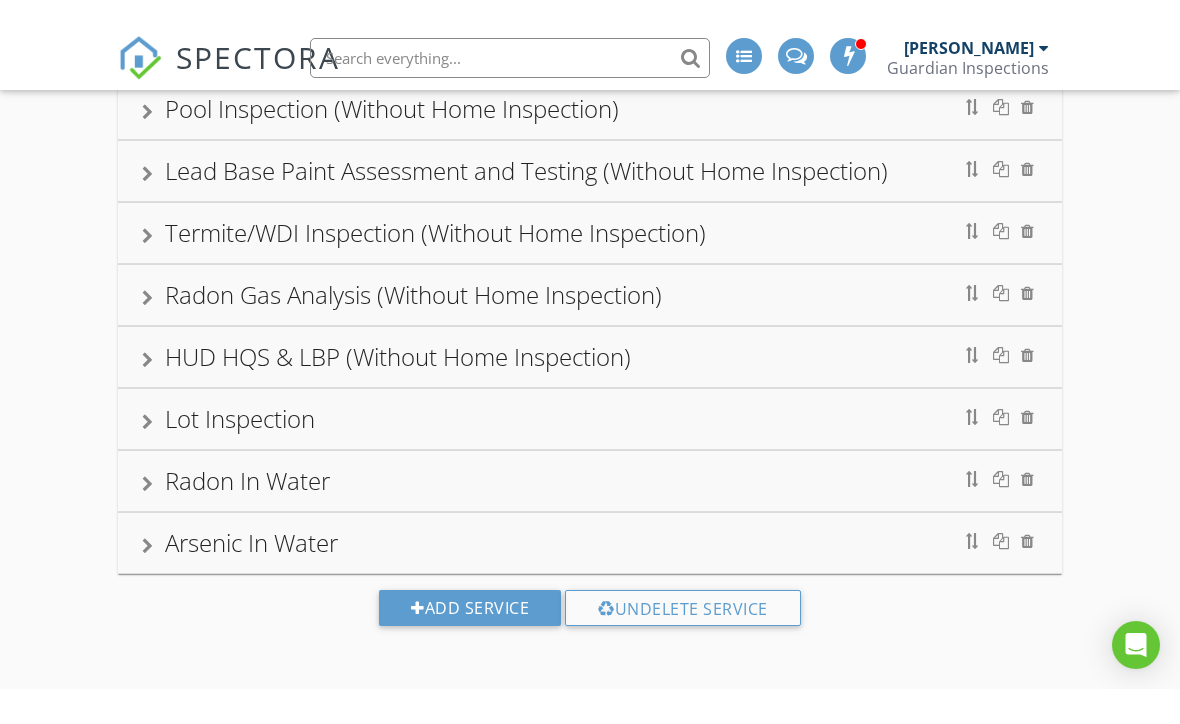 scroll, scrollTop: 1175, scrollLeft: 0, axis: vertical 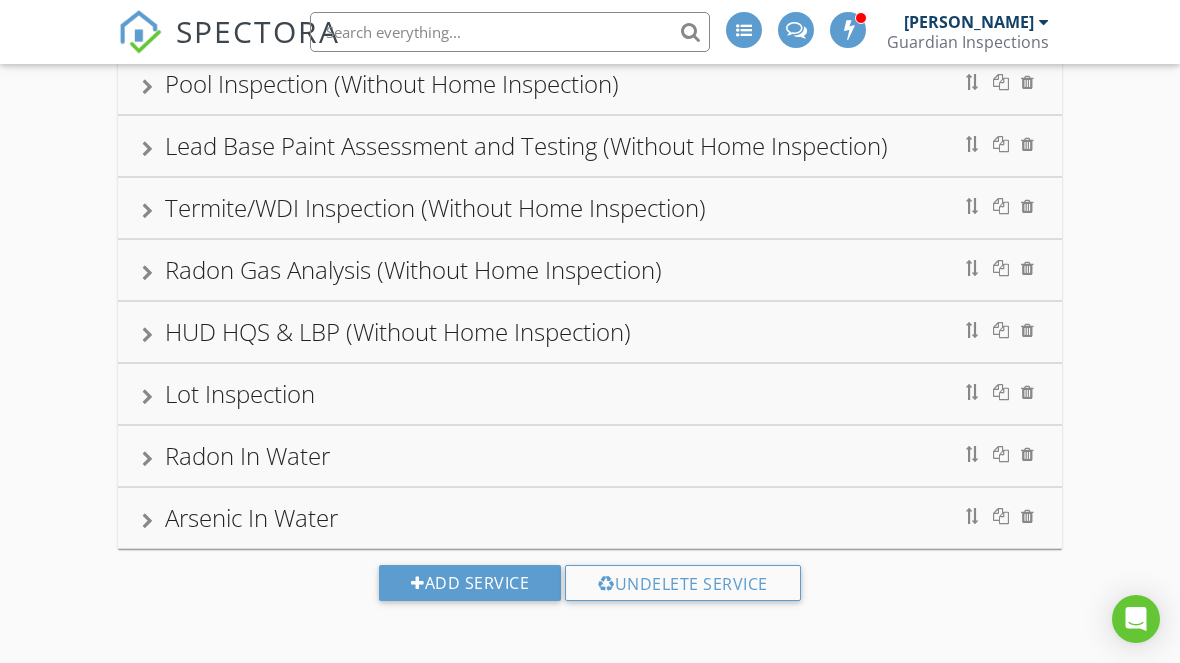 click on "Arsenic In Water" at bounding box center (590, 518) 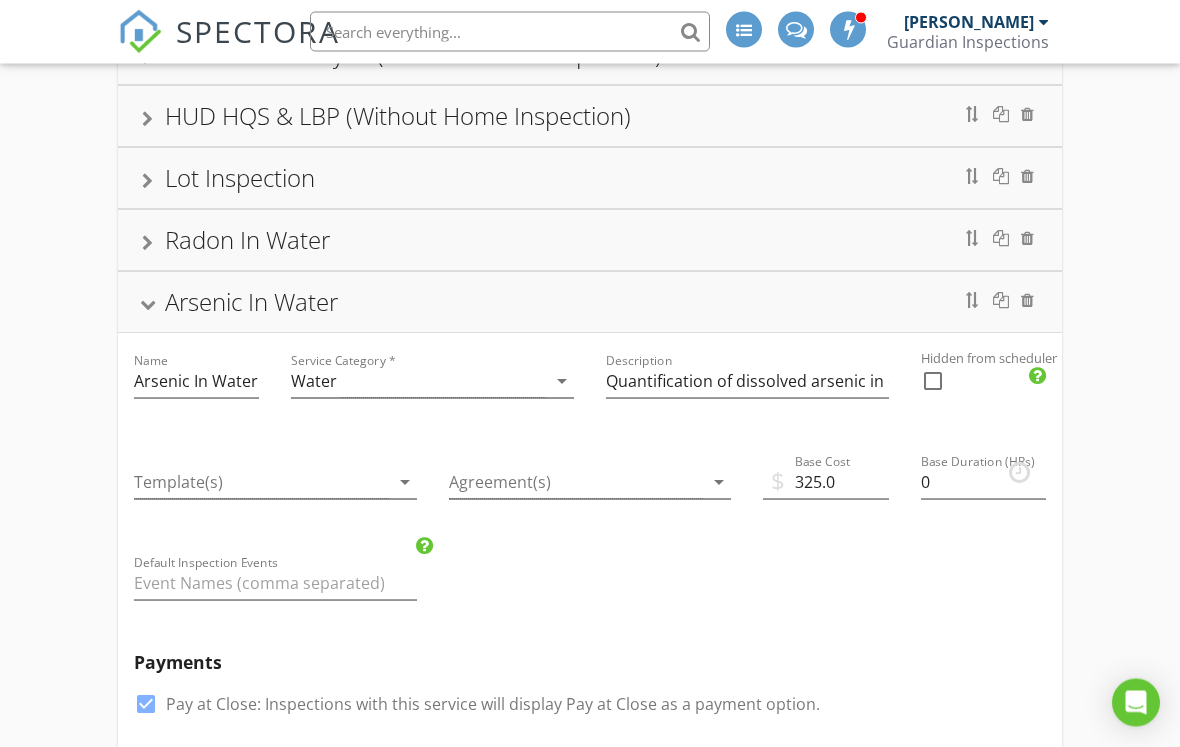 scroll, scrollTop: 1391, scrollLeft: 0, axis: vertical 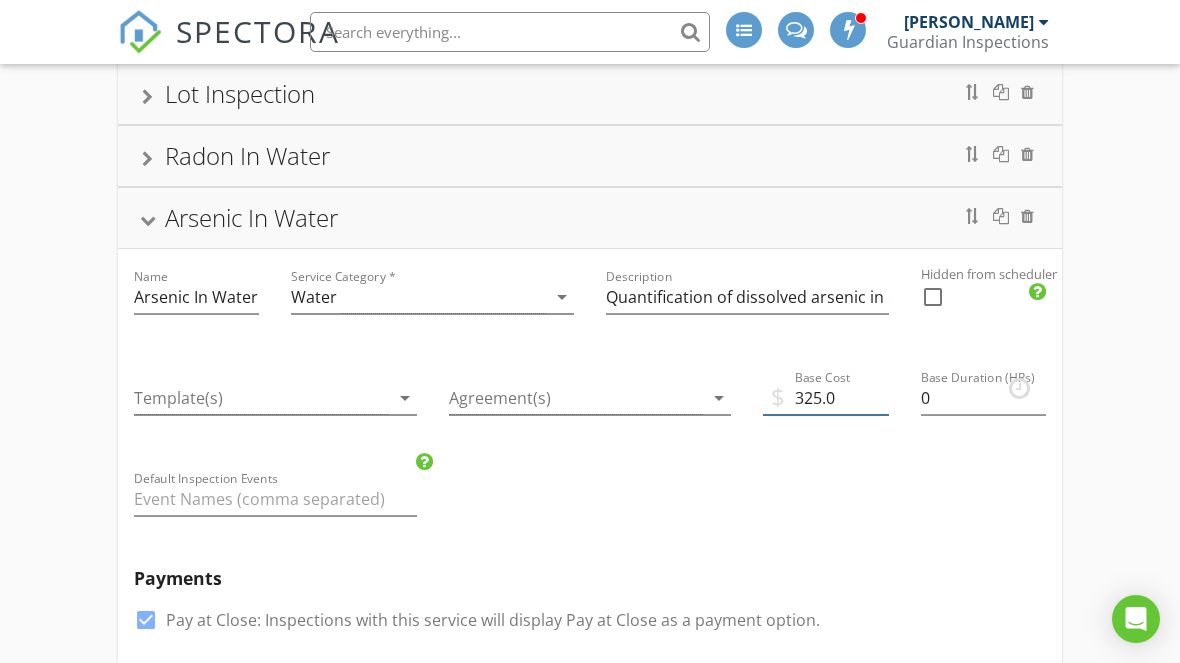 click on "325.0" at bounding box center (825, 398) 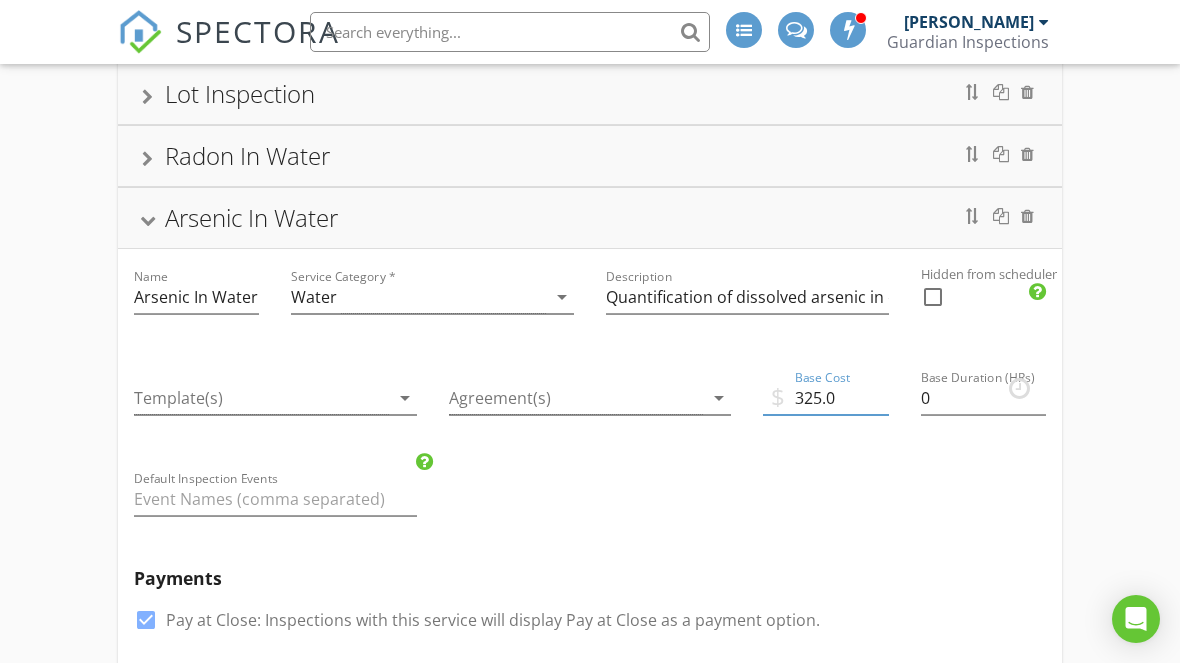 scroll, scrollTop: 1474, scrollLeft: 0, axis: vertical 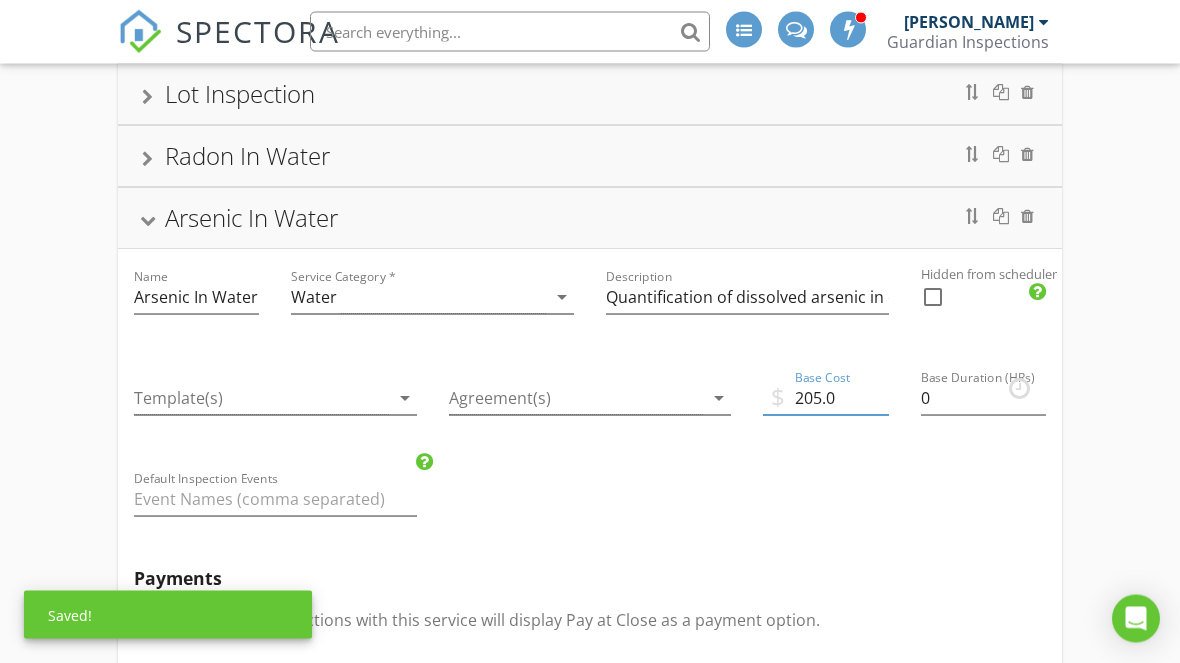 click on "Home Inspection         Pre-Drywall Inspection         11 Month Warranty Inspection         Pre-Investment Walkthrough         Re-Inspection         Pre-Listing Inspection         Stucco/EIFS Inspection          Manufactured Home Engineer Foundation Inspection         PFAS Water Quality (Forever Chemicals)         Septic Inspection (Without Home Inspection)         Well Inspection/Water Quality (Without Home Inspection)   Name Well Inspection/Water Quality (Without Home Inspection)   Service Category * Water arrow_drop_down   Description Well component inspection and water quality report Report. Includes Total Coliform/Fecal E.coli Bacteria   Hidden from scheduler   check_box_outline_blank             Sewer Scope Inspection (Without Home Inspection)         Water Quality Testing (Without Home Inspection)         Indoor Air Quality Analysis (Without Home Inspection)         Mold Sampling and Identification (Without Home Inspection)         Indoor Air Mold Analysis (Without Home Inspection)" at bounding box center (590, 28) 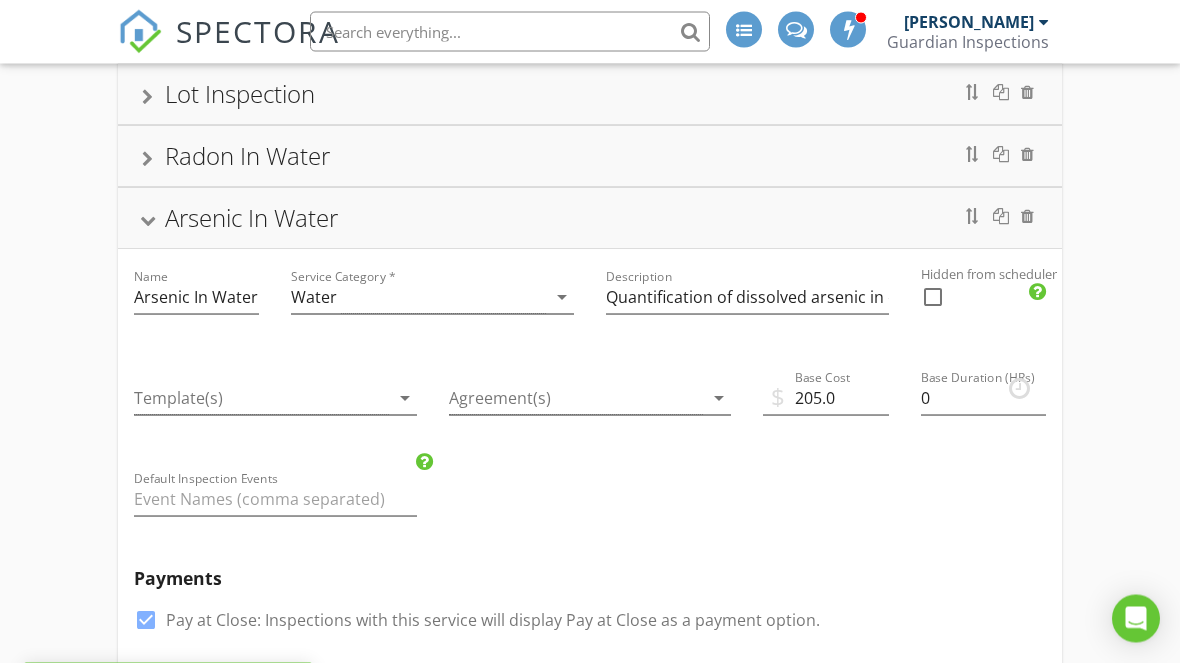 scroll, scrollTop: 1475, scrollLeft: 0, axis: vertical 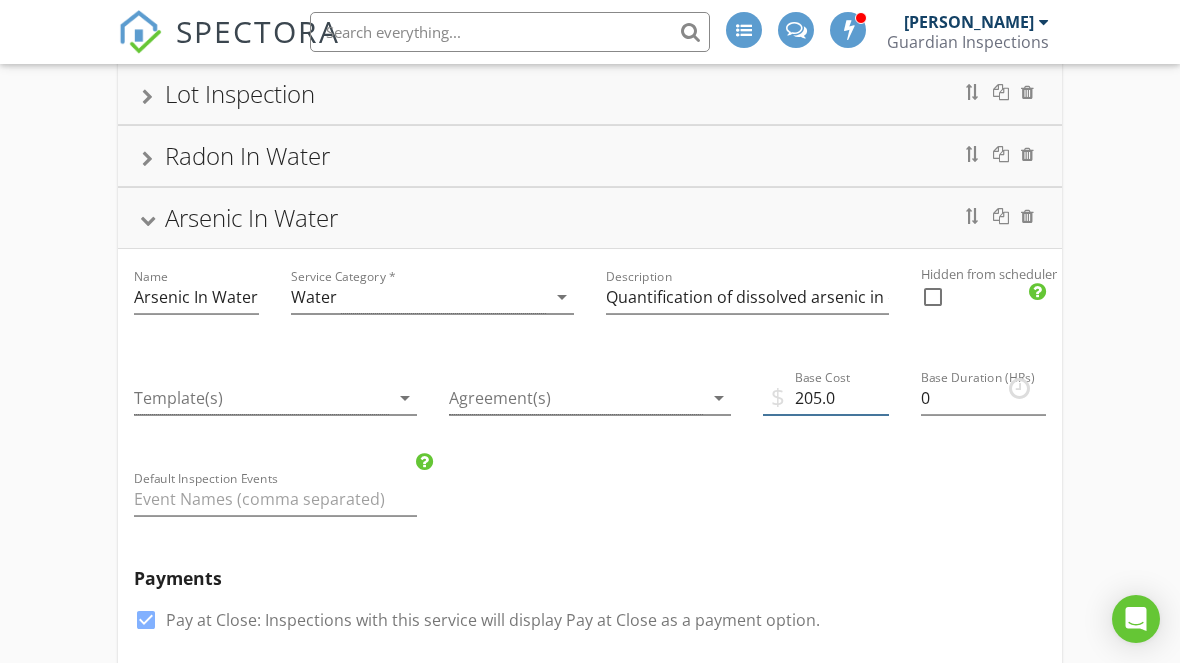 click on "205.0" at bounding box center [825, 398] 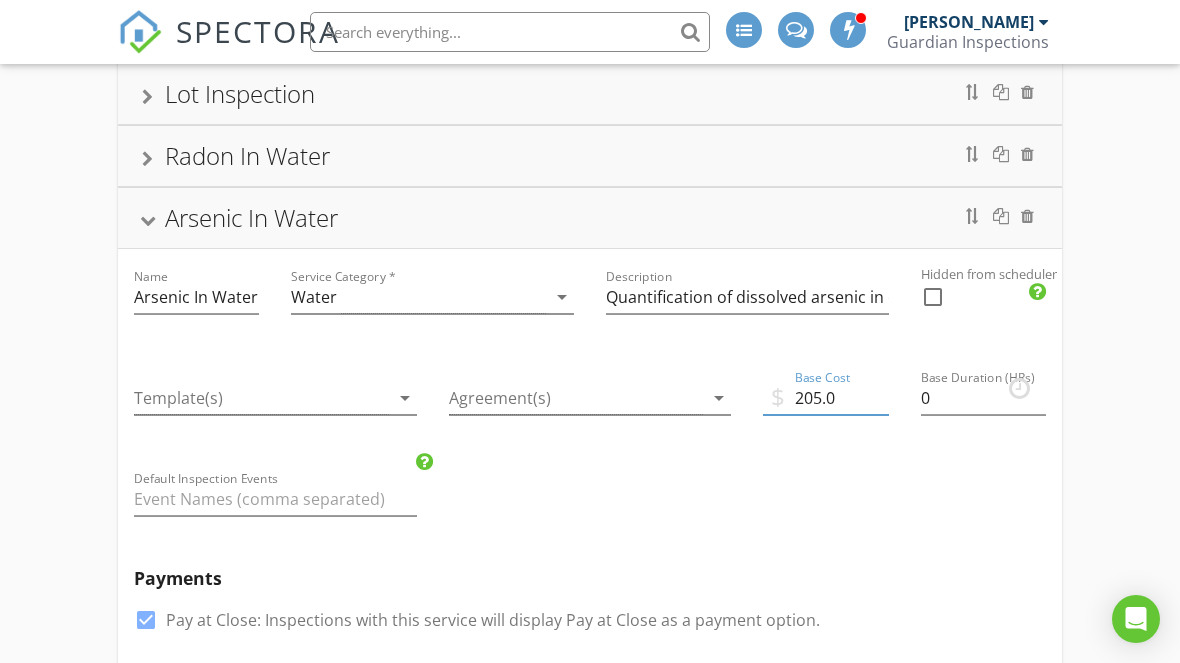scroll, scrollTop: 1474, scrollLeft: 0, axis: vertical 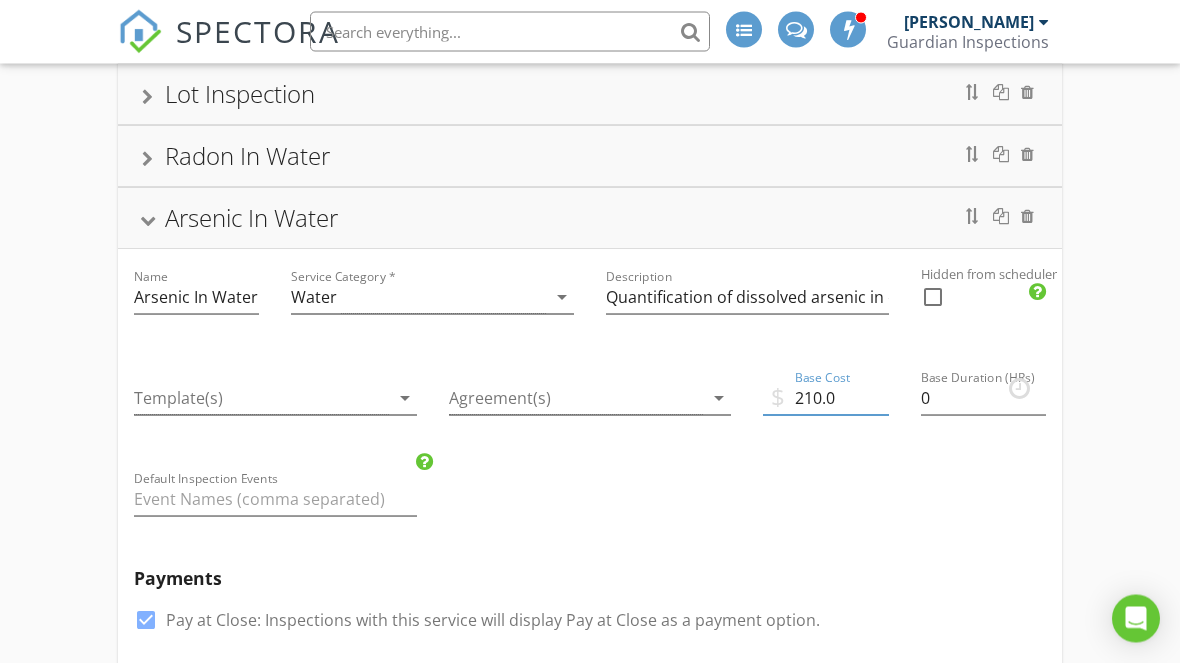 type on "210.0" 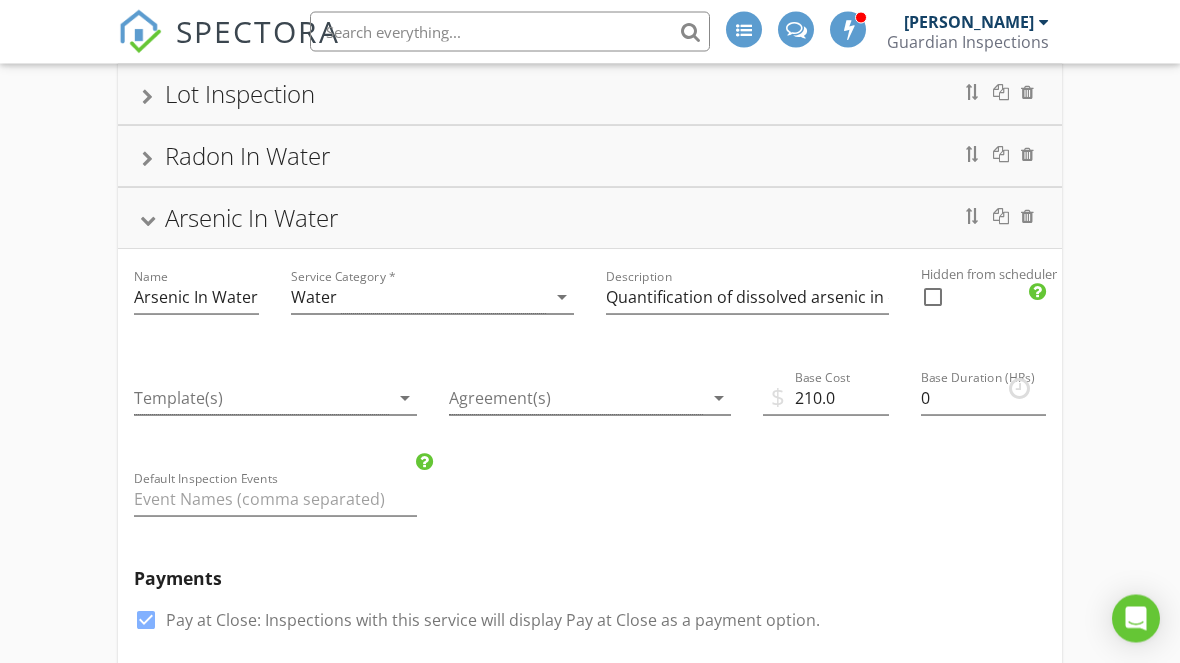 scroll, scrollTop: 1475, scrollLeft: 0, axis: vertical 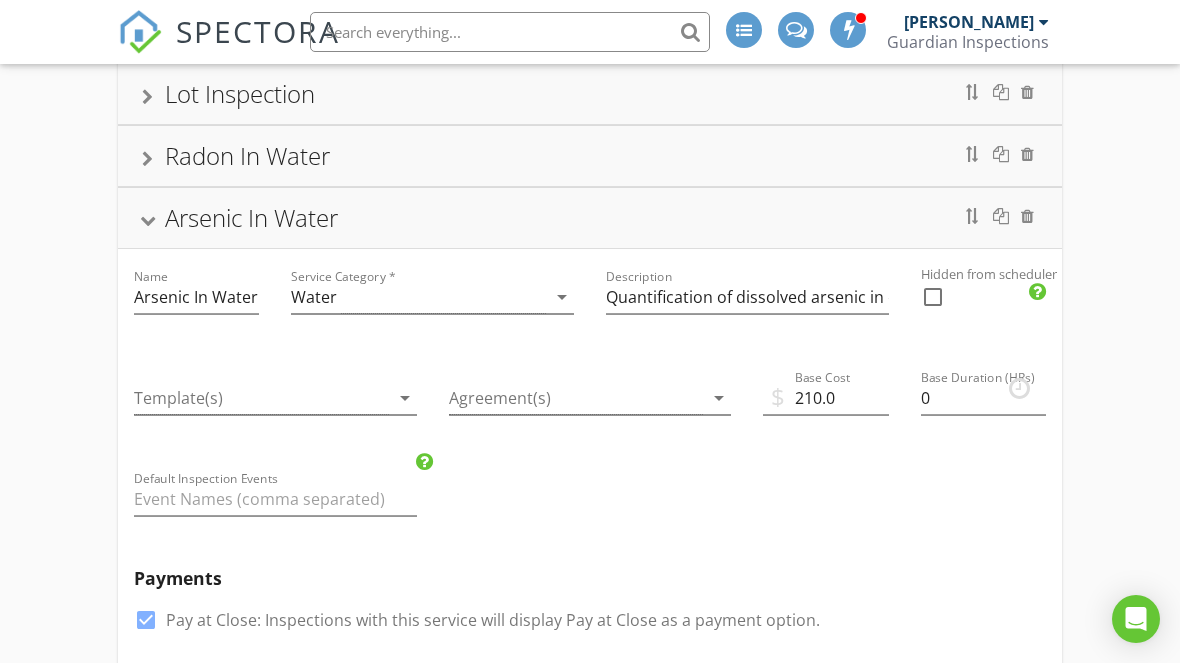 click on "Arsenic In Water" at bounding box center [590, 218] 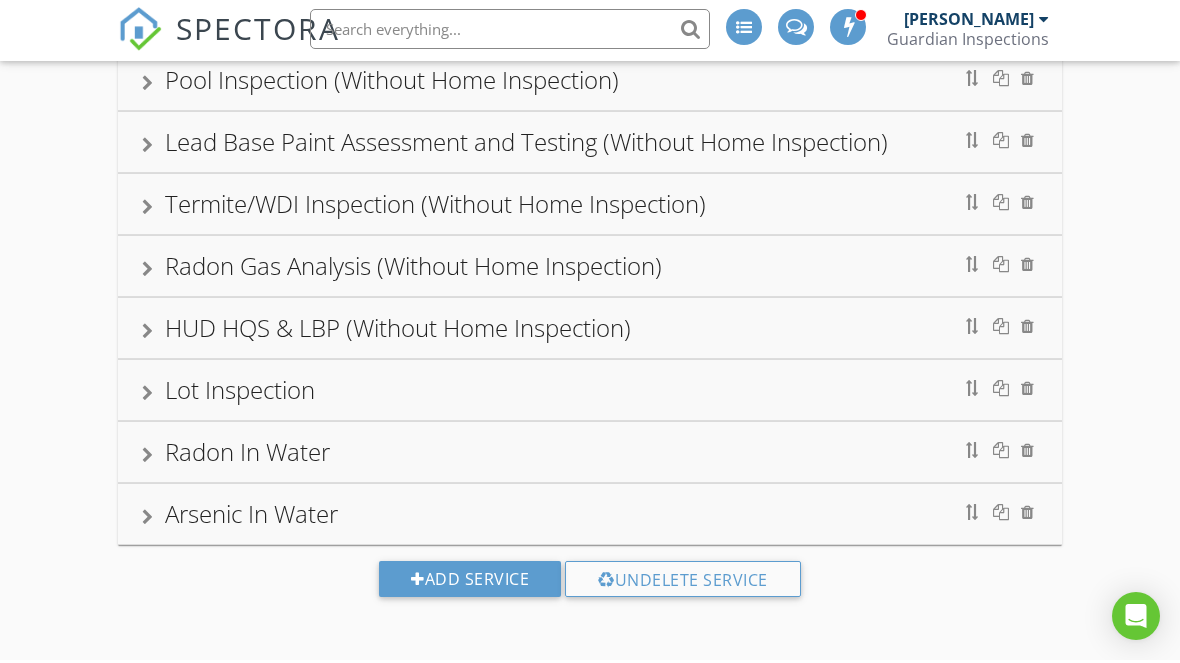 scroll, scrollTop: 1175, scrollLeft: 0, axis: vertical 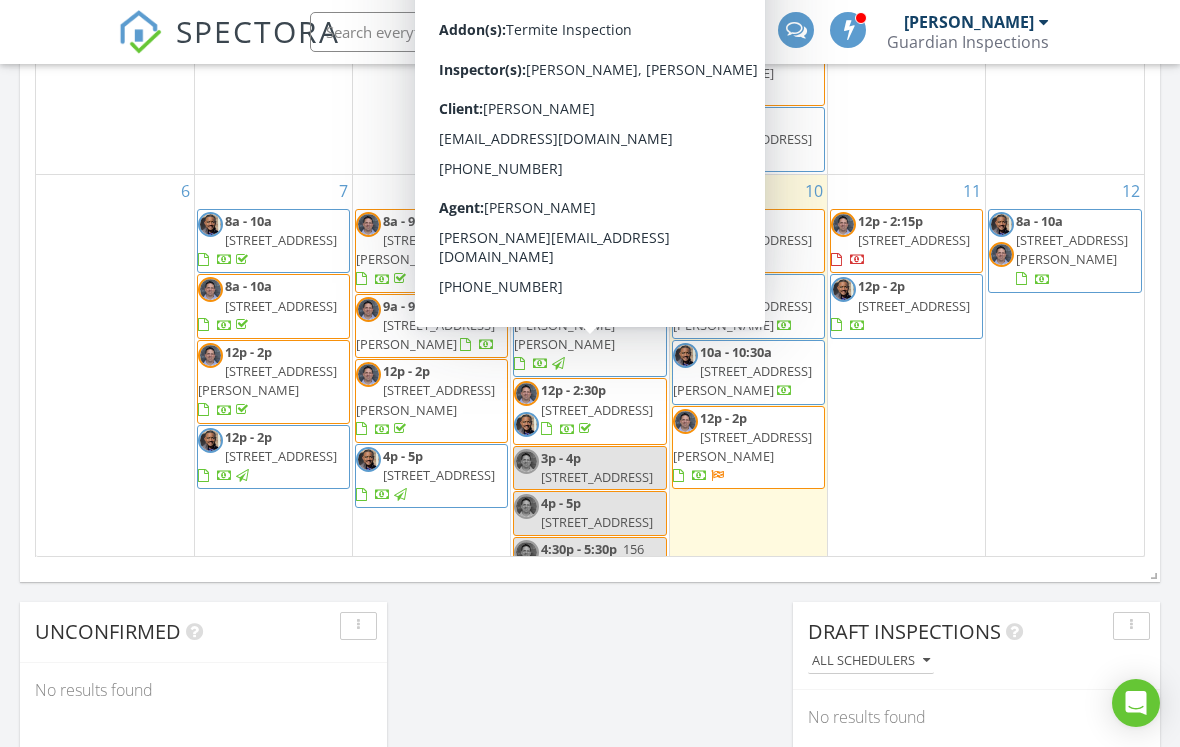 click on "[STREET_ADDRESS]" at bounding box center (597, 410) 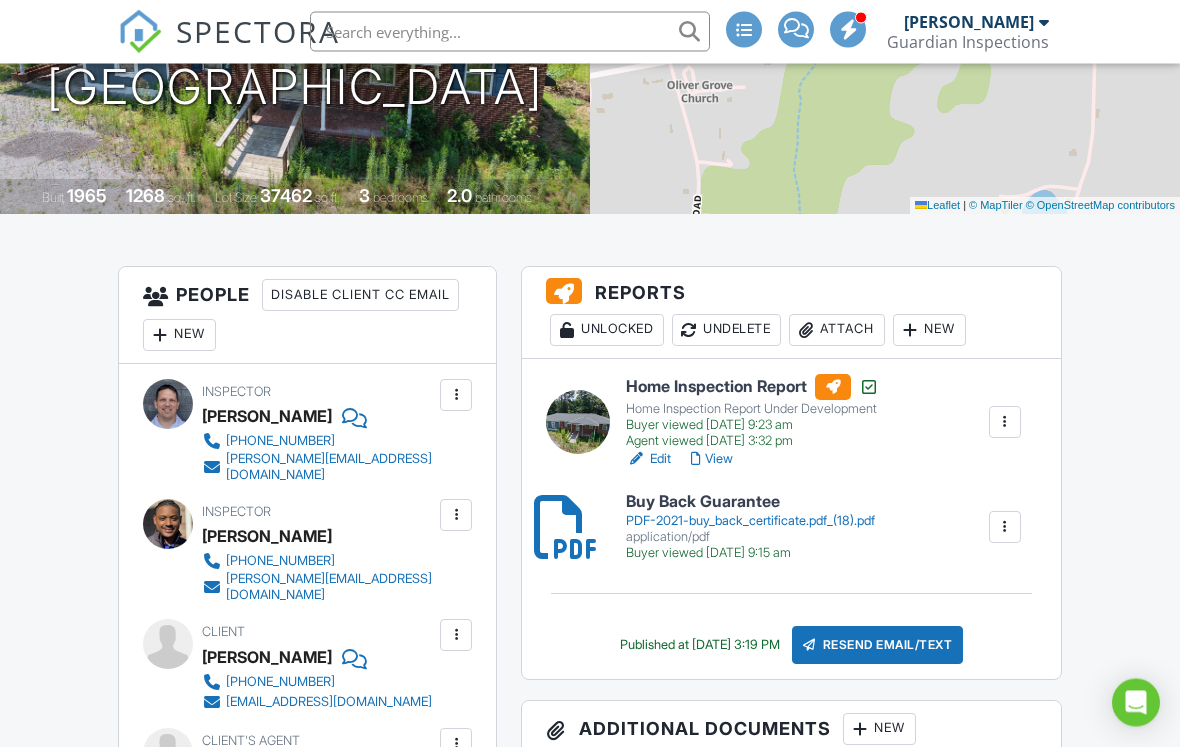 scroll, scrollTop: 344, scrollLeft: 0, axis: vertical 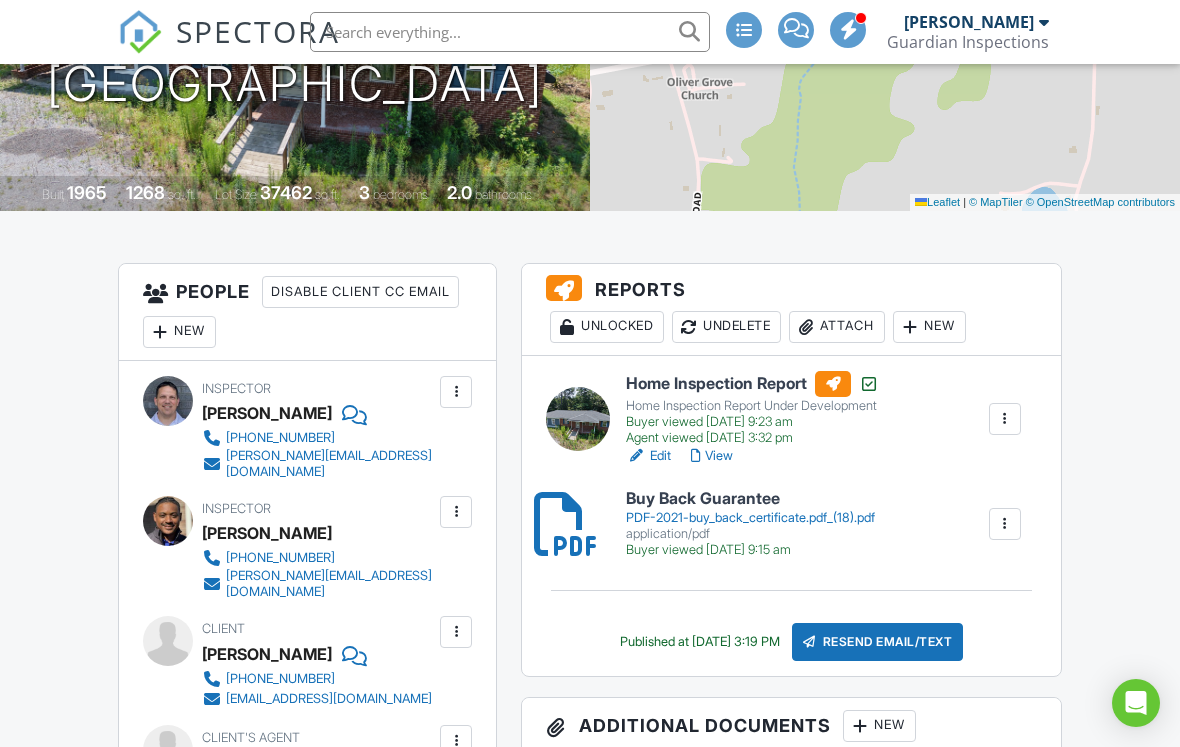 click on "Attach" at bounding box center [837, 327] 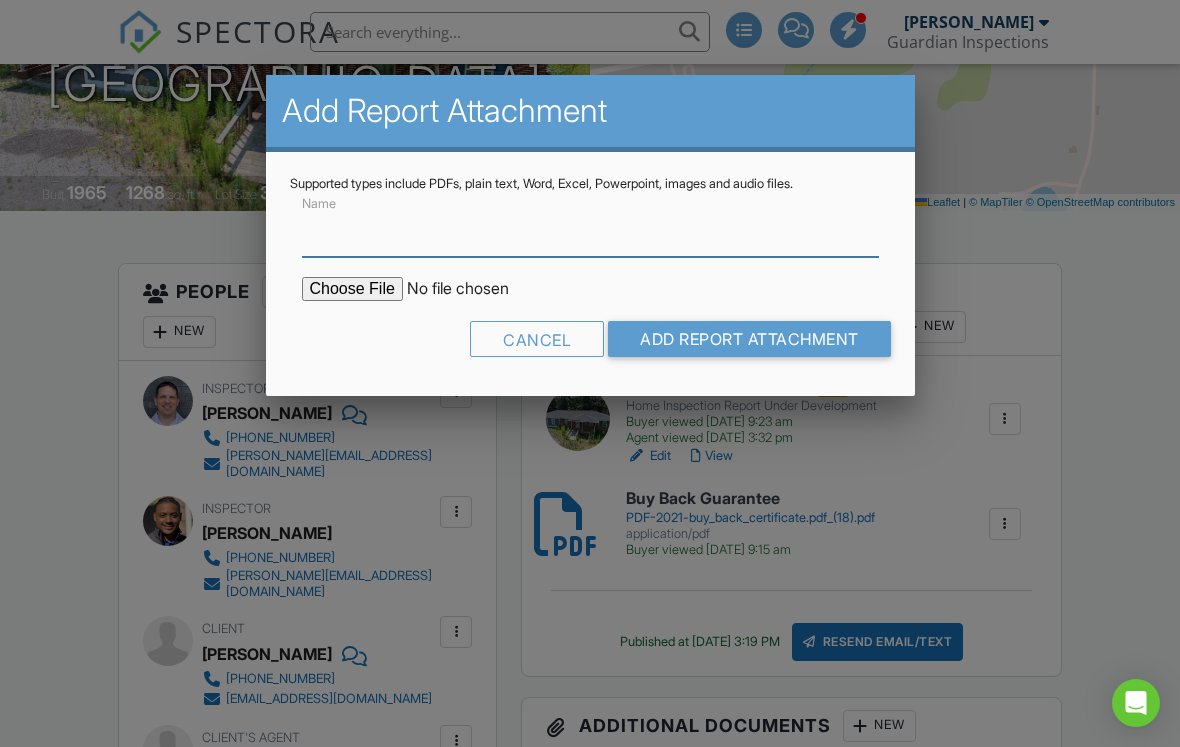 scroll, scrollTop: 343, scrollLeft: 0, axis: vertical 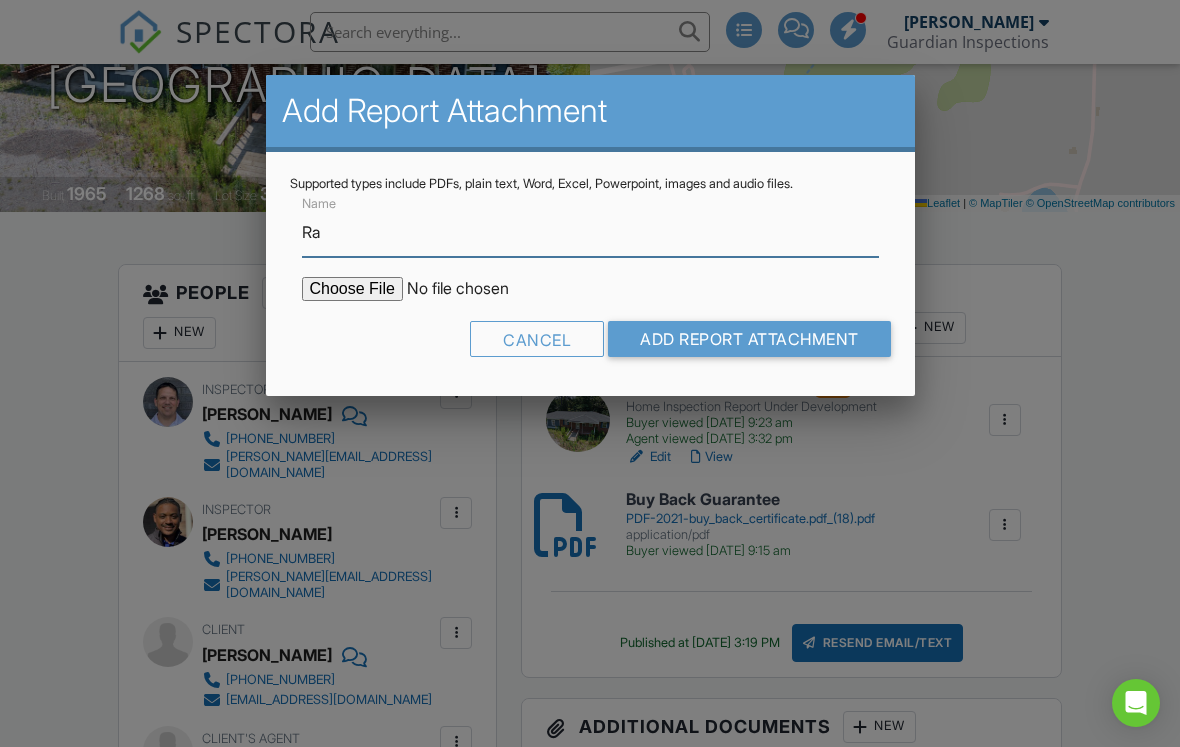 type on "R" 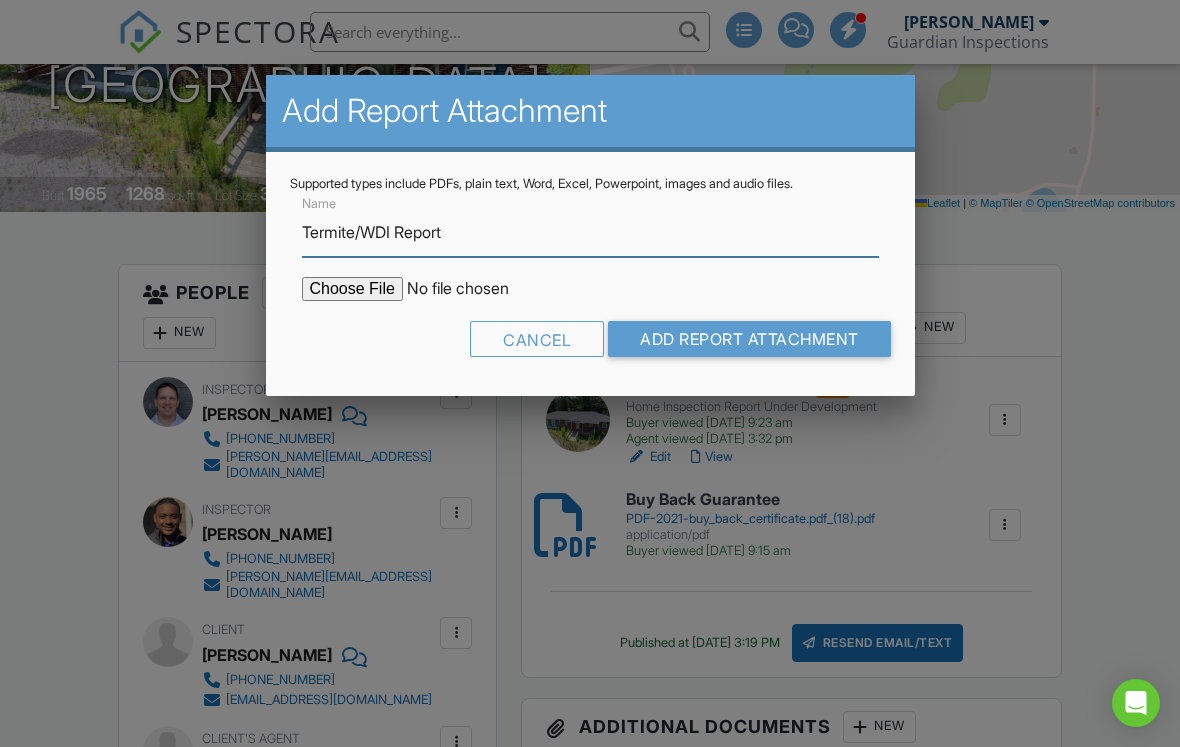 type on "Termite/WDI Report" 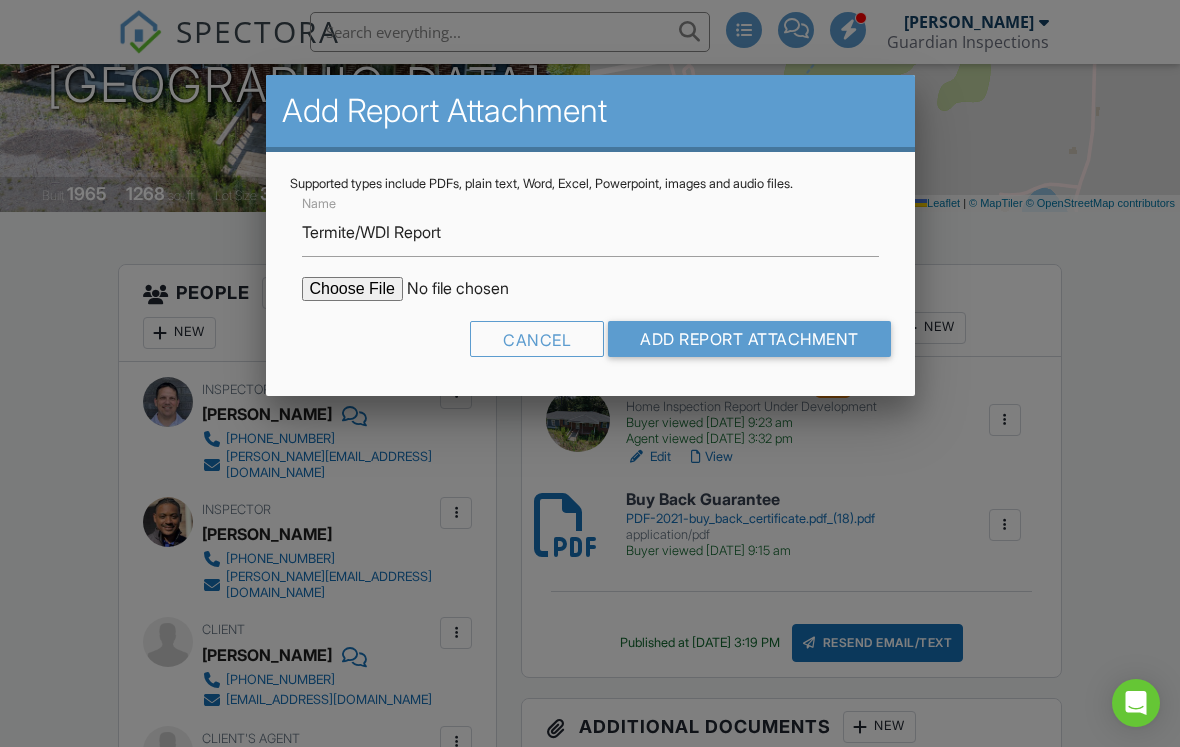 click at bounding box center (472, 289) 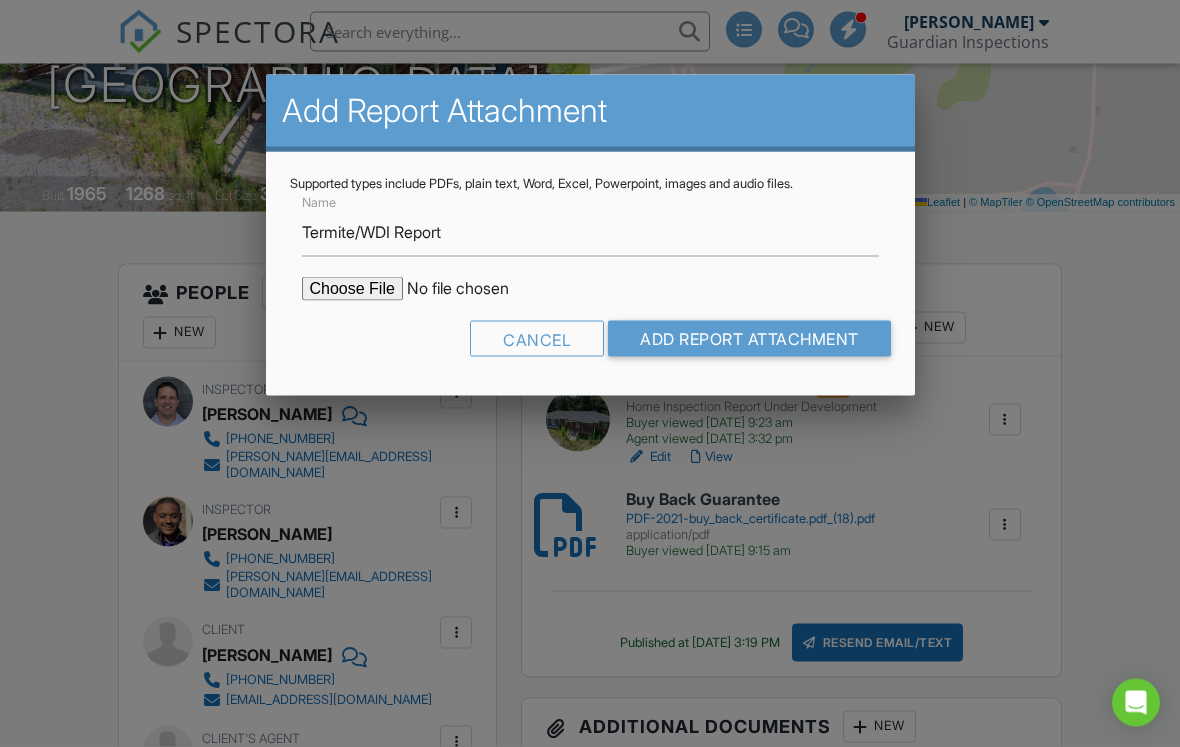 type on "C:\fakepath\8535 U.S. Highway 301 South WDIR.pdf" 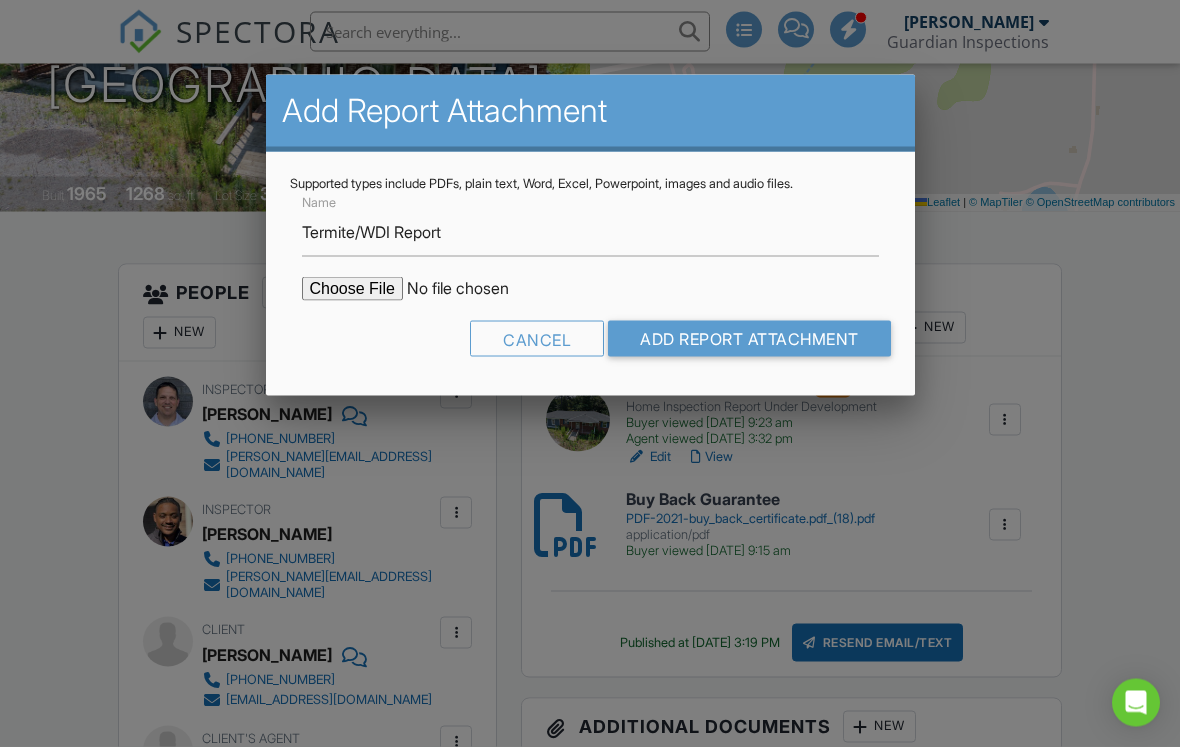 scroll, scrollTop: 344, scrollLeft: 0, axis: vertical 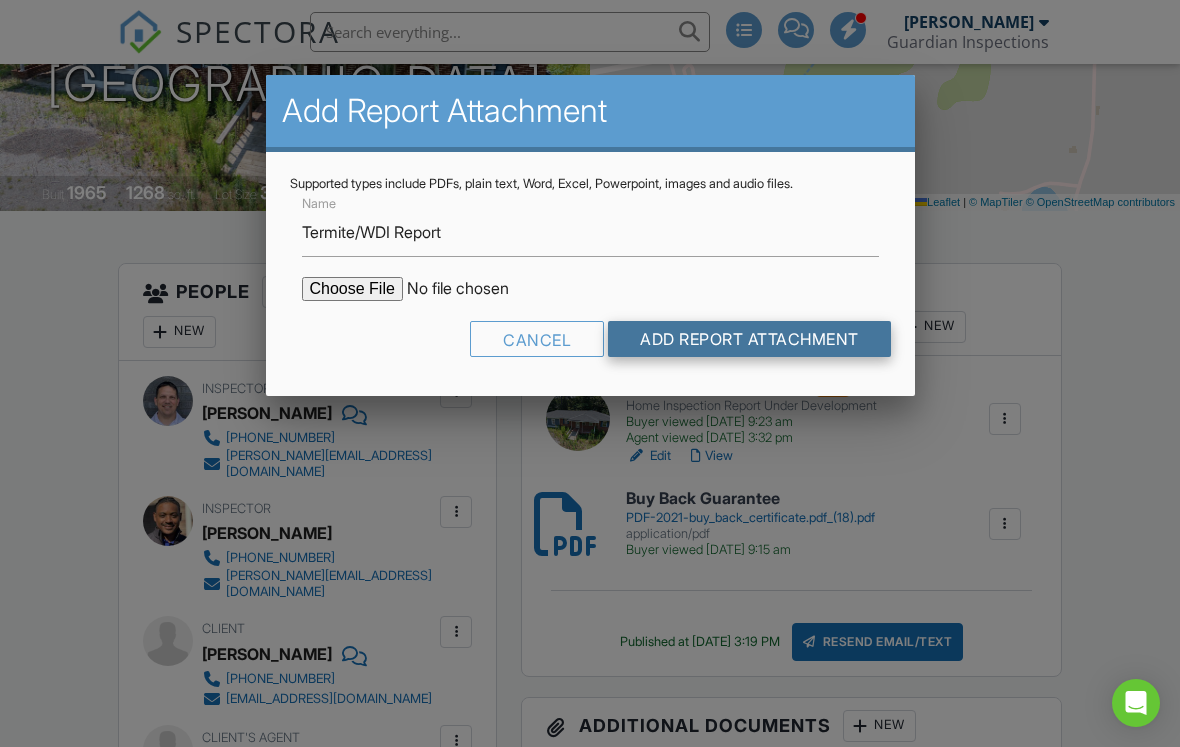 click on "Add Report Attachment" at bounding box center [749, 339] 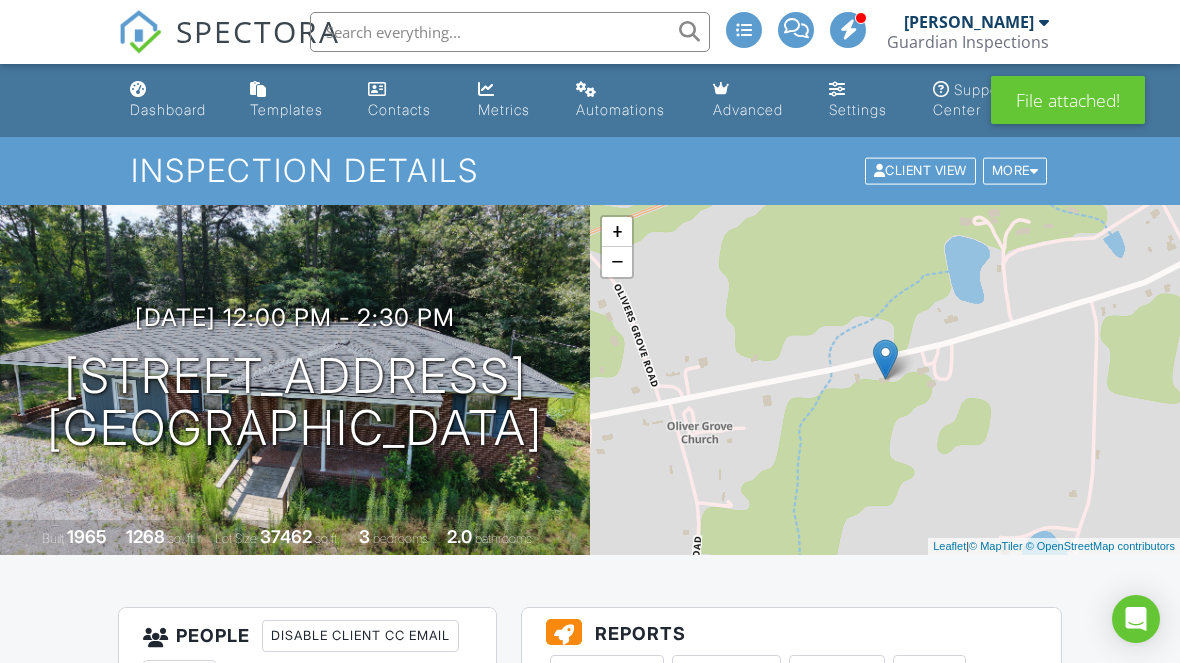 scroll, scrollTop: 0, scrollLeft: 0, axis: both 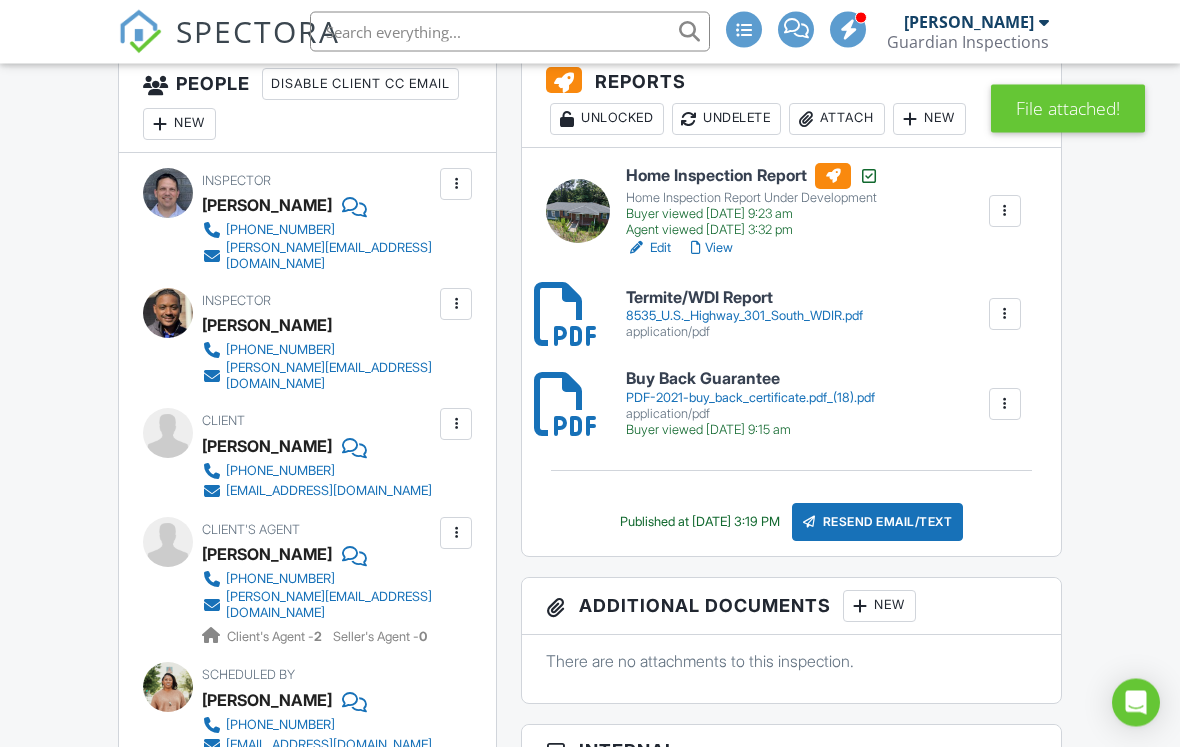 click on "Resend Email/Text" at bounding box center [878, 523] 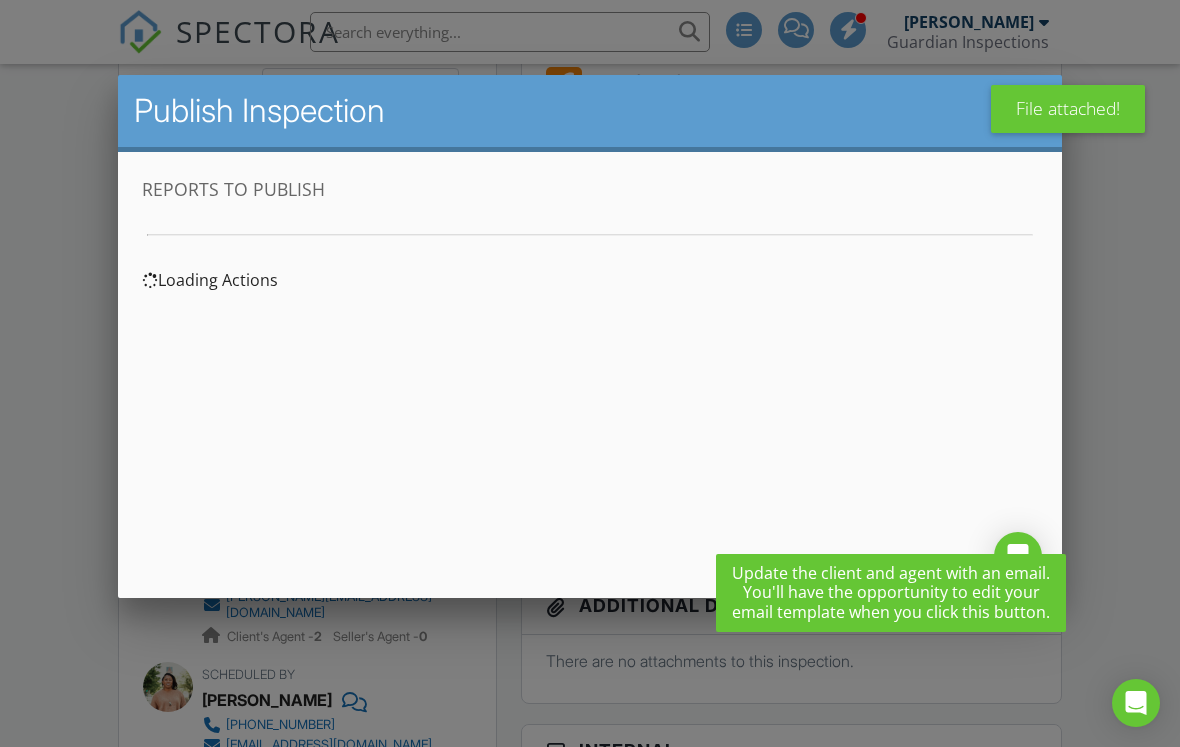 scroll, scrollTop: 0, scrollLeft: 0, axis: both 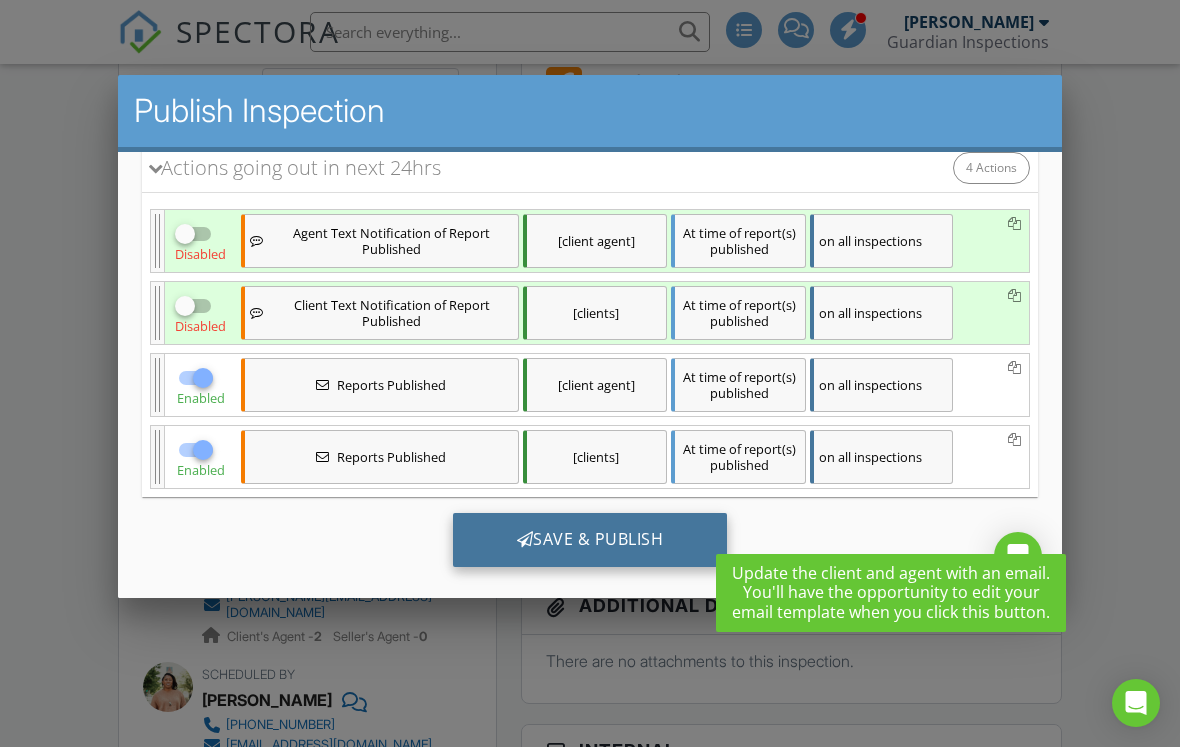 click on "Save & Publish" at bounding box center (590, 539) 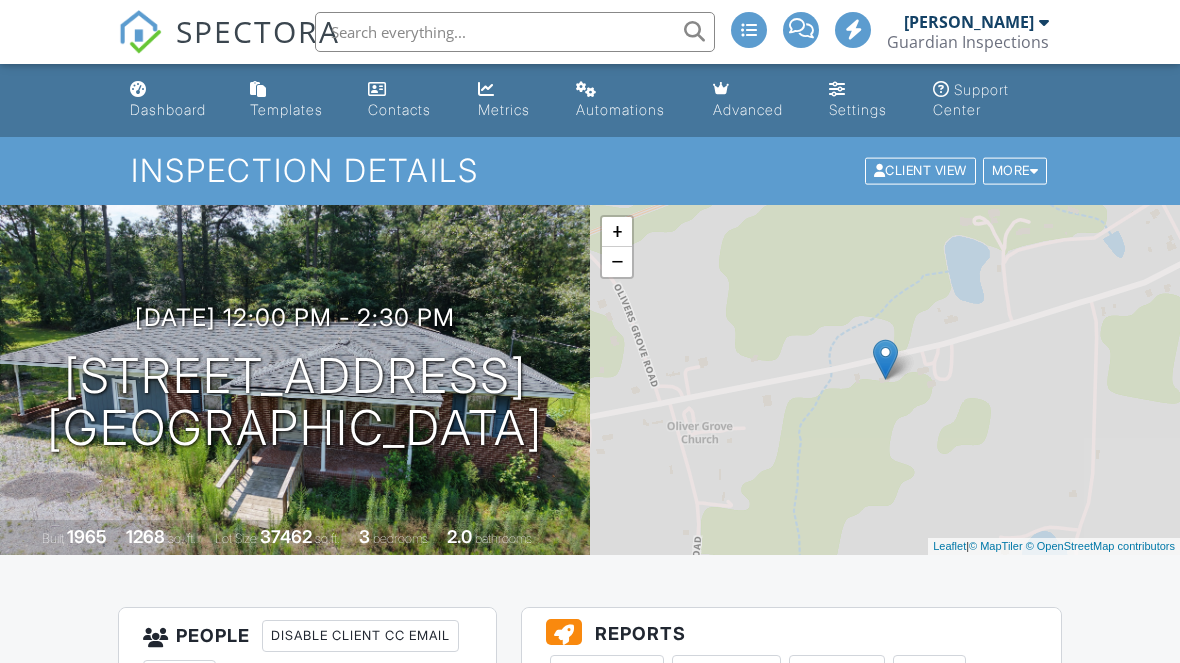 scroll, scrollTop: 0, scrollLeft: 0, axis: both 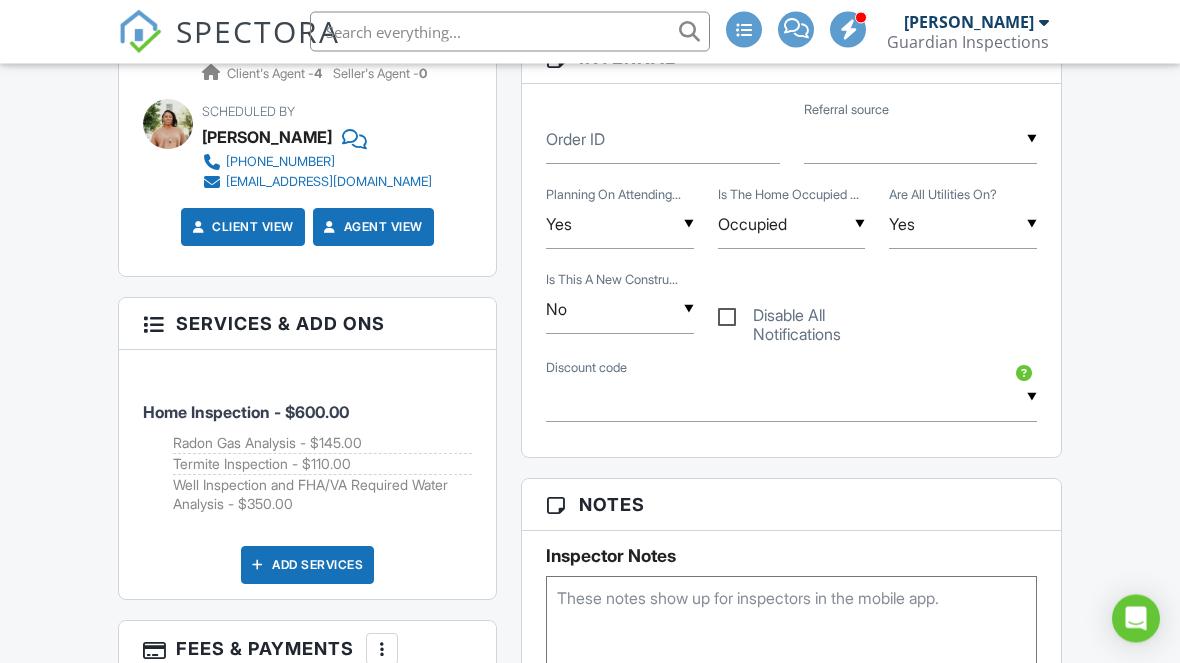 click on "Add Services" at bounding box center [307, 566] 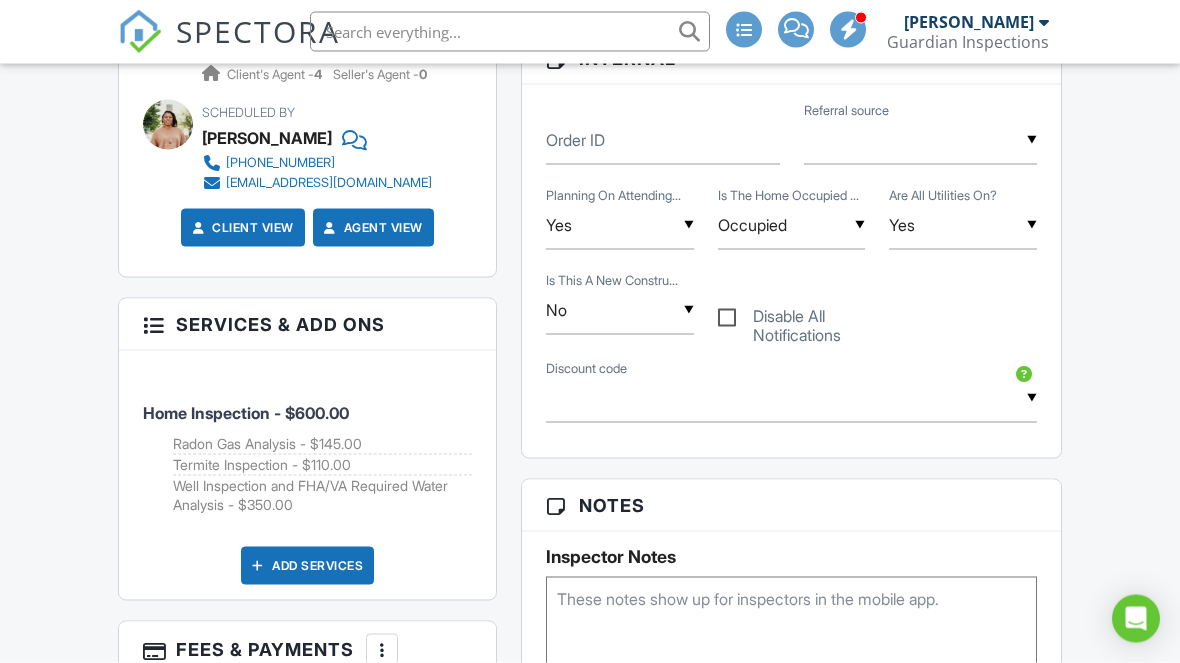 scroll, scrollTop: 1087, scrollLeft: 0, axis: vertical 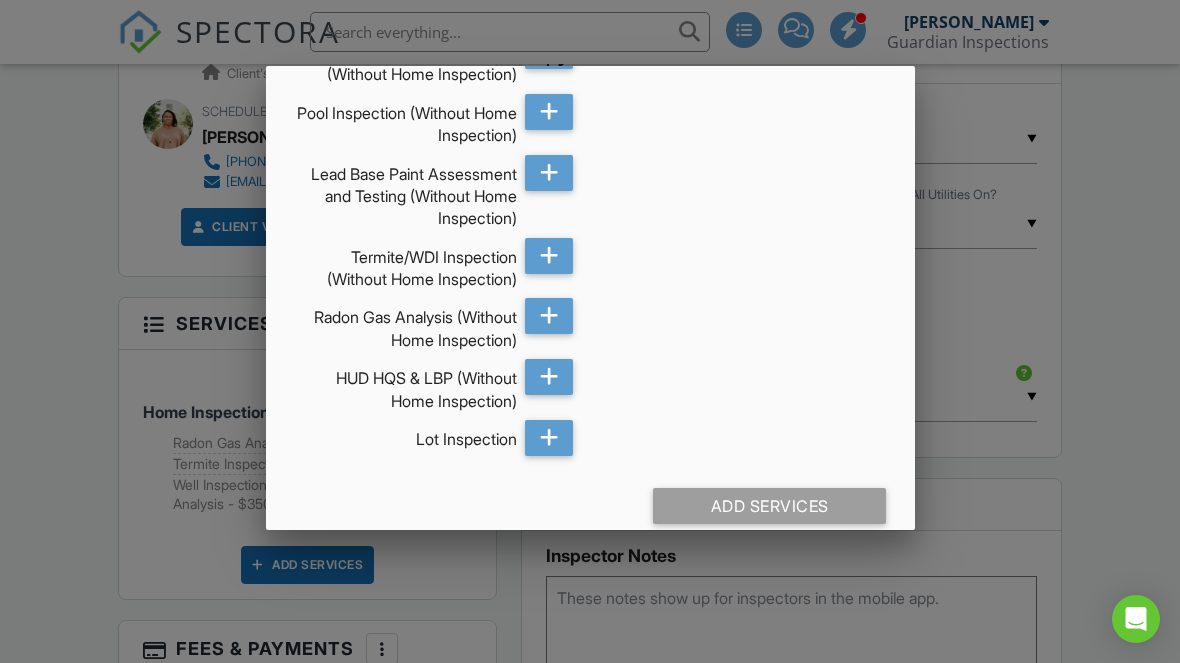 click at bounding box center [590, 314] 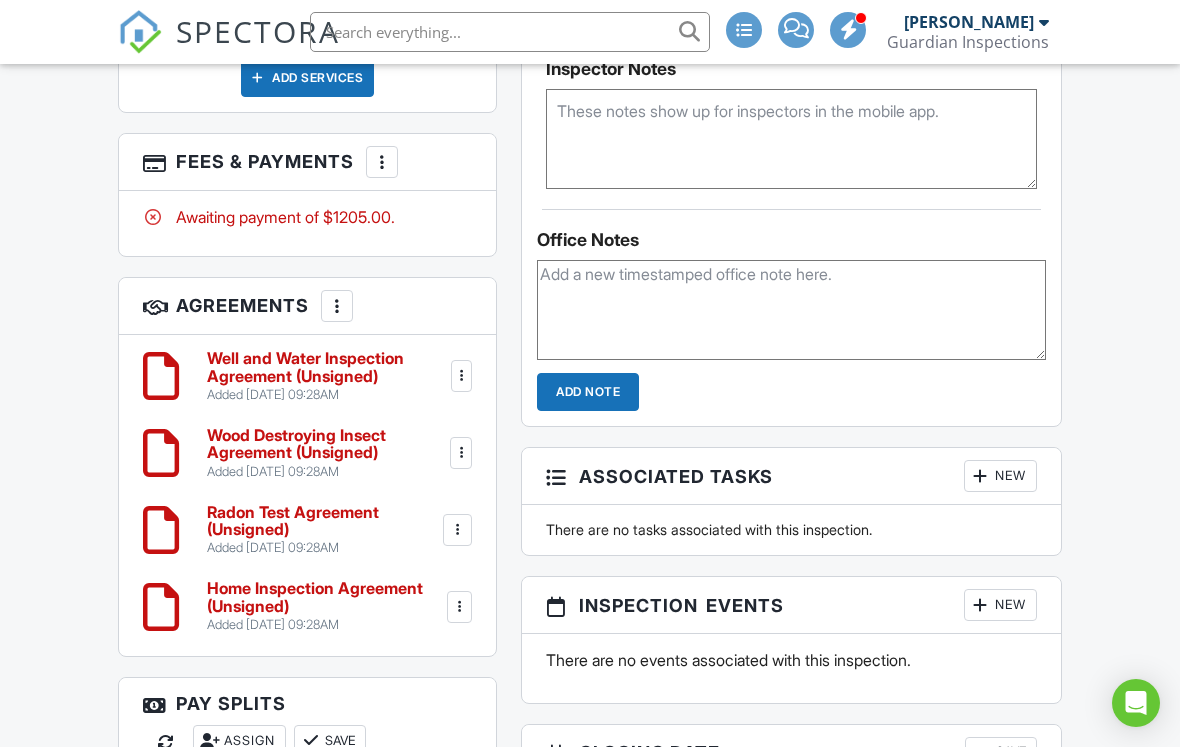 scroll, scrollTop: 0, scrollLeft: 0, axis: both 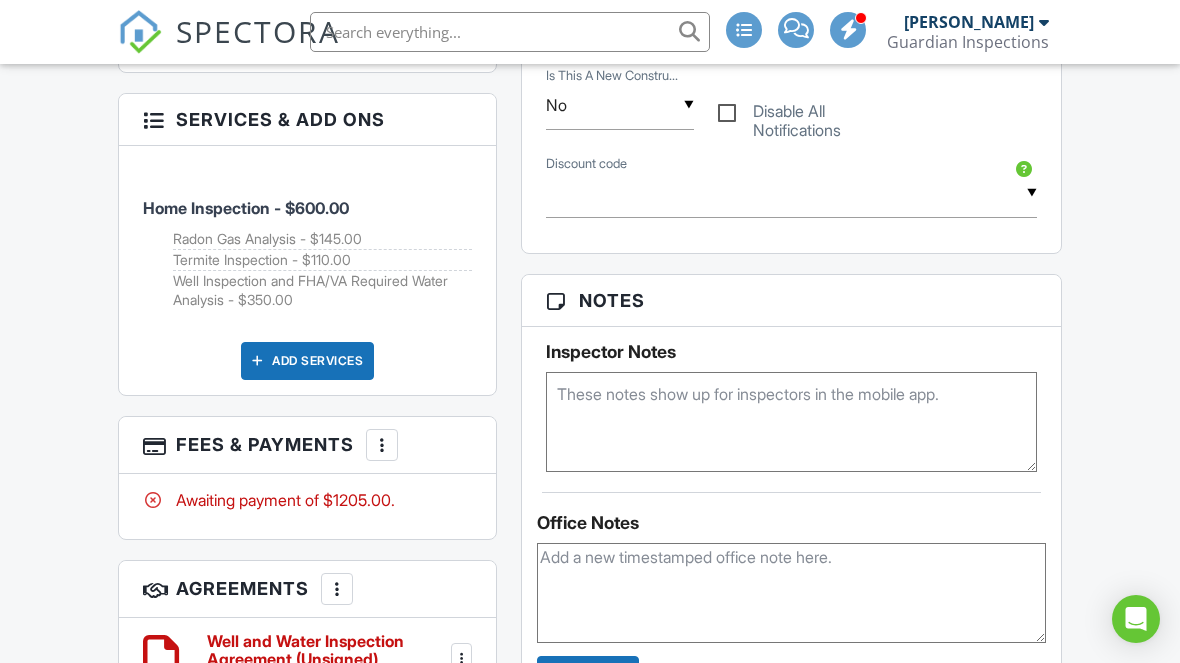 click on "Add Services" at bounding box center [307, 361] 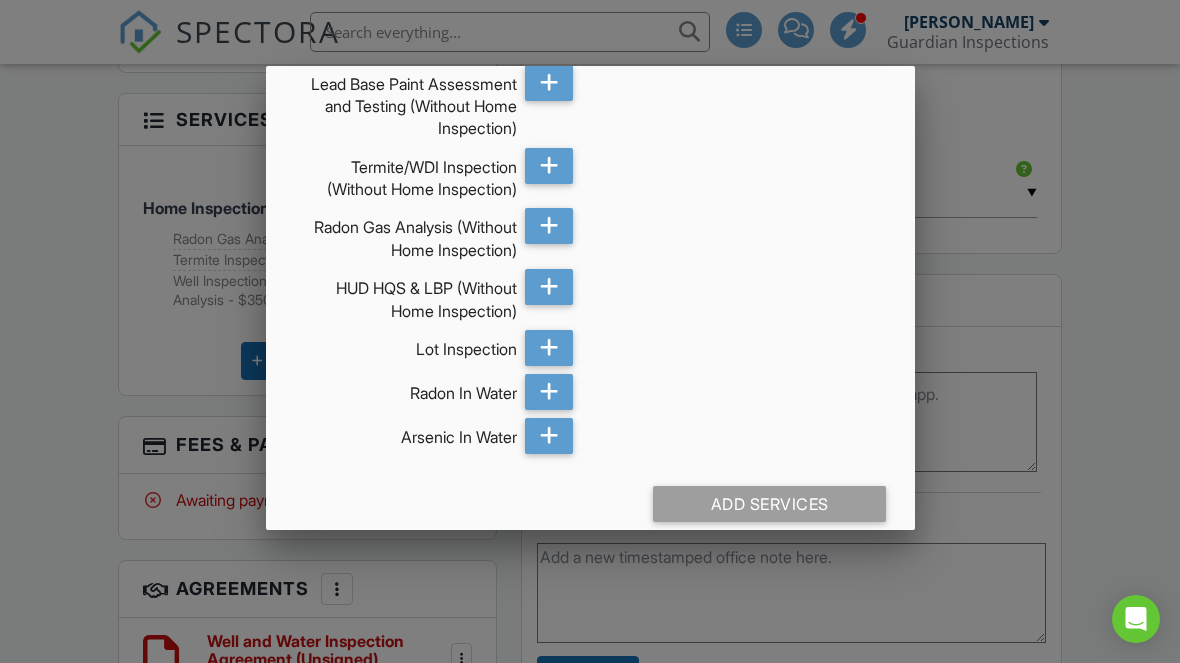 scroll, scrollTop: 2462, scrollLeft: 0, axis: vertical 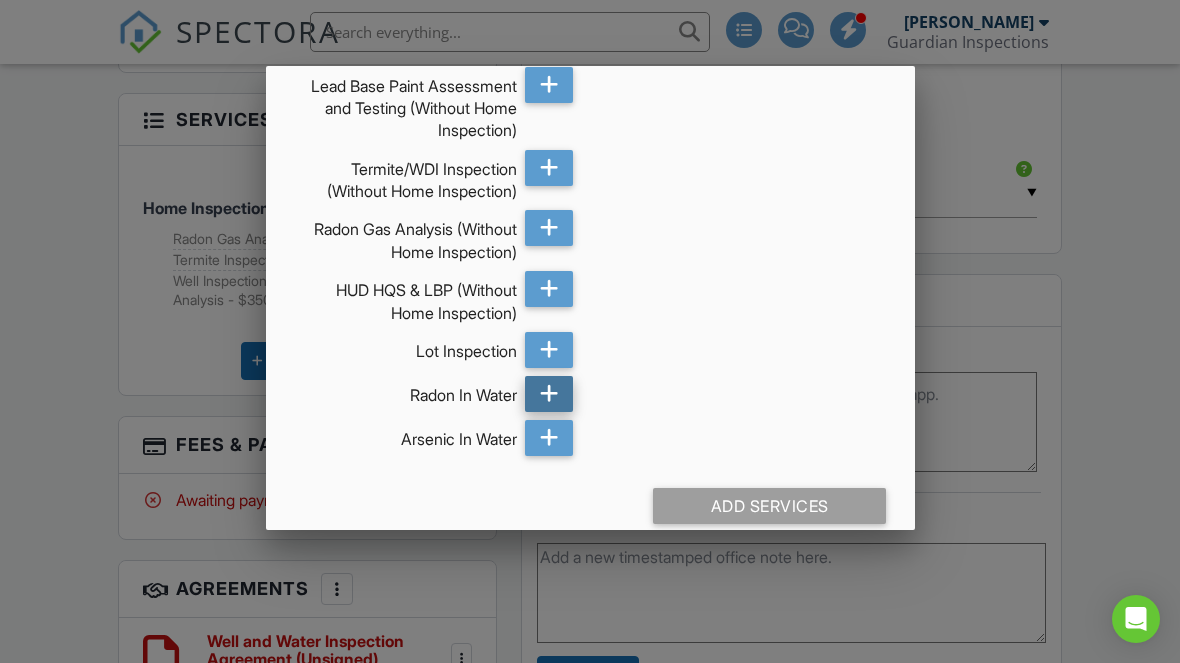 click at bounding box center [549, 394] 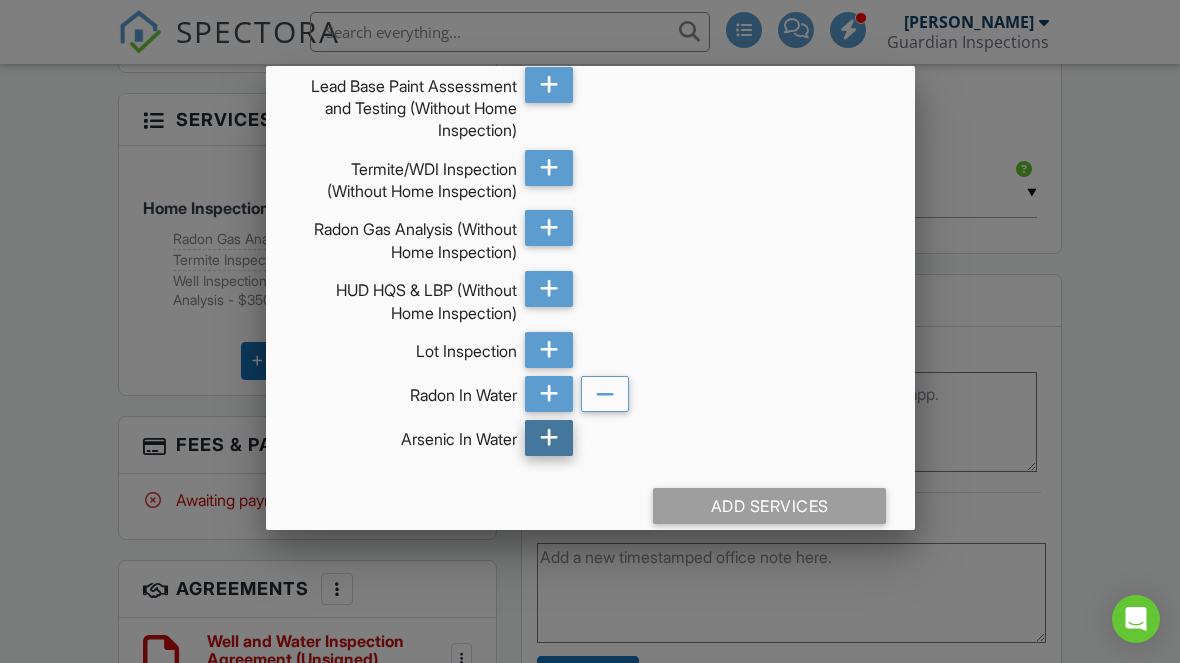 click at bounding box center [549, 438] 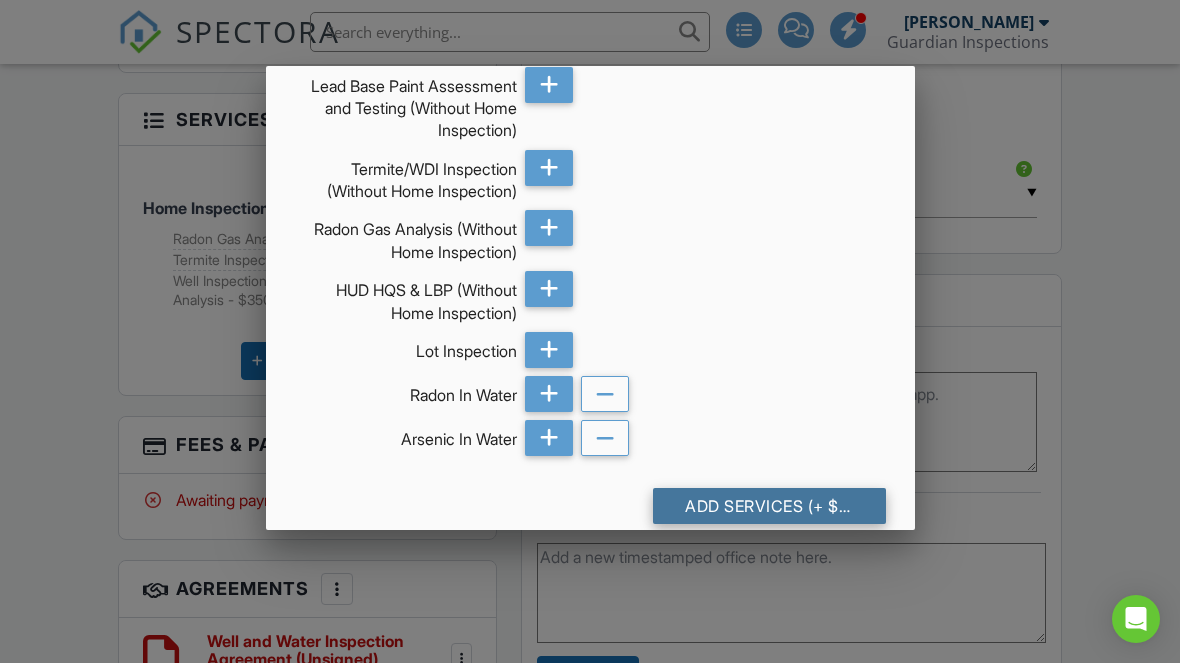 click on "Add Services
(+ $395.0)" at bounding box center [769, 506] 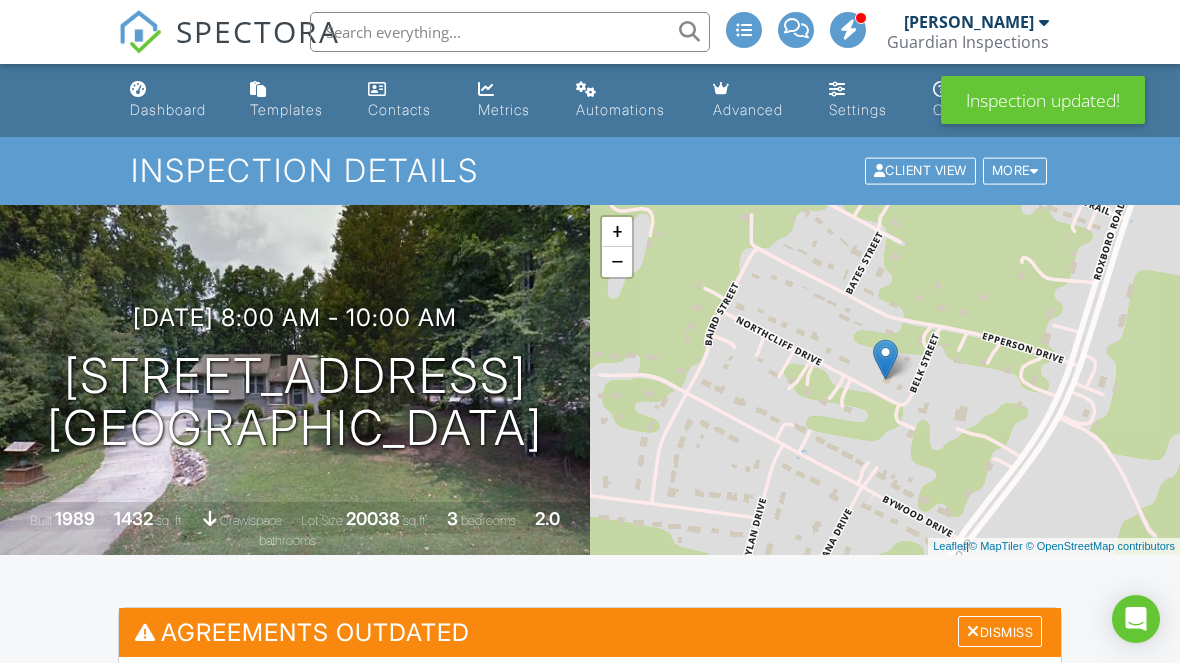 scroll, scrollTop: 0, scrollLeft: 0, axis: both 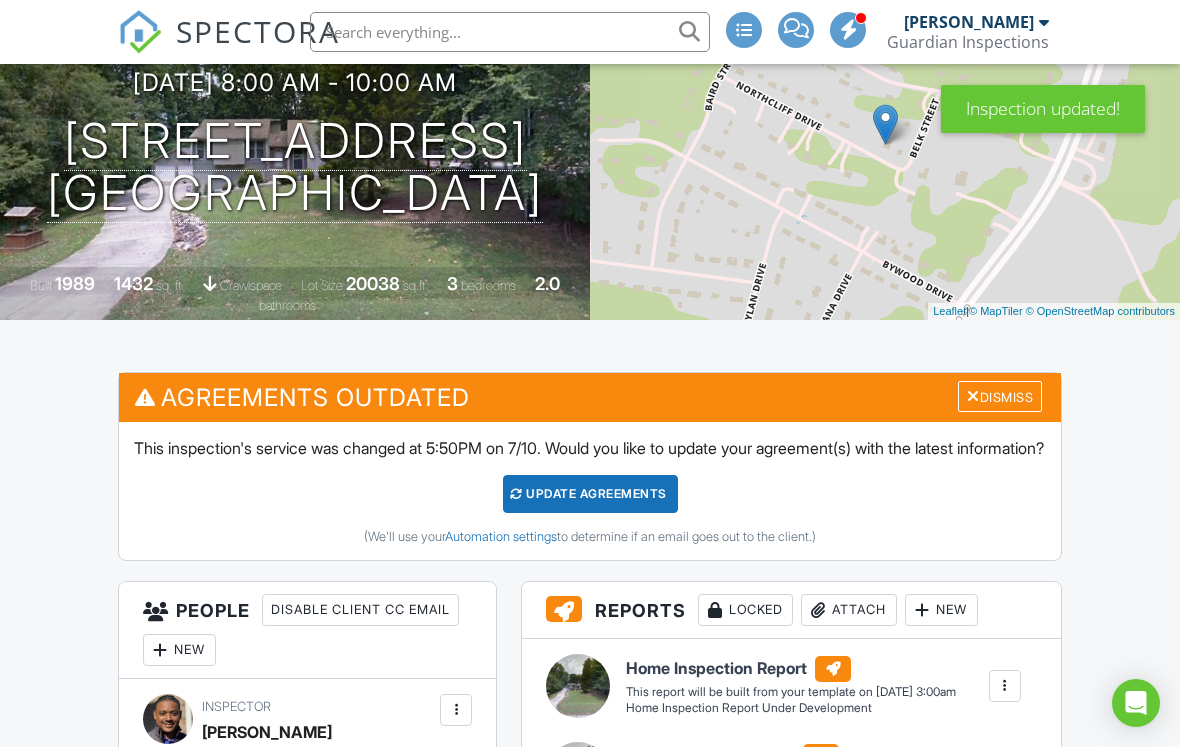 click on "Update Agreements" at bounding box center (590, 494) 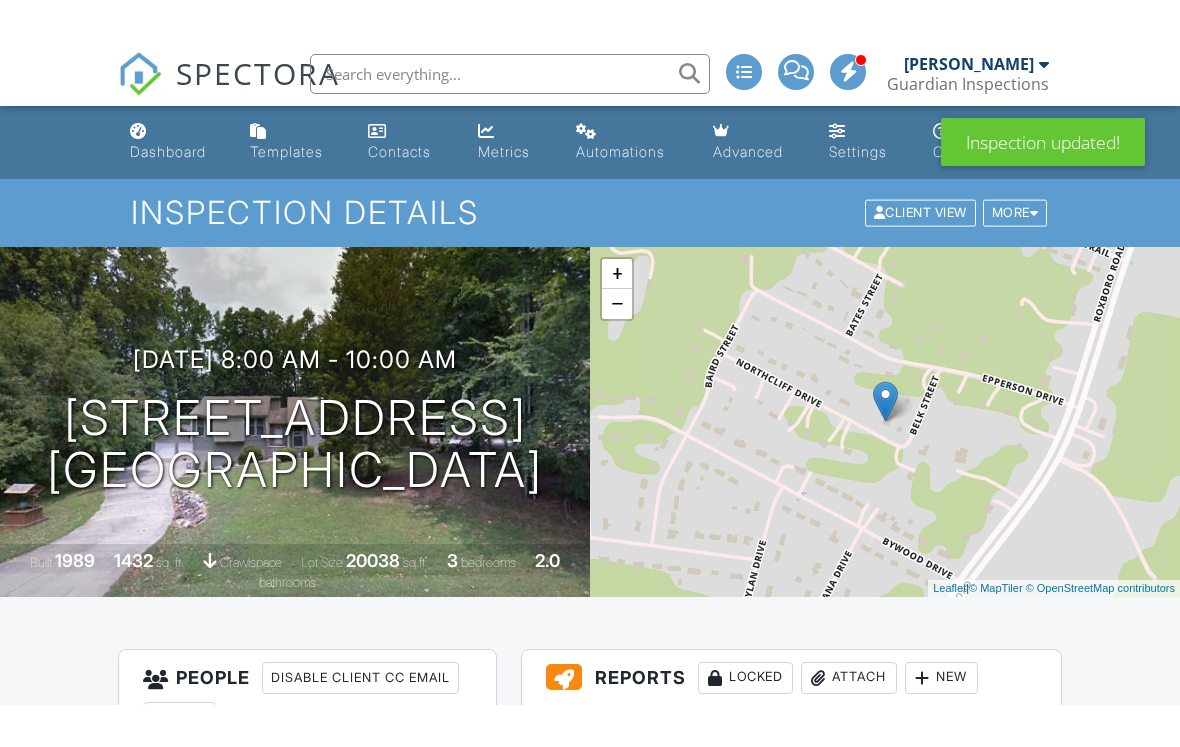 scroll, scrollTop: 966, scrollLeft: 0, axis: vertical 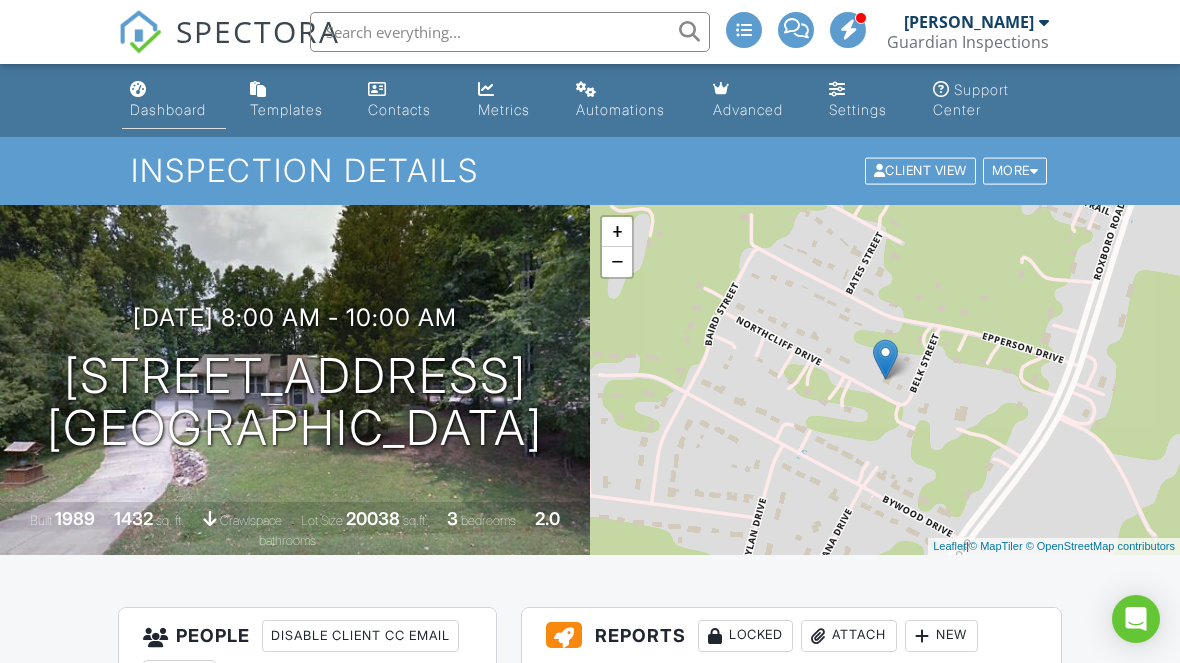 click on "Dashboard" at bounding box center (174, 100) 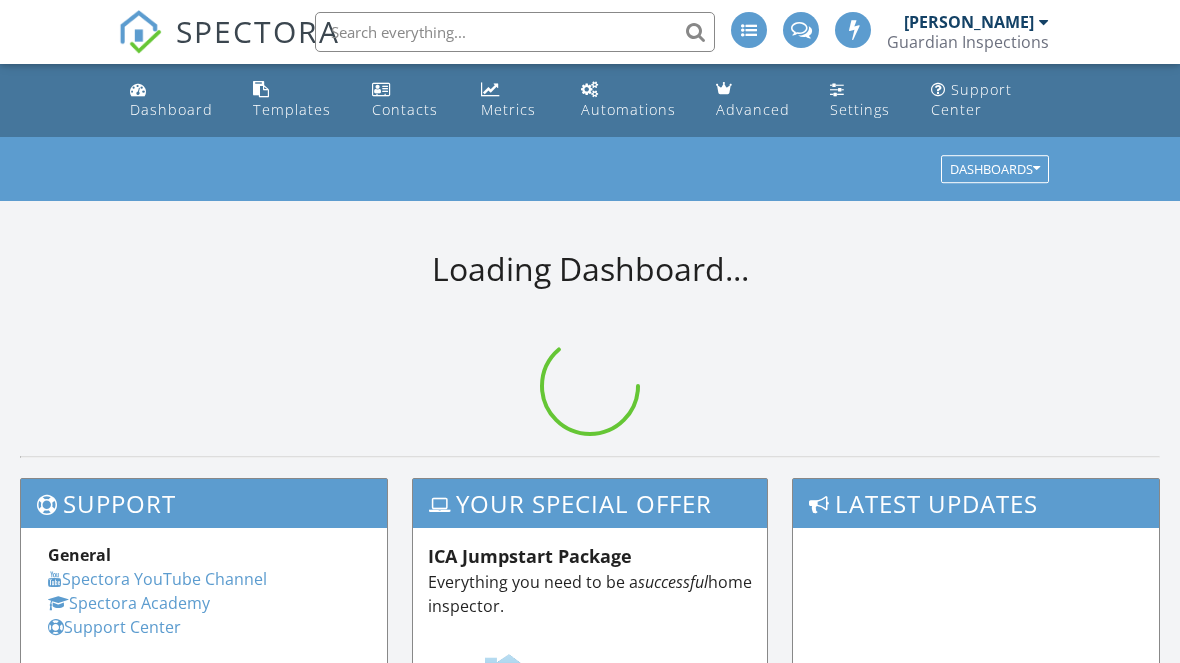 scroll, scrollTop: 0, scrollLeft: 0, axis: both 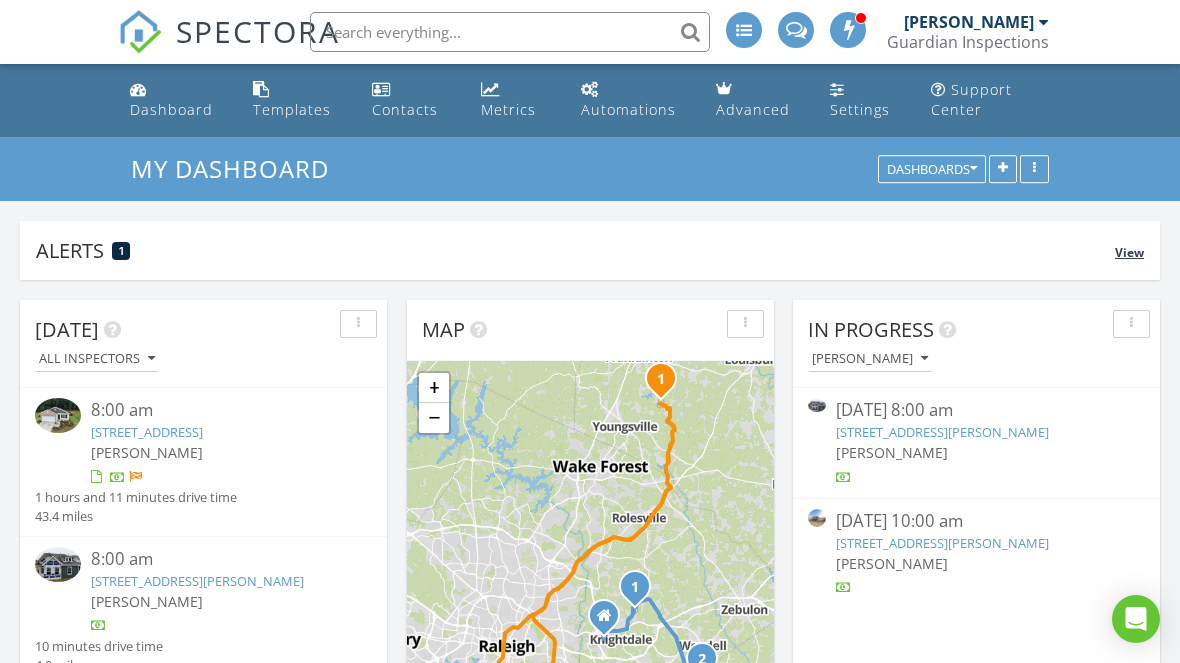 click on "View" at bounding box center [1129, 252] 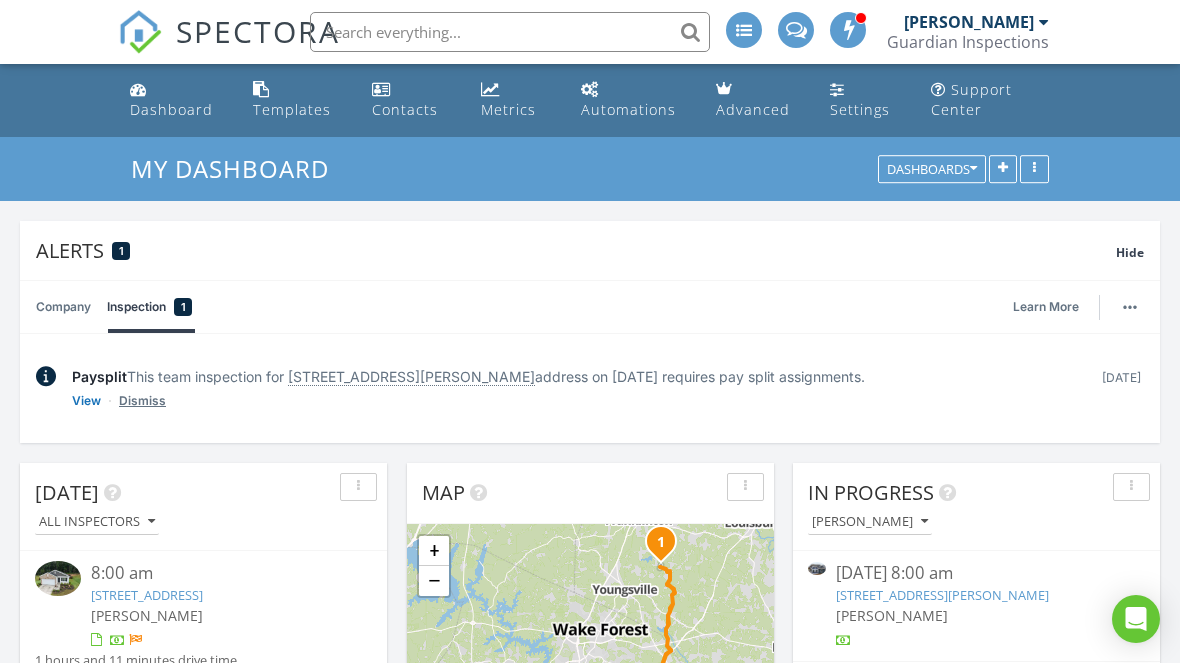 click on "Dismiss" at bounding box center (142, 401) 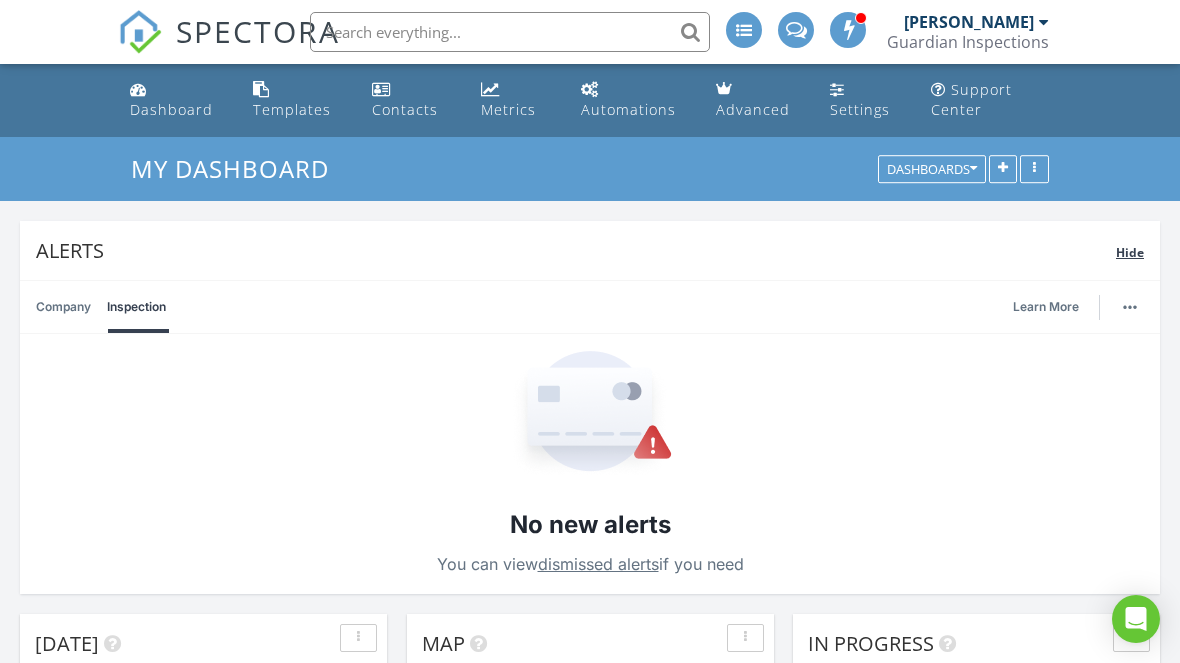click on "Hide" at bounding box center (1130, 252) 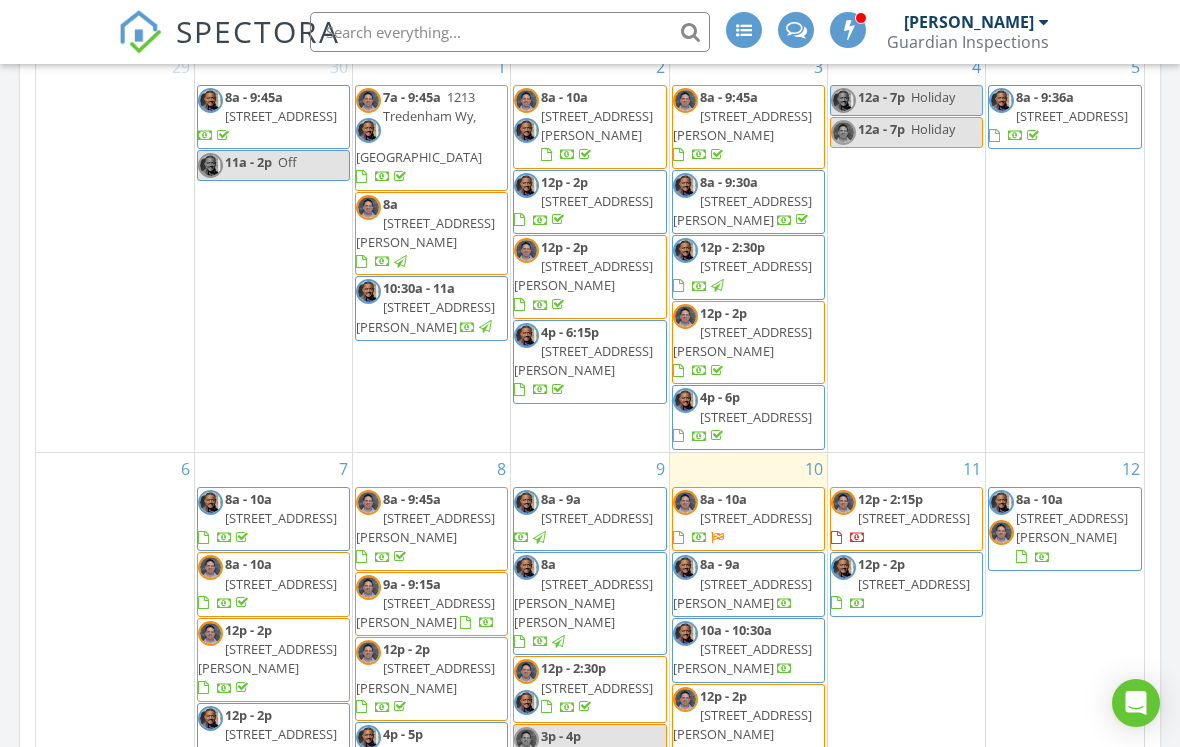 scroll, scrollTop: 1045, scrollLeft: 0, axis: vertical 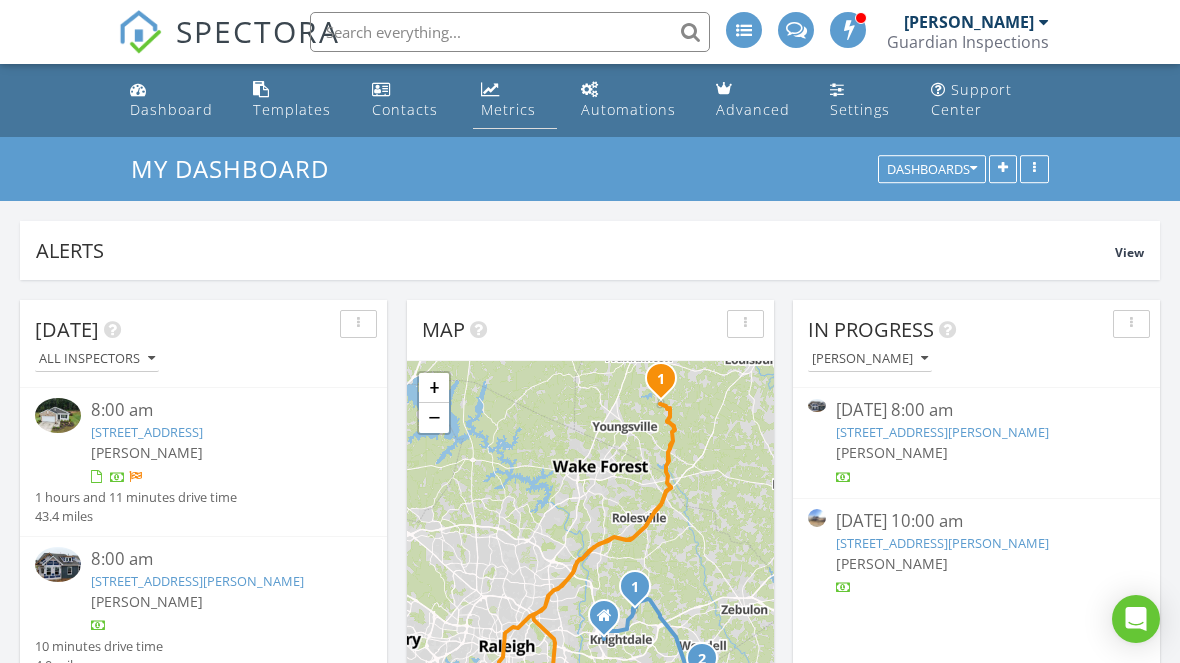 click on "Metrics" at bounding box center [508, 109] 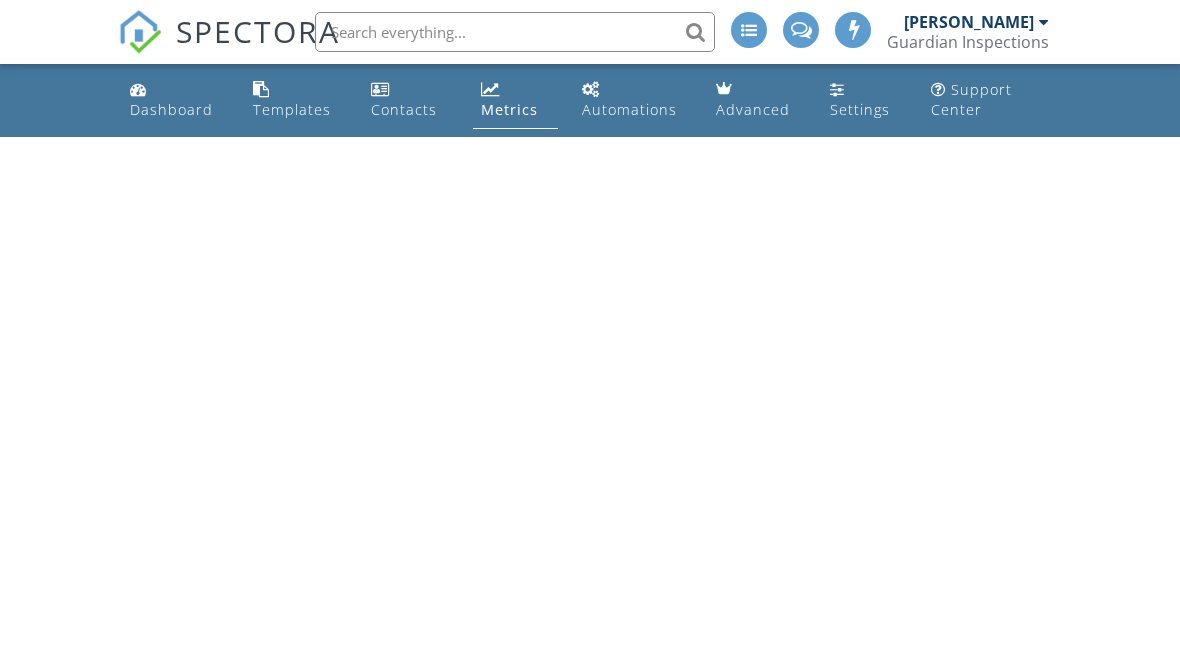 scroll, scrollTop: 0, scrollLeft: 0, axis: both 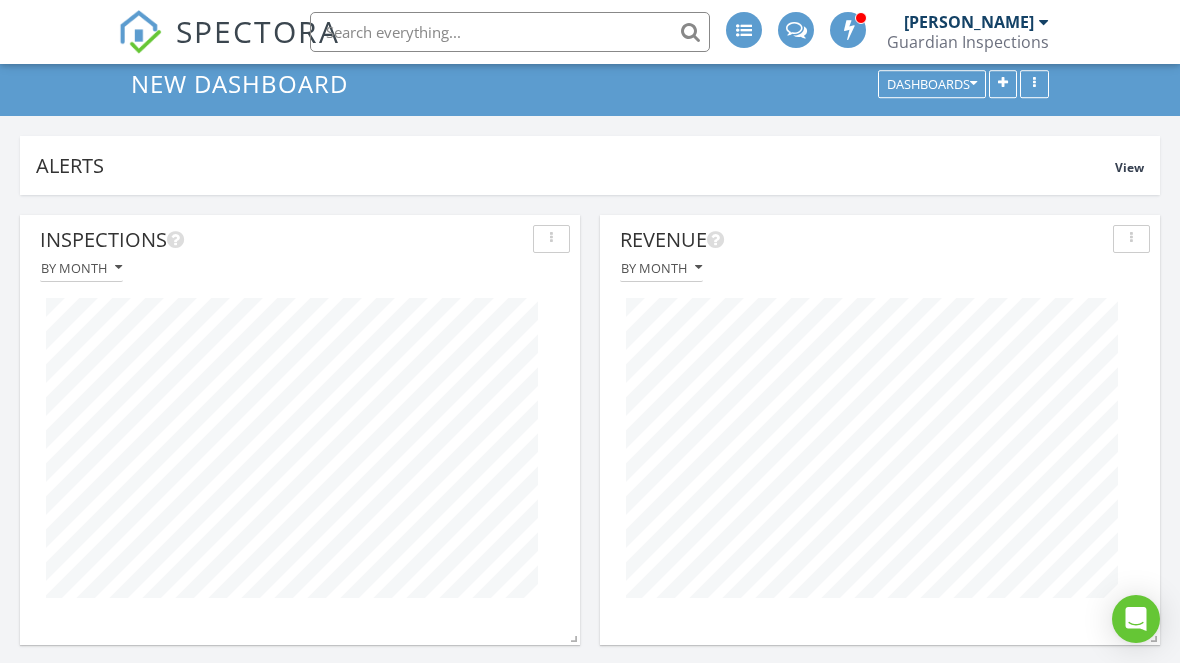 click on "SPECTORA" at bounding box center [258, 31] 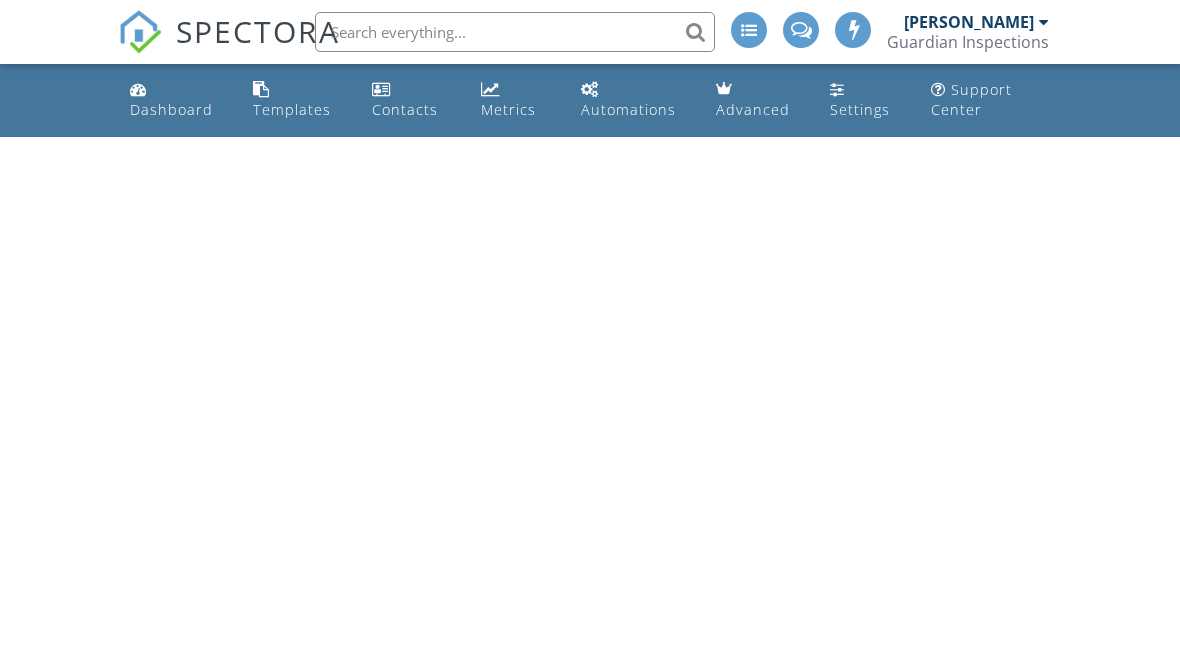 scroll, scrollTop: 0, scrollLeft: 0, axis: both 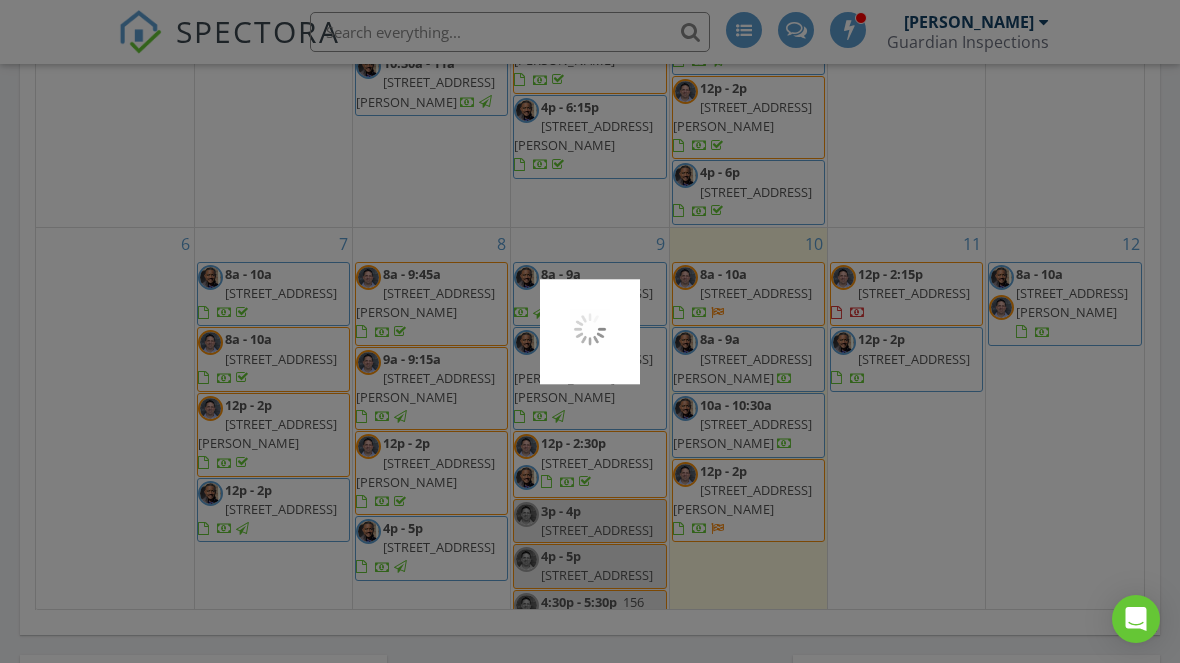 click at bounding box center [590, 331] 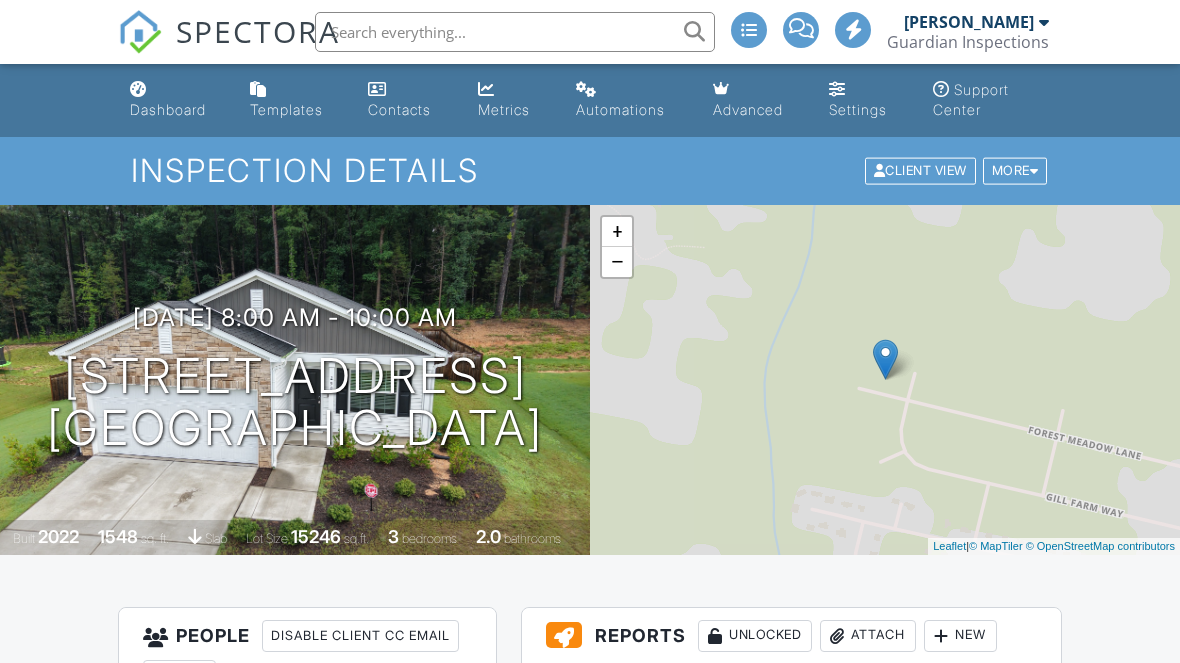 scroll, scrollTop: 0, scrollLeft: 0, axis: both 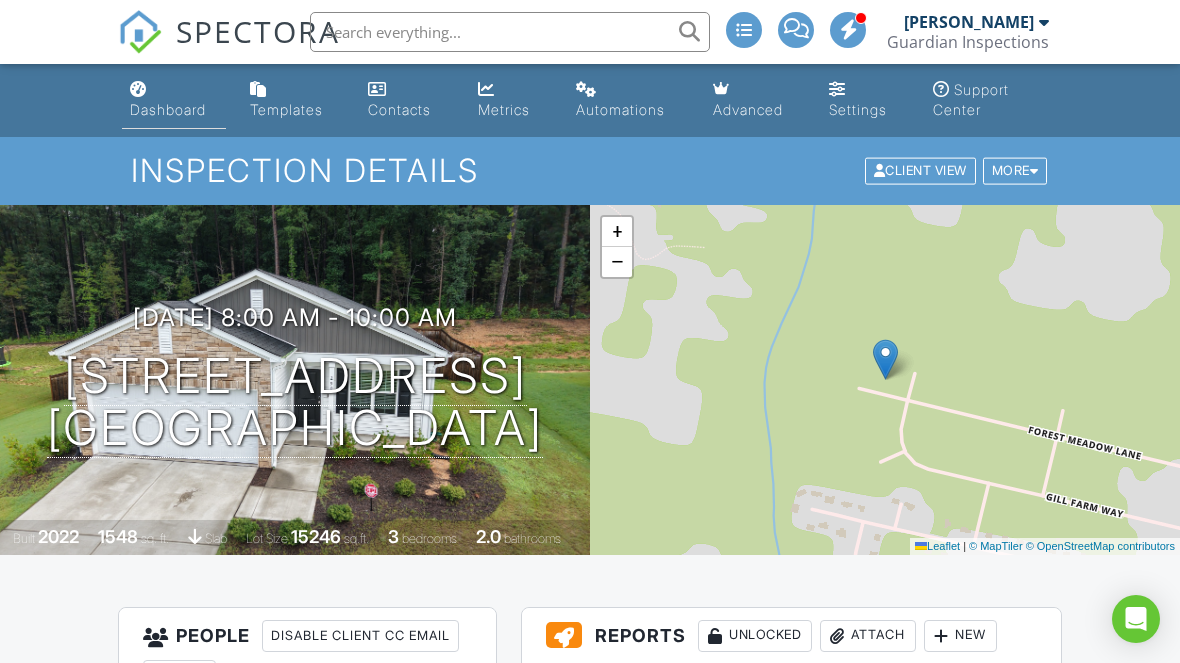 click on "Dashboard" at bounding box center (174, 100) 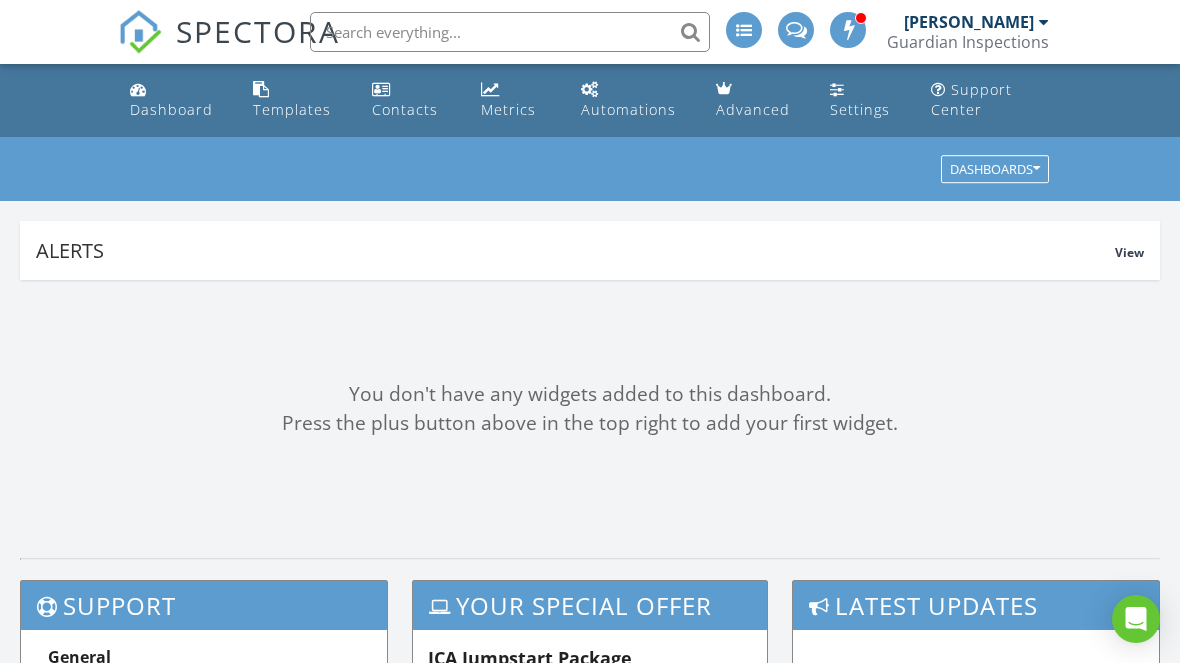 scroll, scrollTop: 0, scrollLeft: 0, axis: both 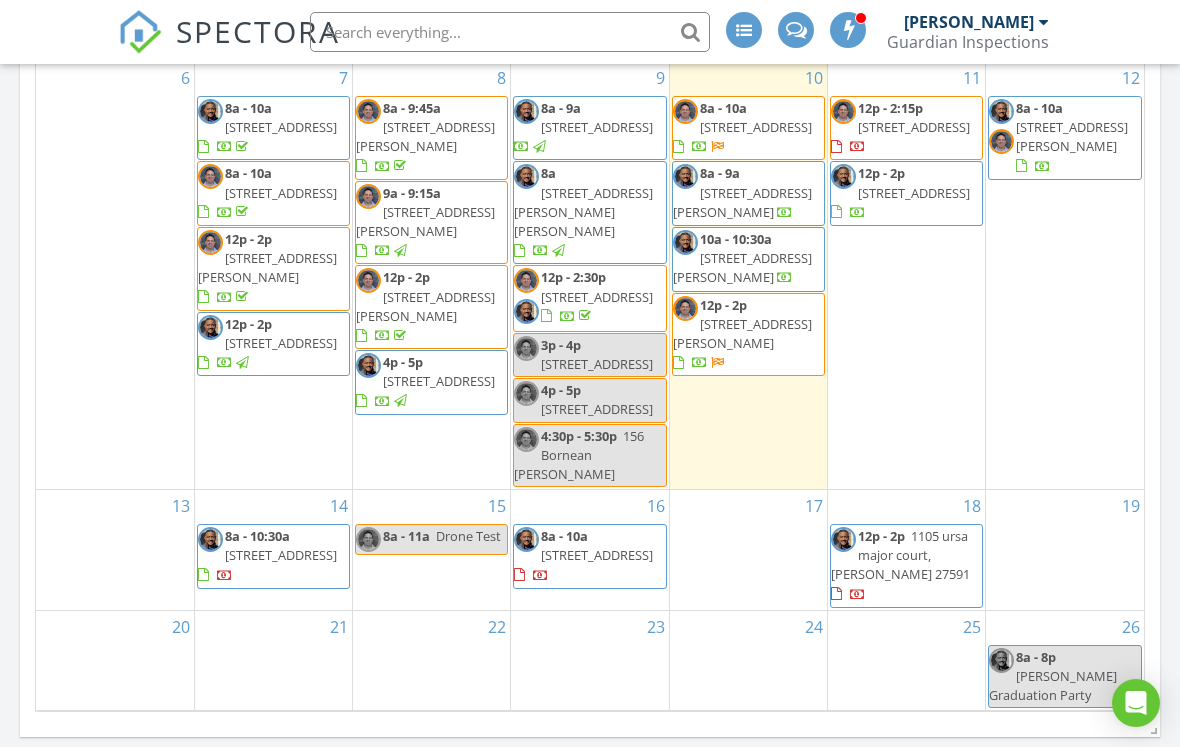 click on "16" at bounding box center (589, 506) 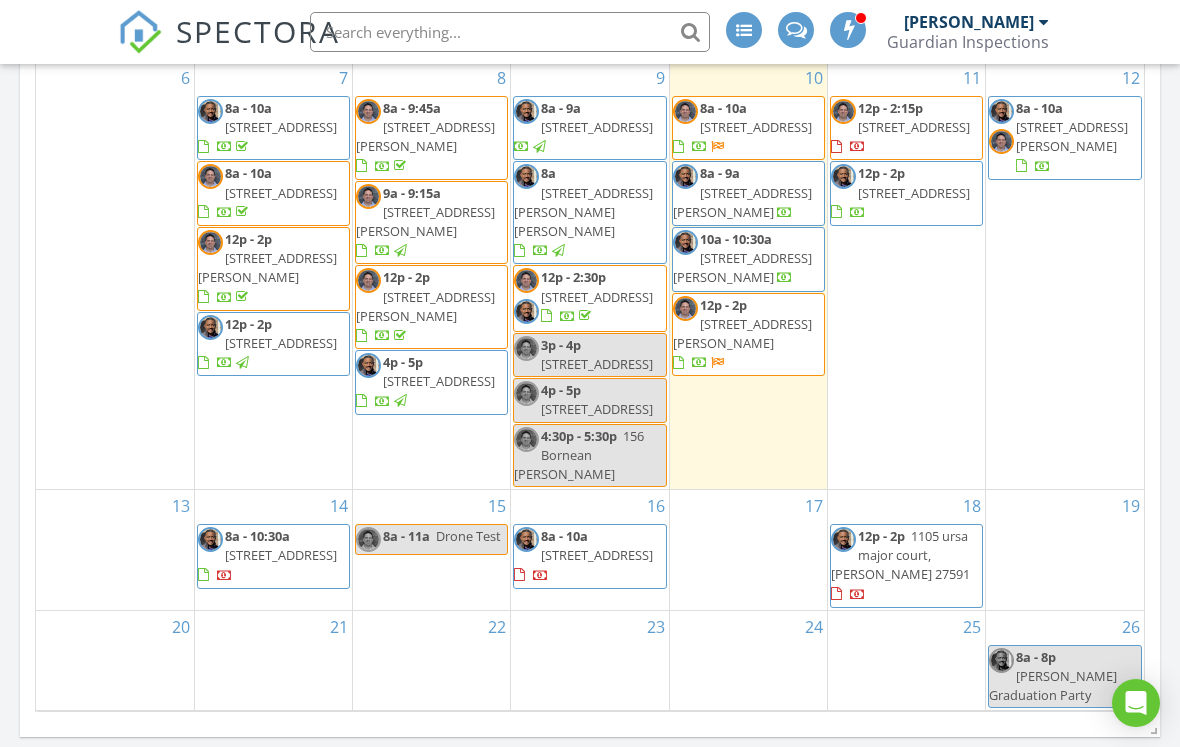 click on "16" at bounding box center (589, 506) 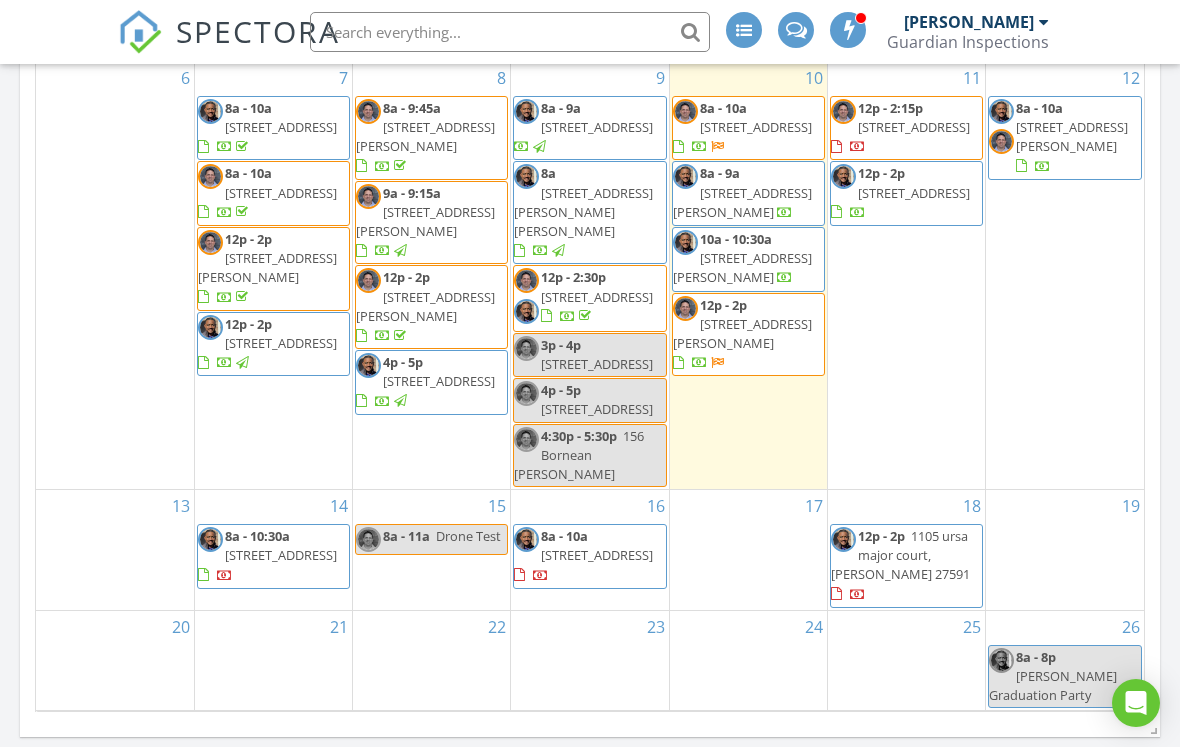 click on "16" at bounding box center (589, 506) 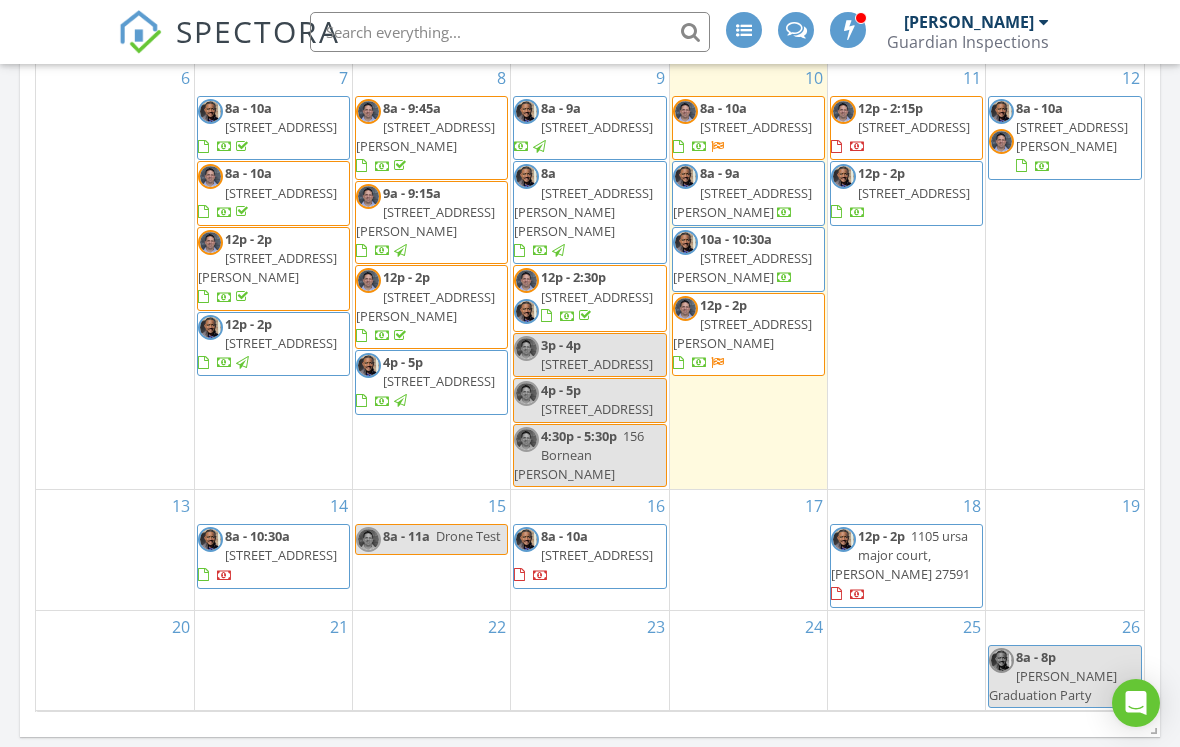 click on "16" at bounding box center [589, 506] 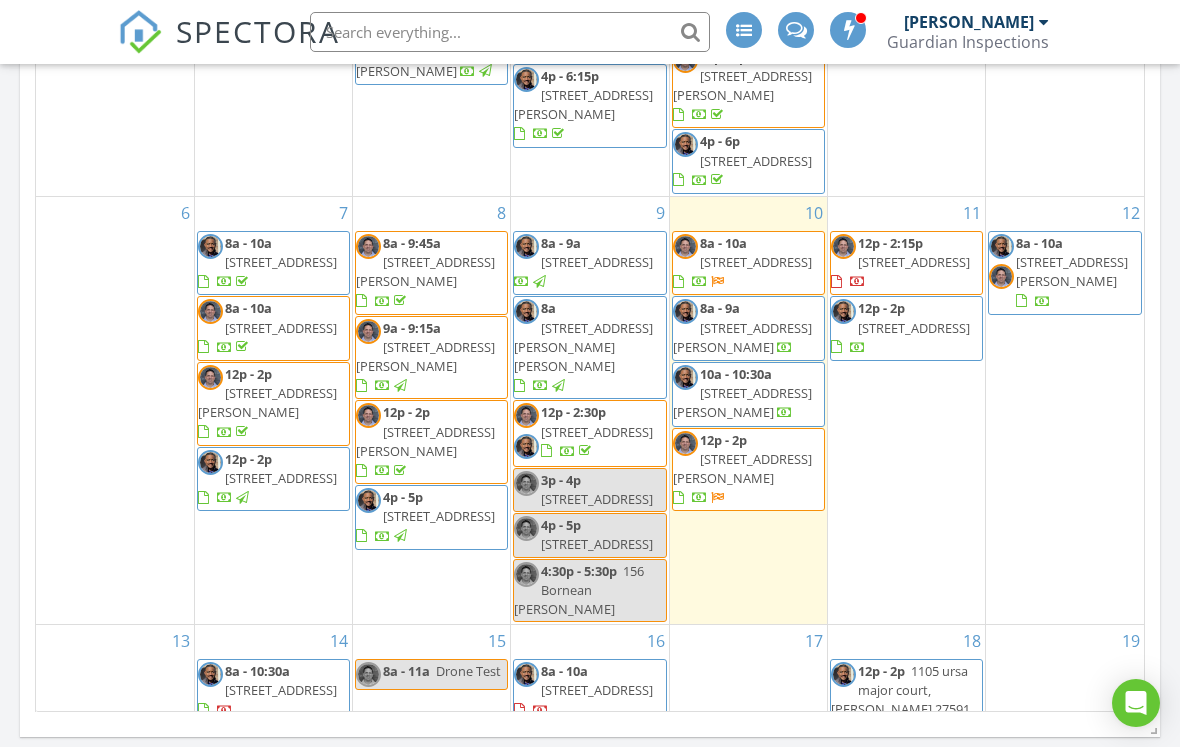 scroll, scrollTop: 124, scrollLeft: 0, axis: vertical 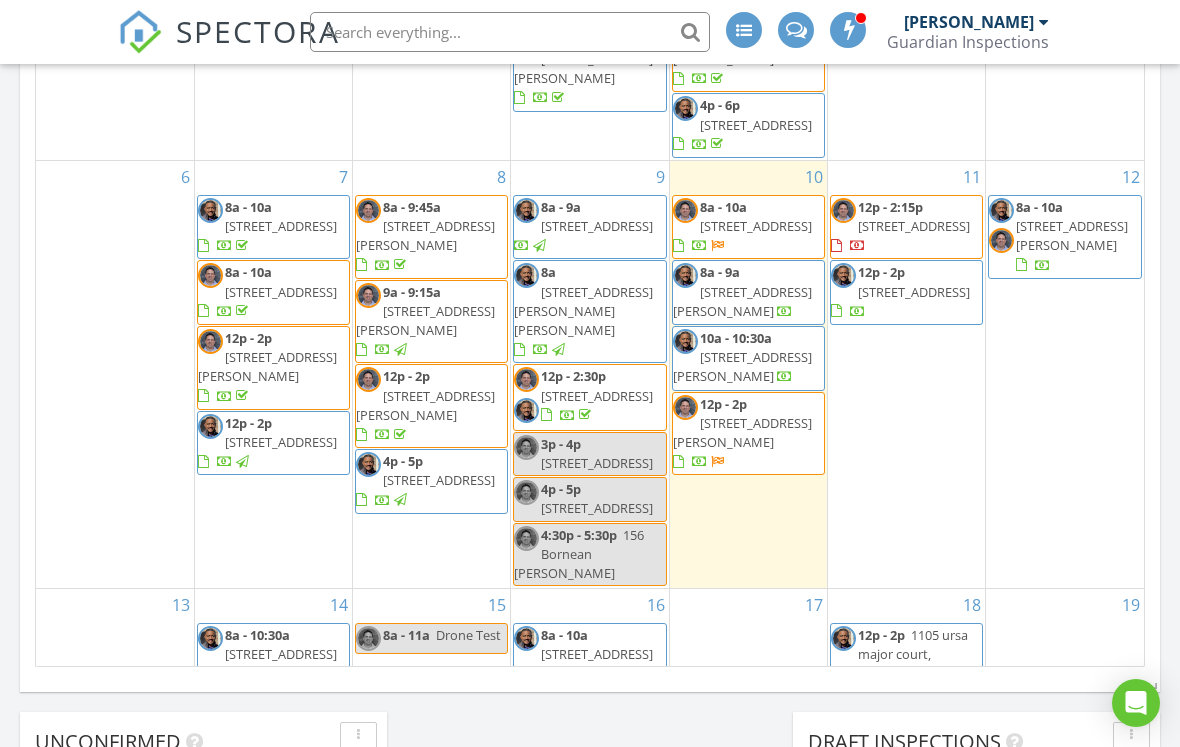 click on "Map               1 2 1 2 + − [GEOGRAPHIC_DATA][PERSON_NAME][PERSON_NAME] km, 2 h 15 min Head northeast on [PERSON_NAME][GEOGRAPHIC_DATA] 550 m Turn right onto [GEOGRAPHIC_DATA] 1 km Turn left onto [GEOGRAPHIC_DATA] (SR 1010) 3.5 km Turn right onto [US_STATE][GEOGRAPHIC_DATA] (NC 42) 800 m Take the ramp on the right 350 m Merge left onto I 40 10 km Keep left onto [PERSON_NAME][GEOGRAPHIC_DATA] (I 40) 600 m Continue onto [PERSON_NAME][GEOGRAPHIC_DATA];I 40 West (I 40) 5.5 km Take the ramp towards I 87 North: [GEOGRAPHIC_DATA] 800 m Merge left onto I 87 3.5 km Keep left towards I 440 West 5 km Take the ramp towards US 1 North: [GEOGRAPHIC_DATA] 350 m Merge left onto [GEOGRAPHIC_DATA] (US 1) 3.5 km Keep right onto [GEOGRAPHIC_DATA] (US 401) 20 km Turn left onto [PERSON_NAME][GEOGRAPHIC_DATA] 8 km Turn left onto [GEOGRAPHIC_DATA] 1.5 km Turn right onto [PERSON_NAME][GEOGRAPHIC_DATA] 2 km Turn left onto [GEOGRAPHIC_DATA] 300 m Turn right onto [GEOGRAPHIC_DATA] 1 km You have arrived at your 1st destination, on the right 0 m Head west on [GEOGRAPHIC_DATA] 70 m 100 m 1 km 2 km" at bounding box center [590, 2] 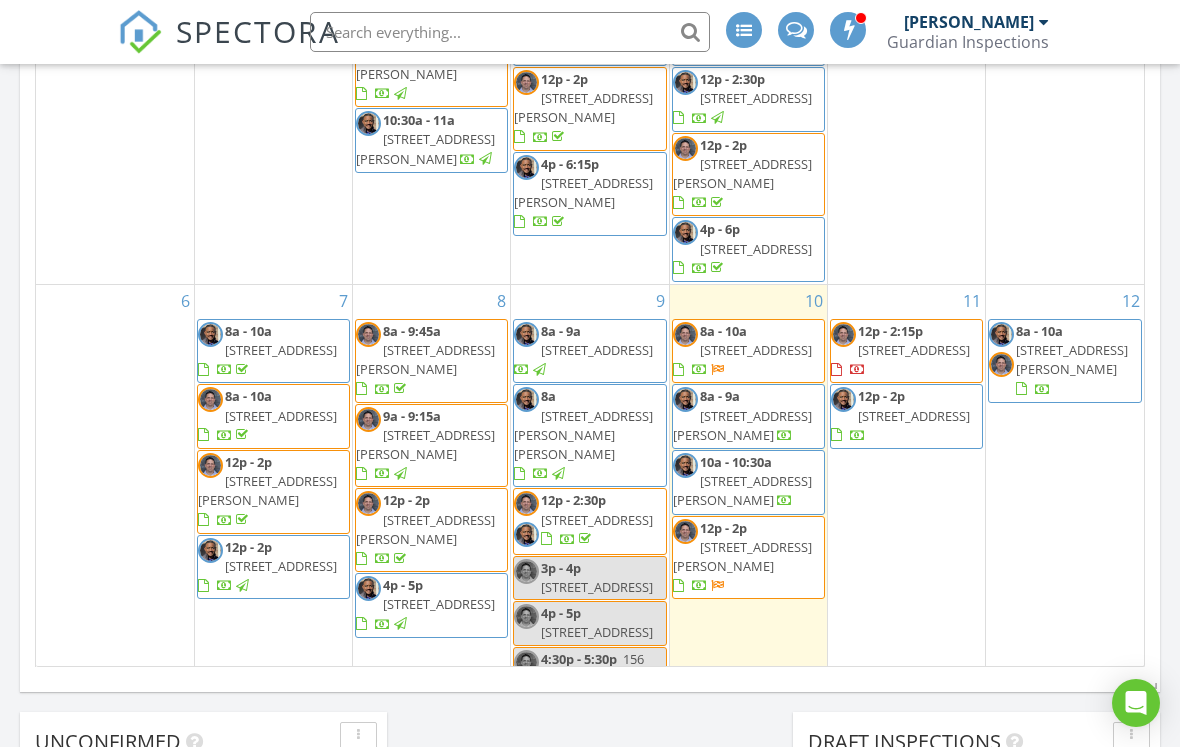 scroll, scrollTop: 0, scrollLeft: 0, axis: both 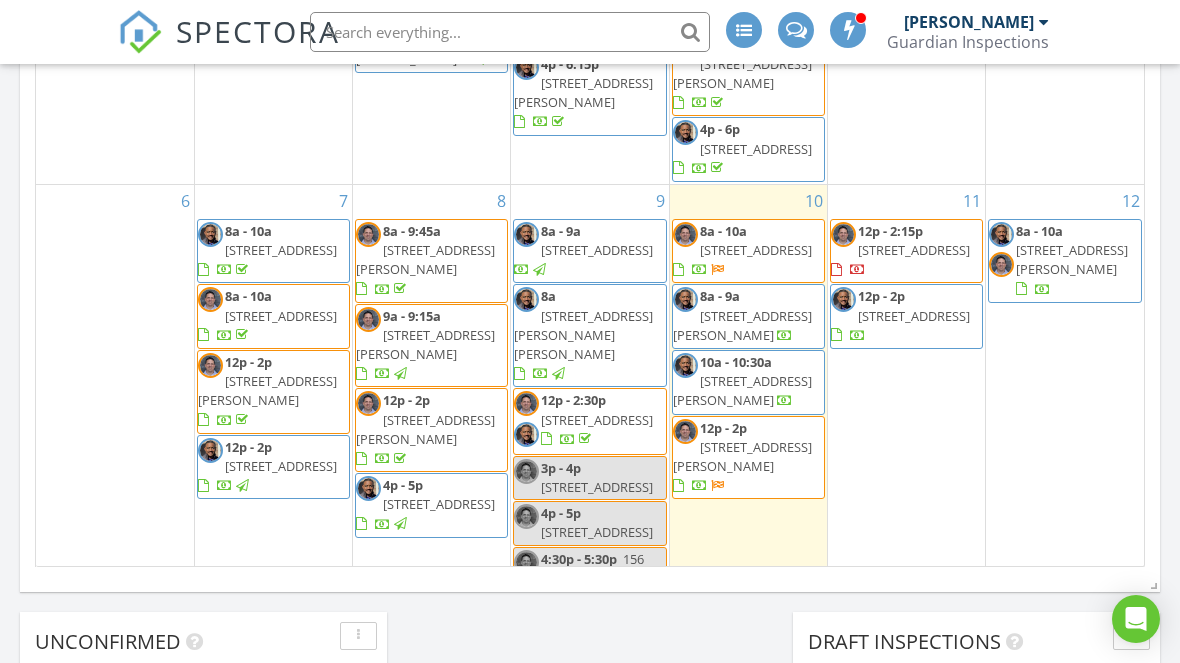 click on "12
8a - 10a
[STREET_ADDRESS][PERSON_NAME]" at bounding box center [1065, 398] 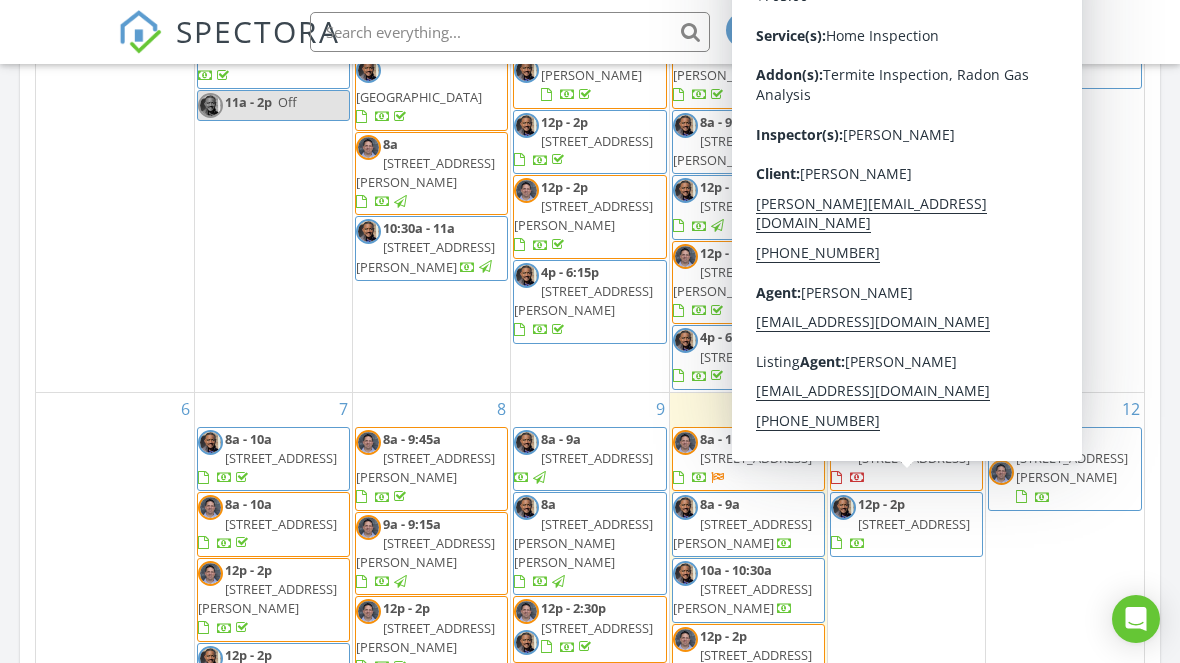 scroll, scrollTop: 1079, scrollLeft: 0, axis: vertical 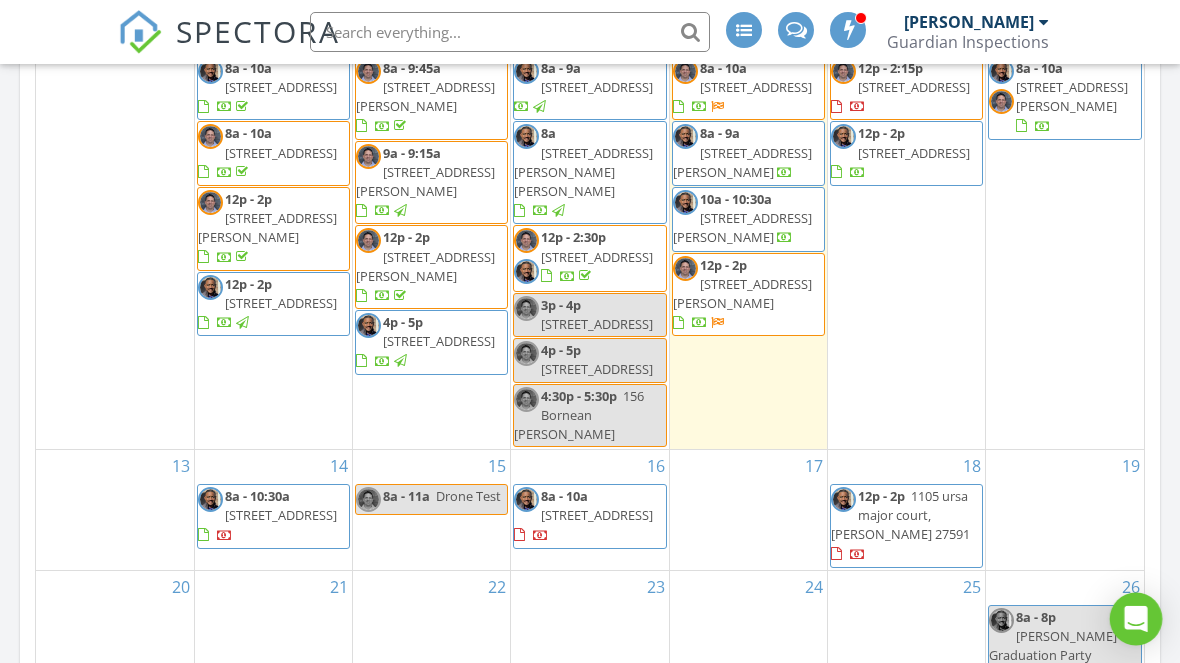 click 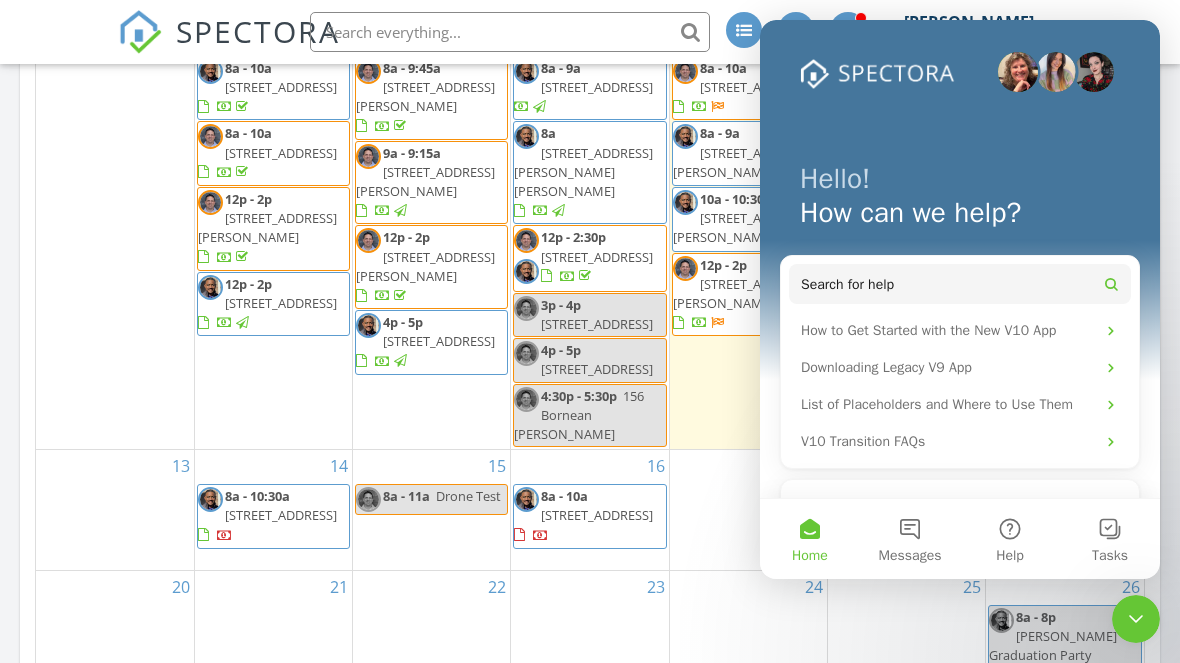 scroll, scrollTop: 0, scrollLeft: 0, axis: both 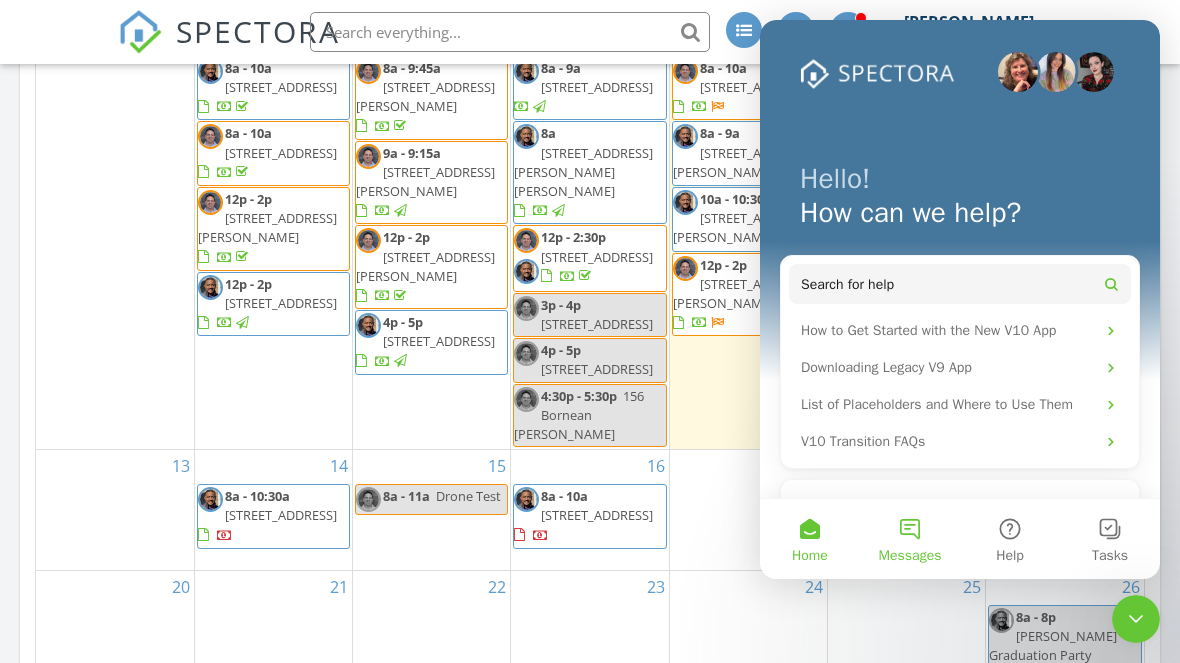 click on "Messages" at bounding box center [910, 539] 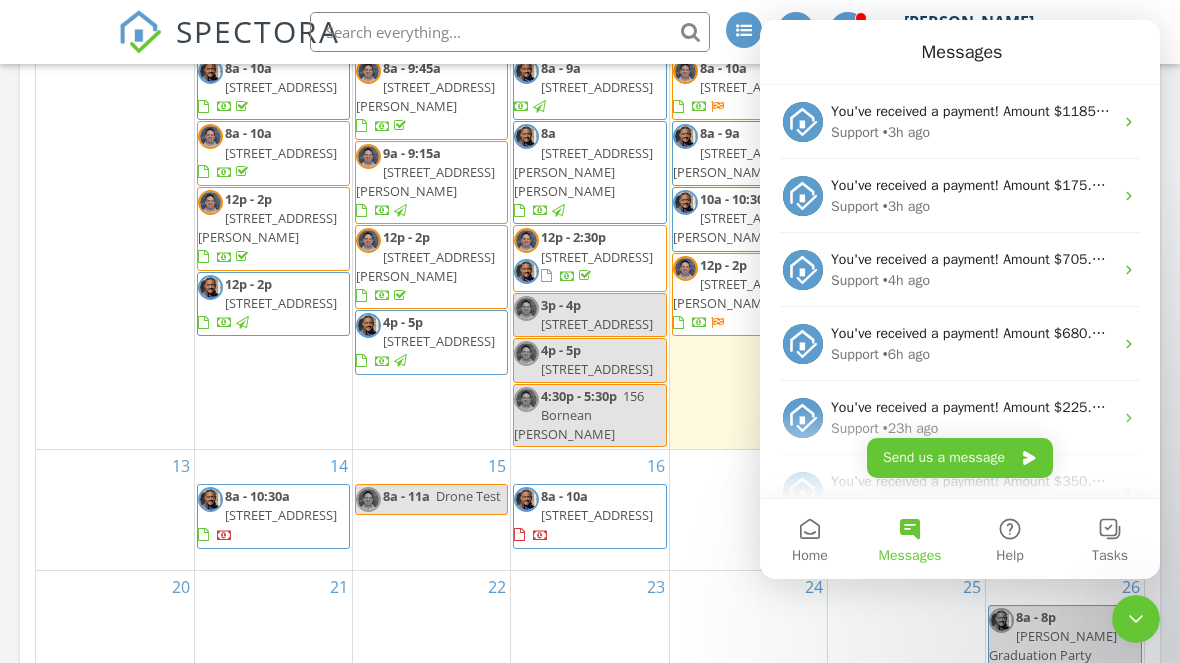 scroll, scrollTop: 0, scrollLeft: 0, axis: both 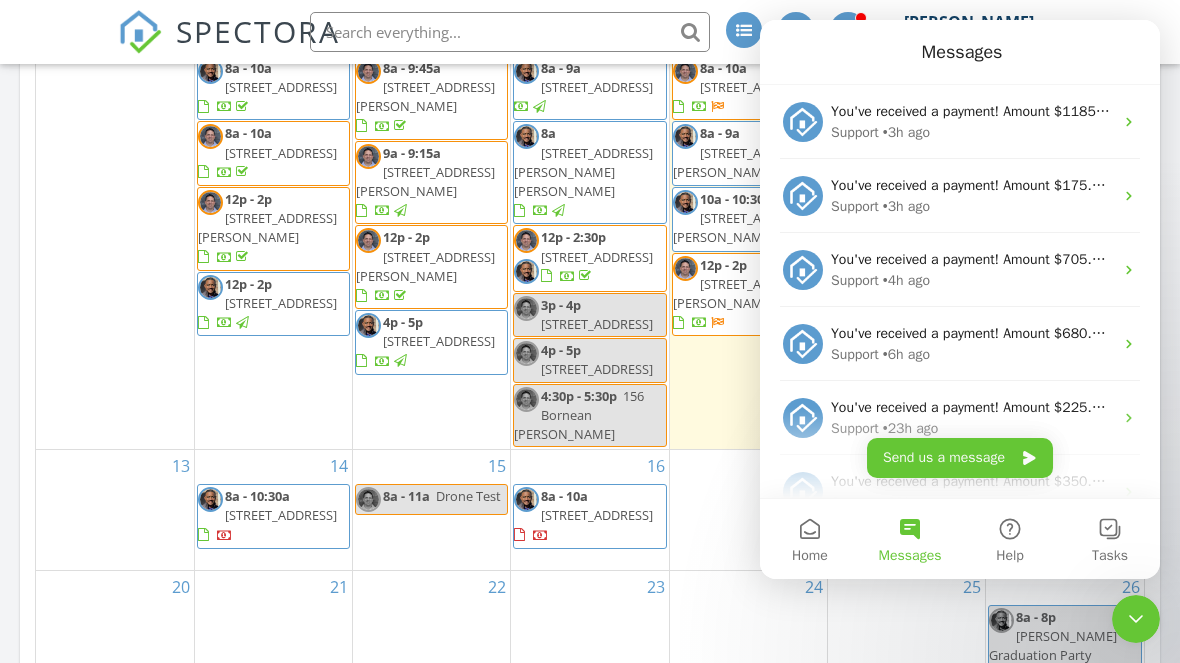 click on "Map               1 2 1 2 + − Louisburg Road, Moores Pond Road, Moores Pond Road, Louisburg Road 124.5 km, 2 h 15 min Head northeast on Lee Drive 550 m Turn right onto Cornwallis Road 1 km Turn left onto Cleveland Road (SR 1010) 3.5 km Turn right onto North Carolina Highway 42 (NC 42) 800 m Take the ramp on the right 350 m Merge left onto I 40 10 km Keep left onto Dan K Moore Freeway (I 40) 600 m Continue onto Thomas Bradshaw Freeway;I 40 West (I 40) 5.5 km Take the ramp towards I 87 North: Rocky Mount 800 m Merge left onto I 87 3.5 km Keep left towards I 440 West 5 km Take the ramp towards US 1 North: Wake Forest 350 m Merge left onto Capital Boulevard (US 1) 3.5 km Keep right onto Louisburg Road (US 401) 20 km Turn left onto Moores Pond Road 8 km Turn left onto Flat Rock Church Road 1.5 km Turn right onto Mays Crossroads Road 2 km Turn left onto Hill Road 300 m Turn right onto Cedarhurst Lane 1 km You have arrived at your 1st destination, on the right 0 m Head west on Cedarhust Lane 70 m 100 m 1 km 2 km" at bounding box center [590, 7] 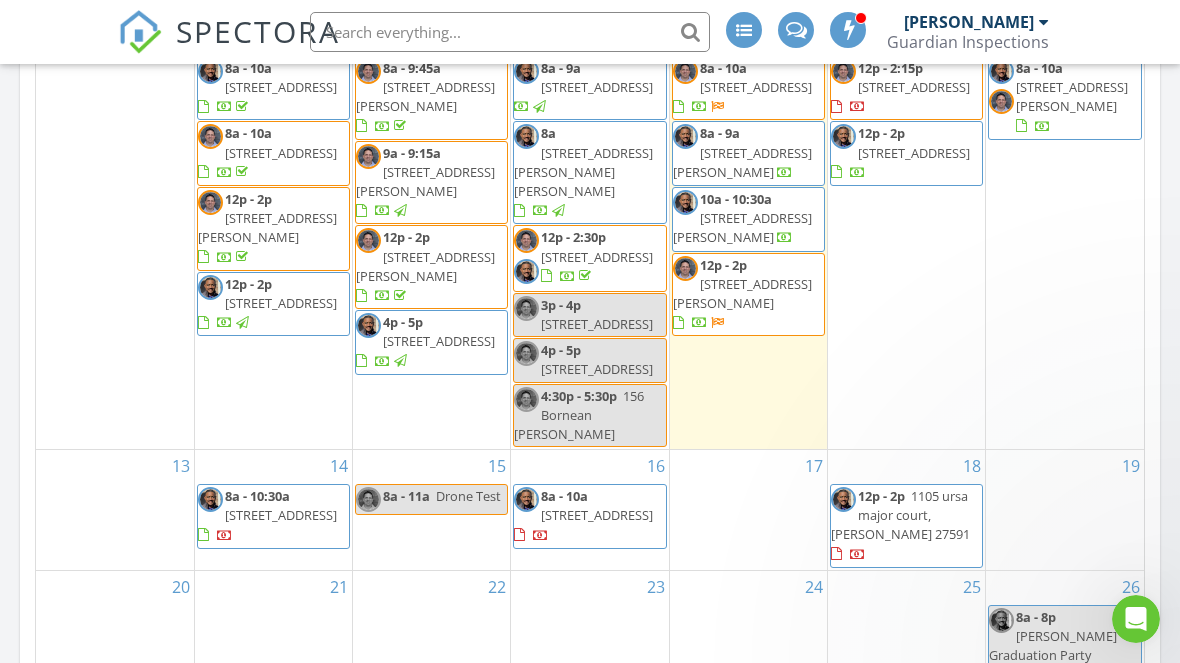 scroll, scrollTop: 0, scrollLeft: 0, axis: both 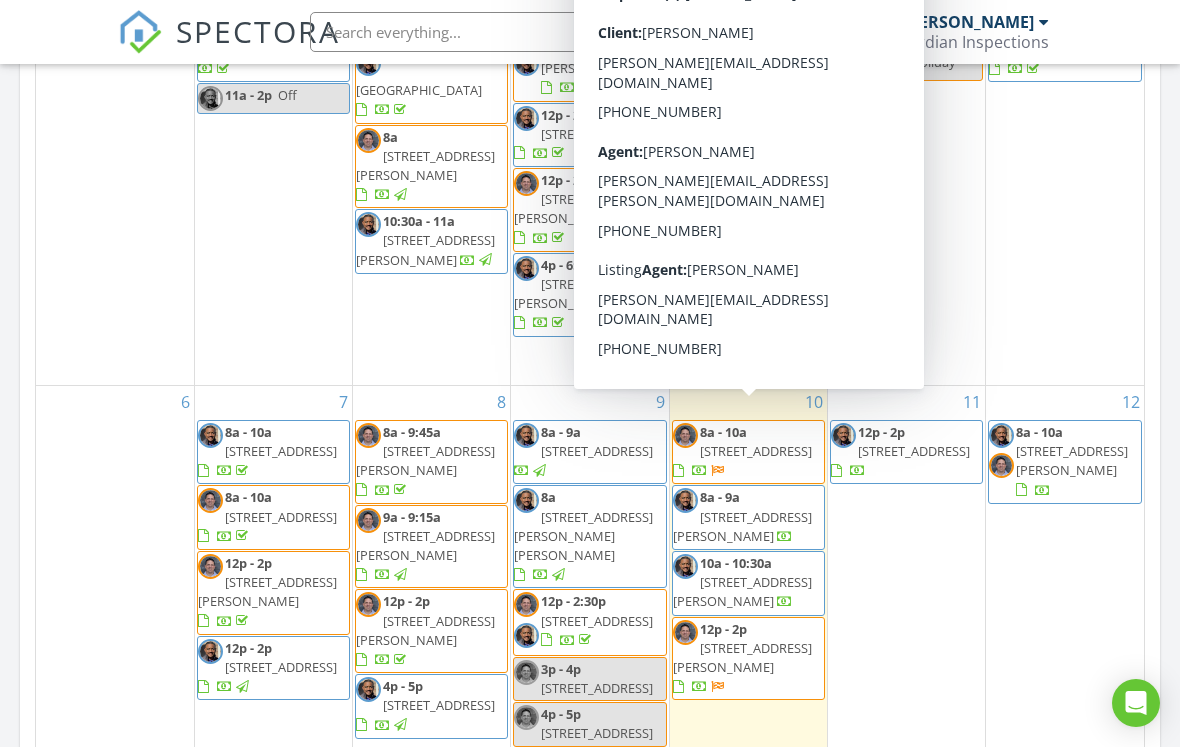 click on "[STREET_ADDRESS]" at bounding box center (756, 451) 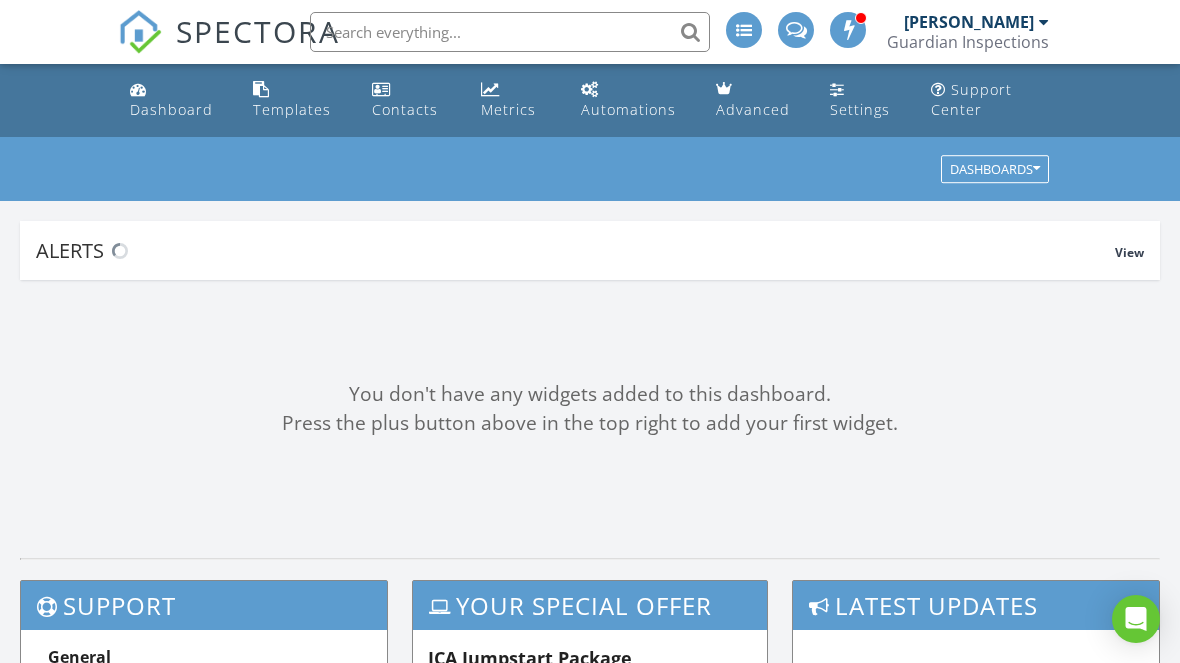 scroll, scrollTop: 0, scrollLeft: 0, axis: both 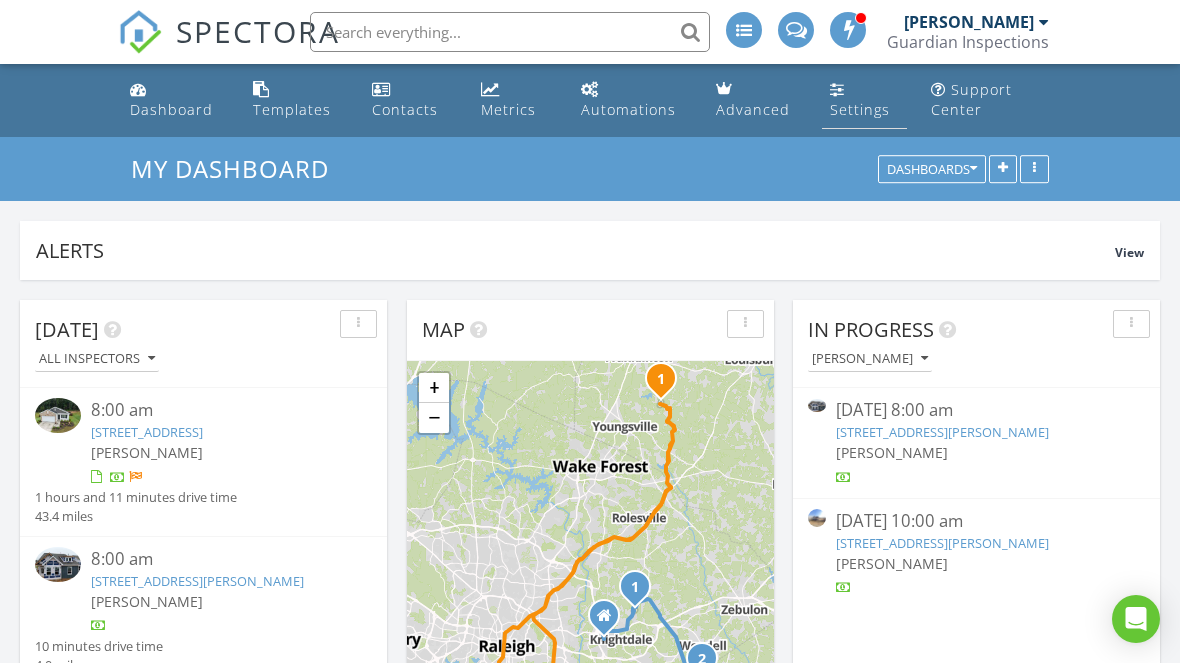 click on "Settings" at bounding box center (860, 109) 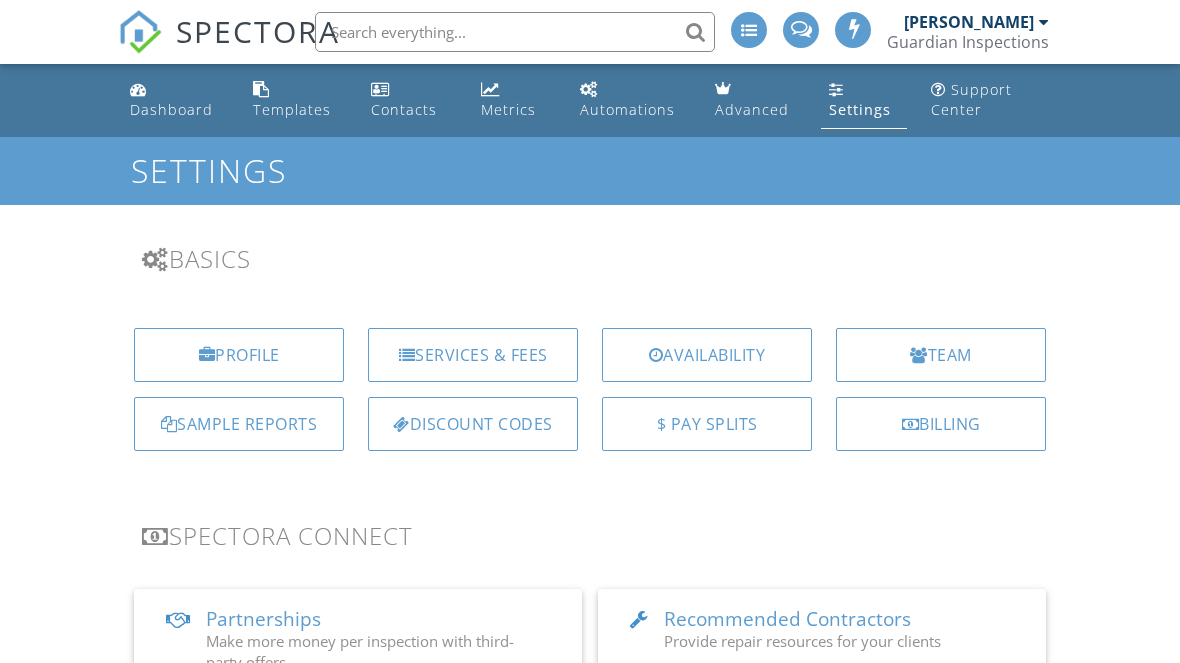 scroll, scrollTop: 0, scrollLeft: 0, axis: both 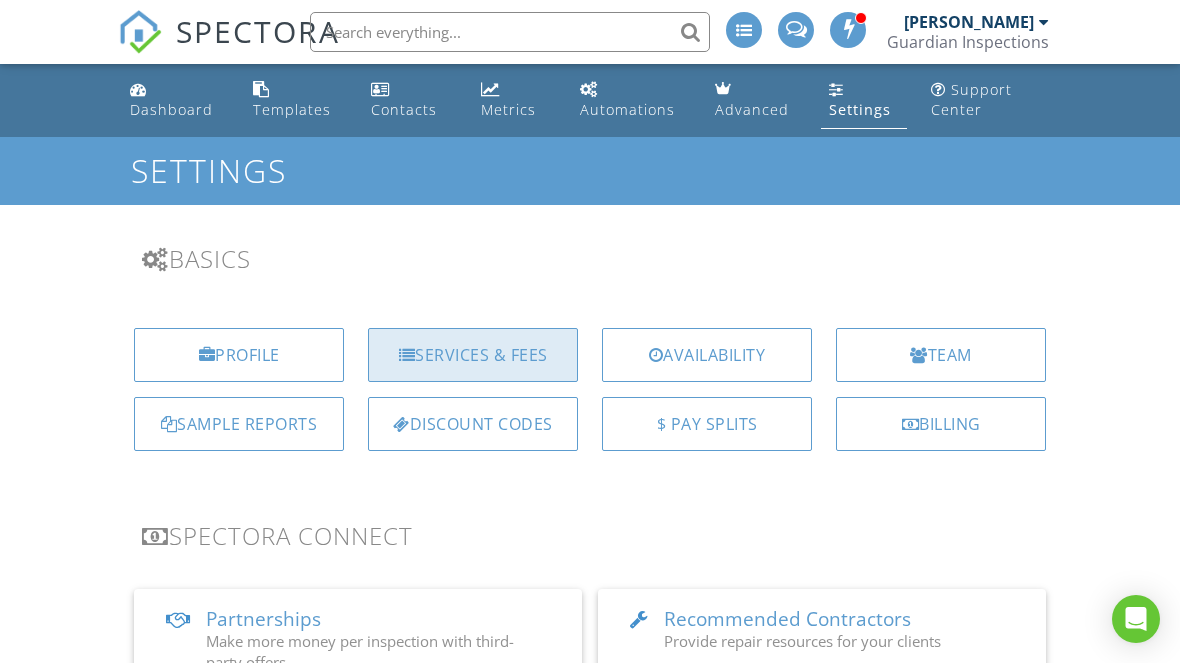 click on "Services & Fees" at bounding box center [473, 355] 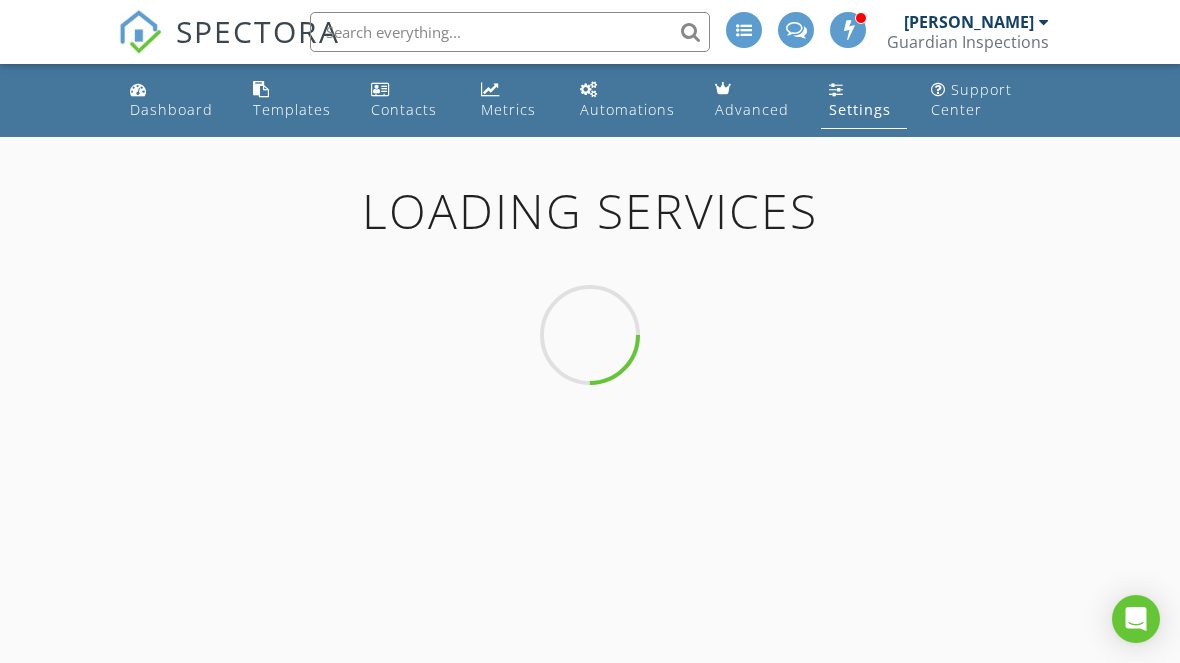 scroll, scrollTop: 0, scrollLeft: 0, axis: both 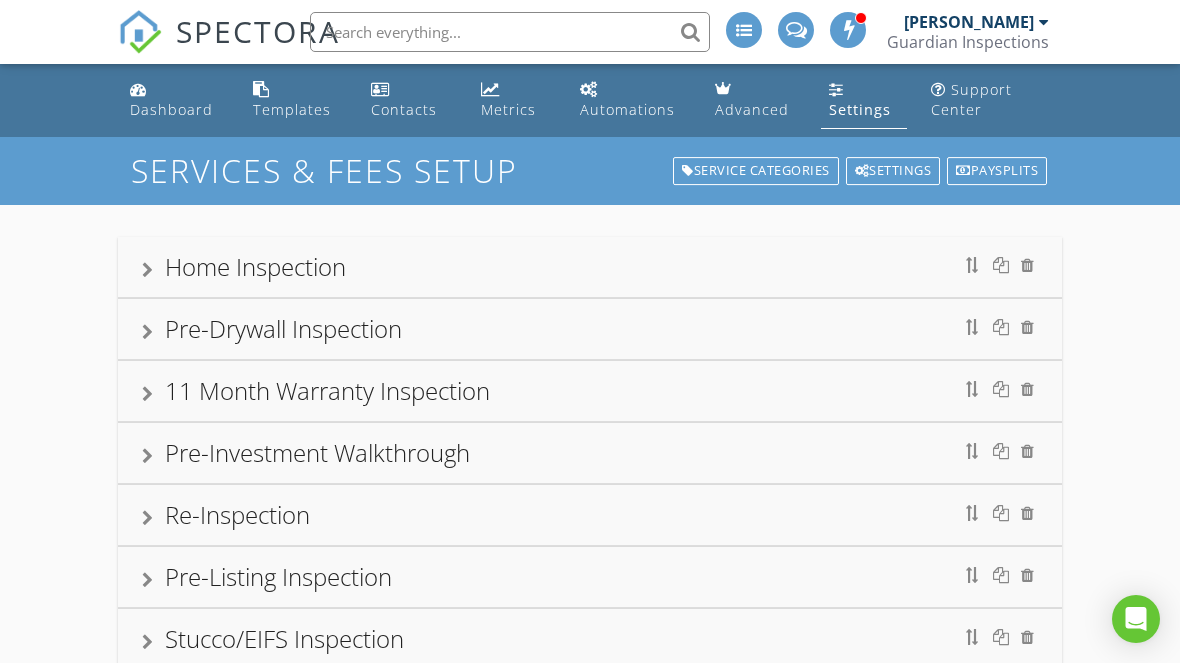 click on "Home Inspection" at bounding box center (590, 267) 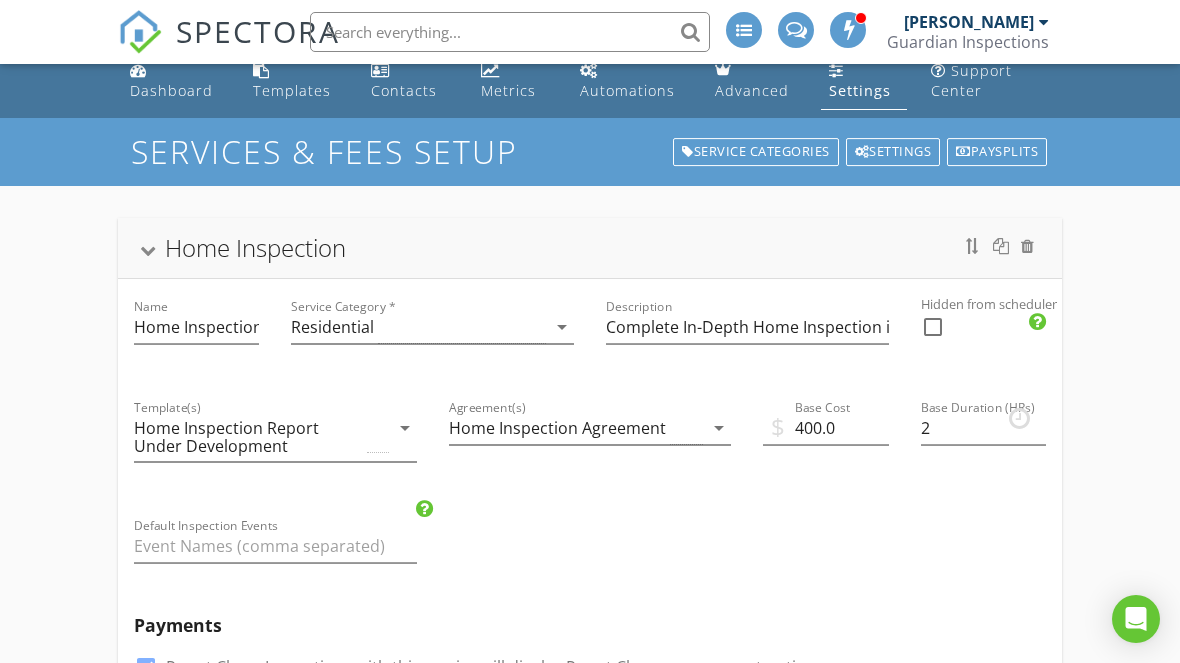 scroll, scrollTop: 0, scrollLeft: 0, axis: both 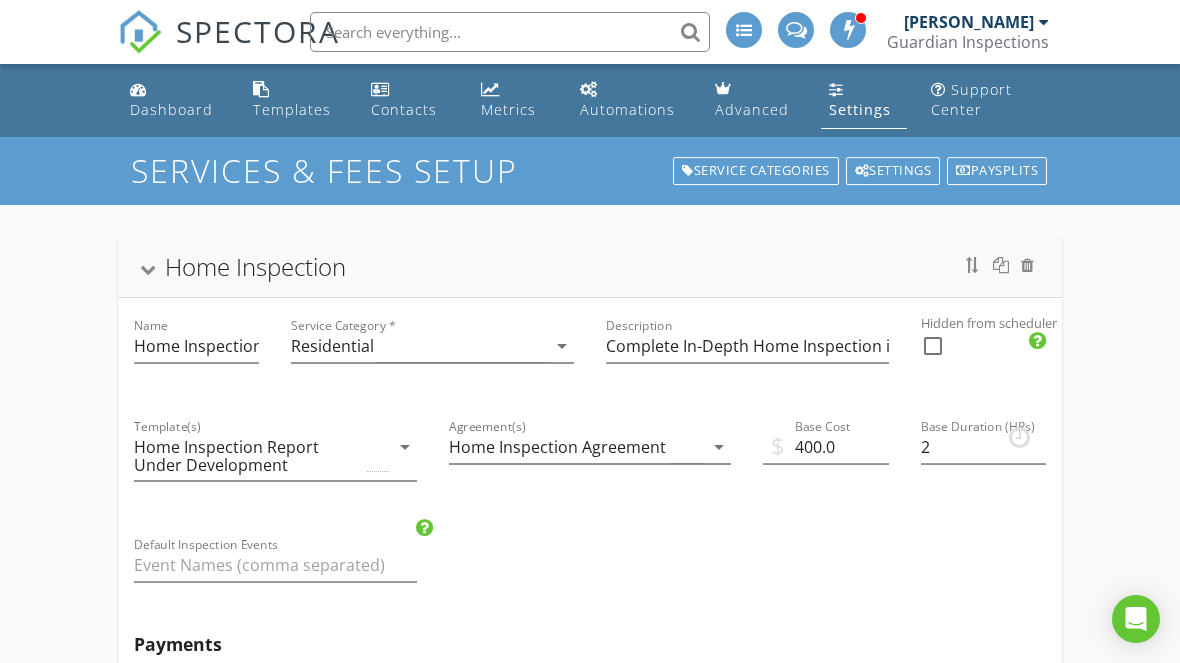 click on "Home Inspection" at bounding box center [590, 267] 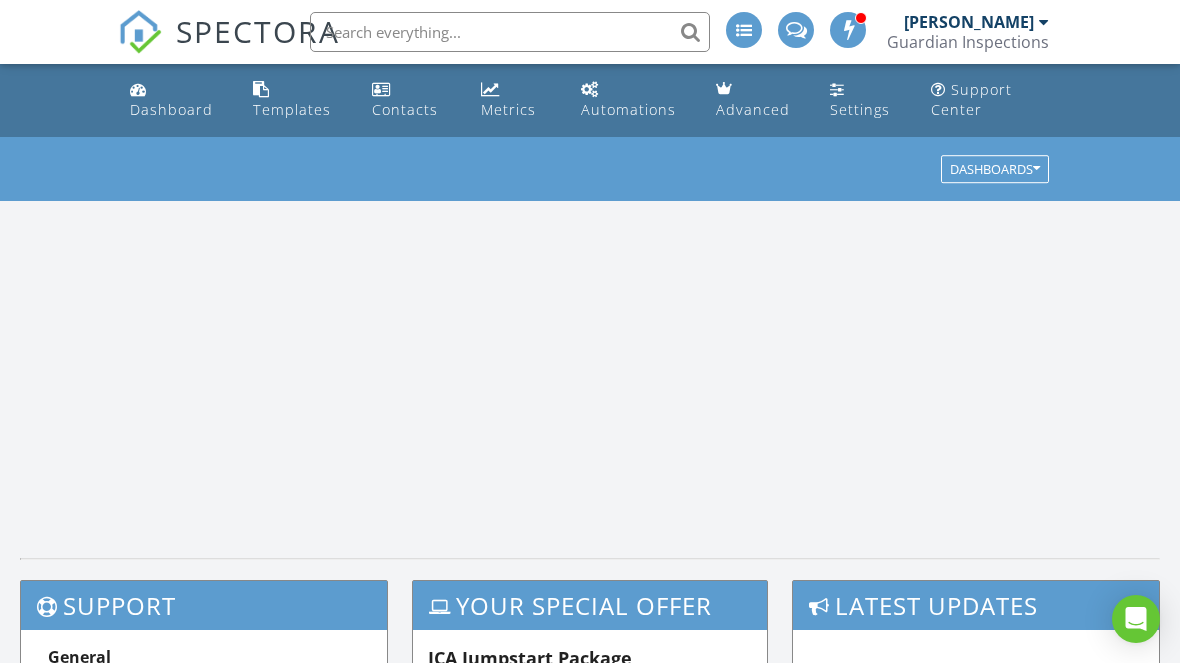 scroll, scrollTop: 0, scrollLeft: 0, axis: both 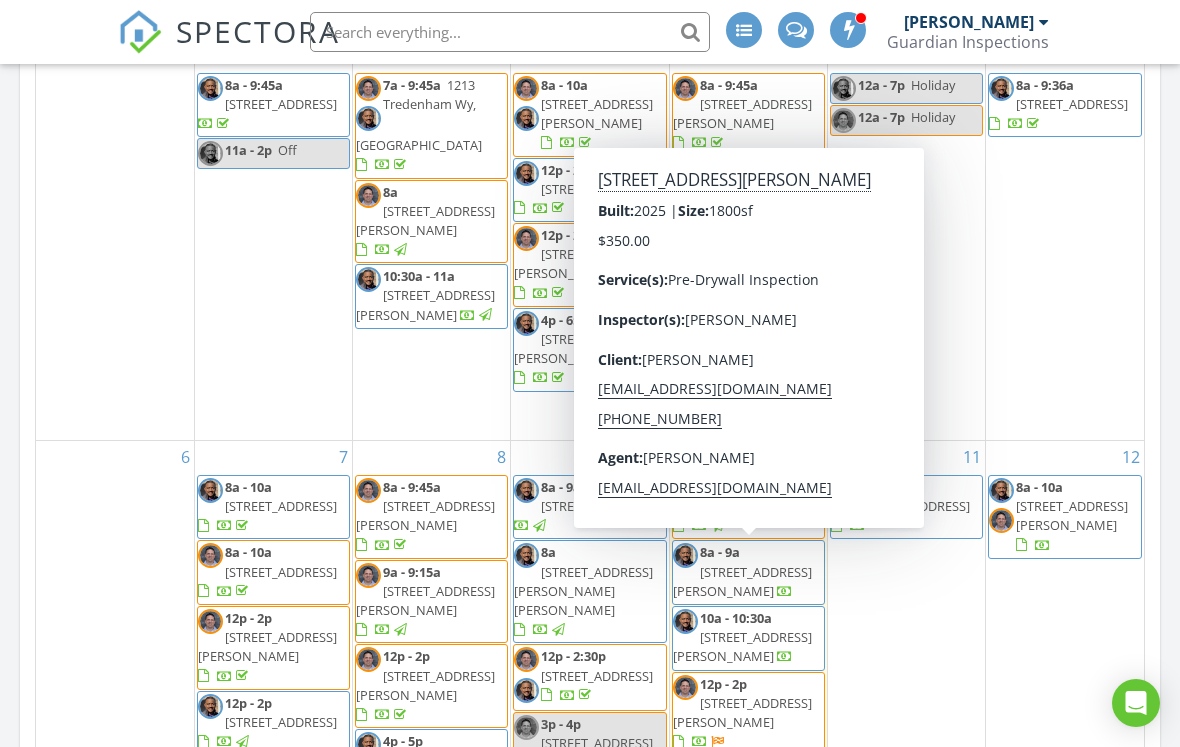 click on "529 Lemon Daisy Ln, Knightdale 27545" at bounding box center (742, 581) 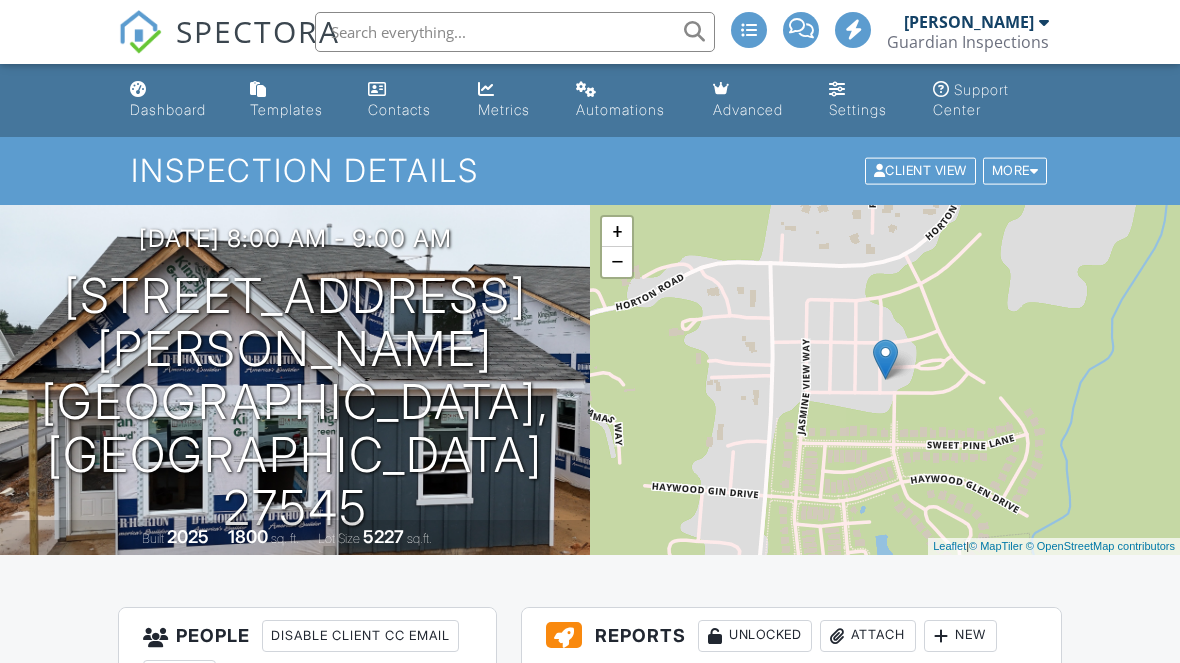 scroll, scrollTop: 0, scrollLeft: 0, axis: both 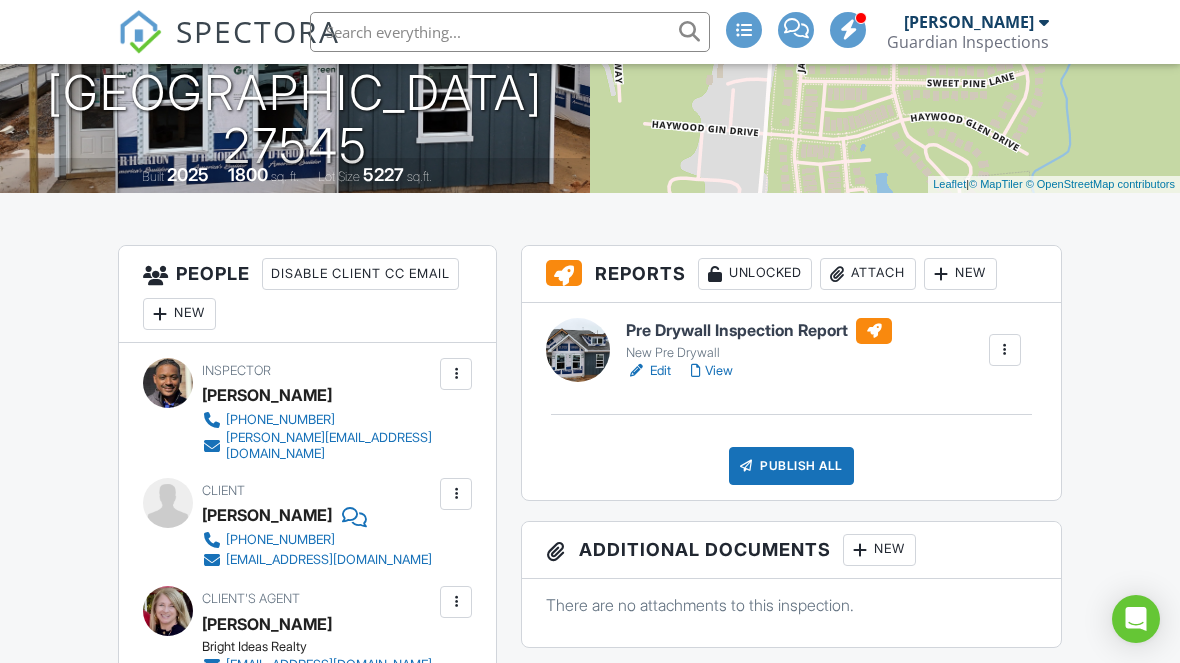 click on "Publish All" at bounding box center (791, 466) 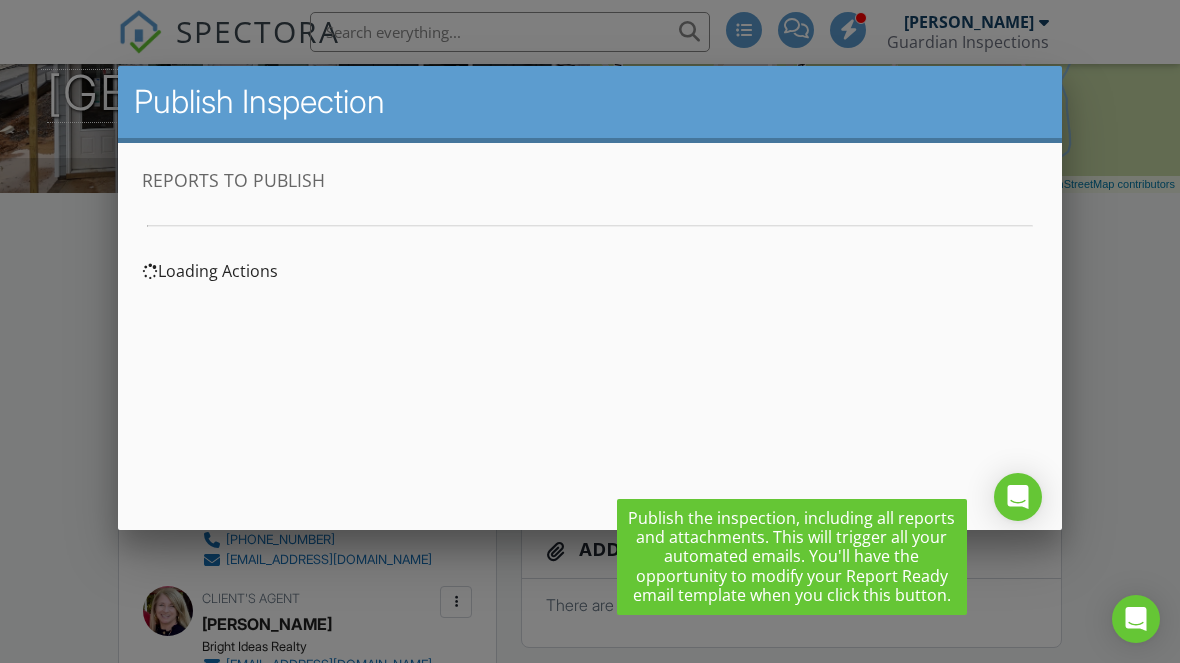 scroll, scrollTop: 0, scrollLeft: 0, axis: both 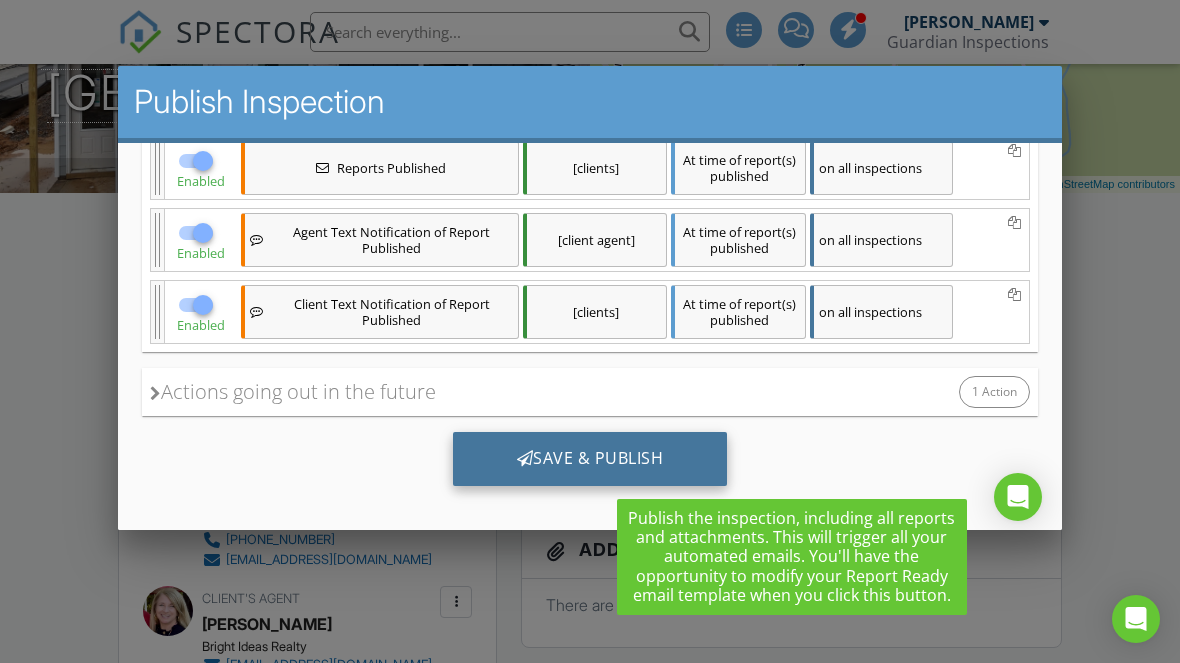click on "Save & Publish" at bounding box center (590, 459) 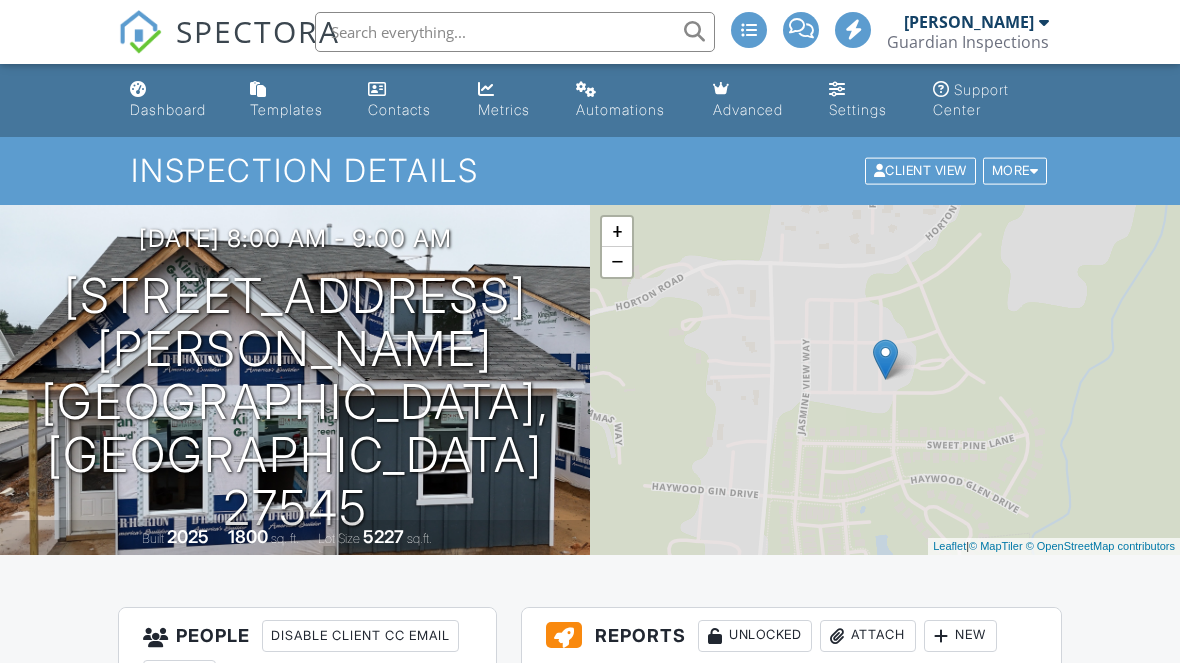 scroll, scrollTop: 0, scrollLeft: 0, axis: both 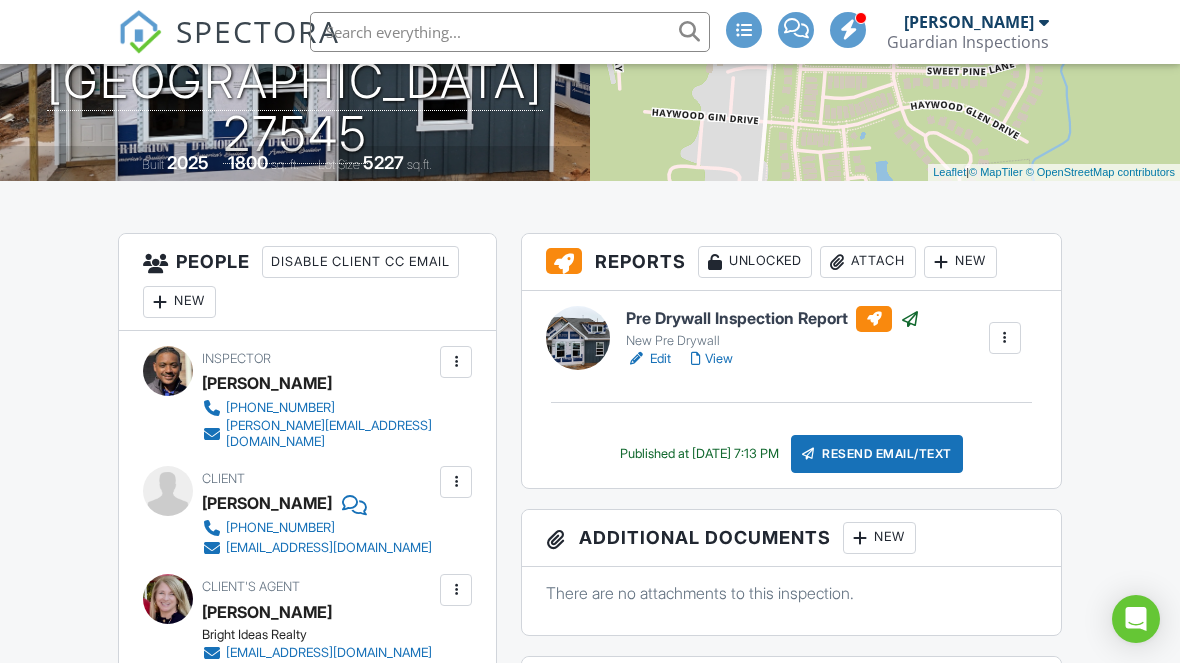click on "View" at bounding box center (712, 359) 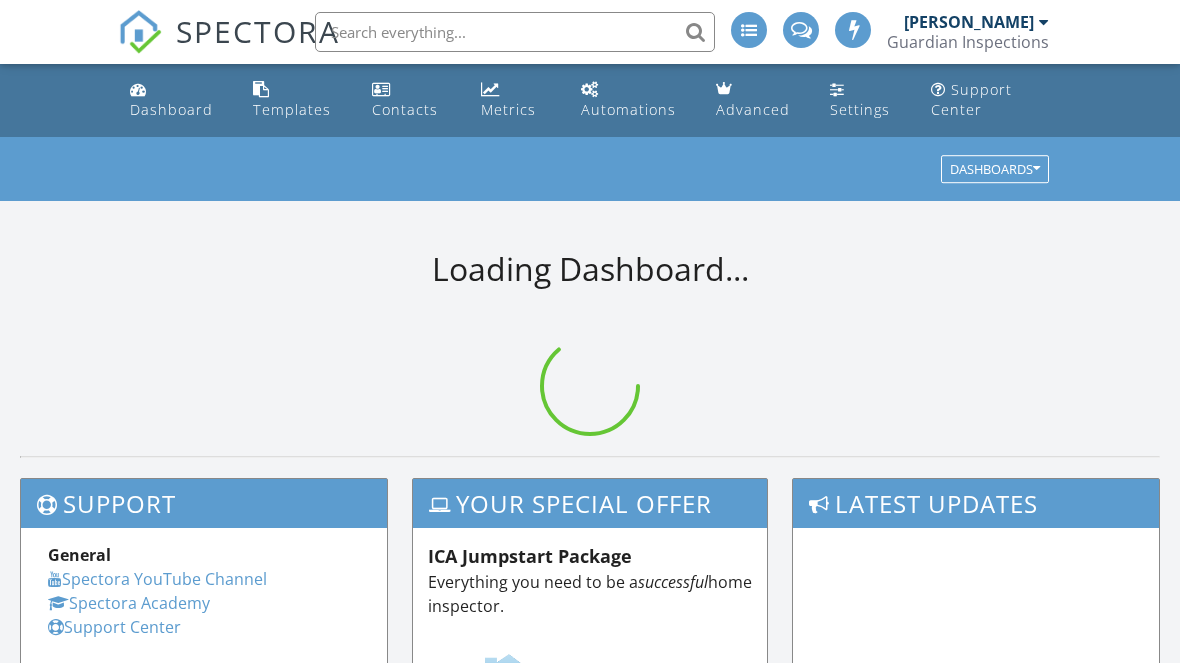 scroll, scrollTop: 0, scrollLeft: 0, axis: both 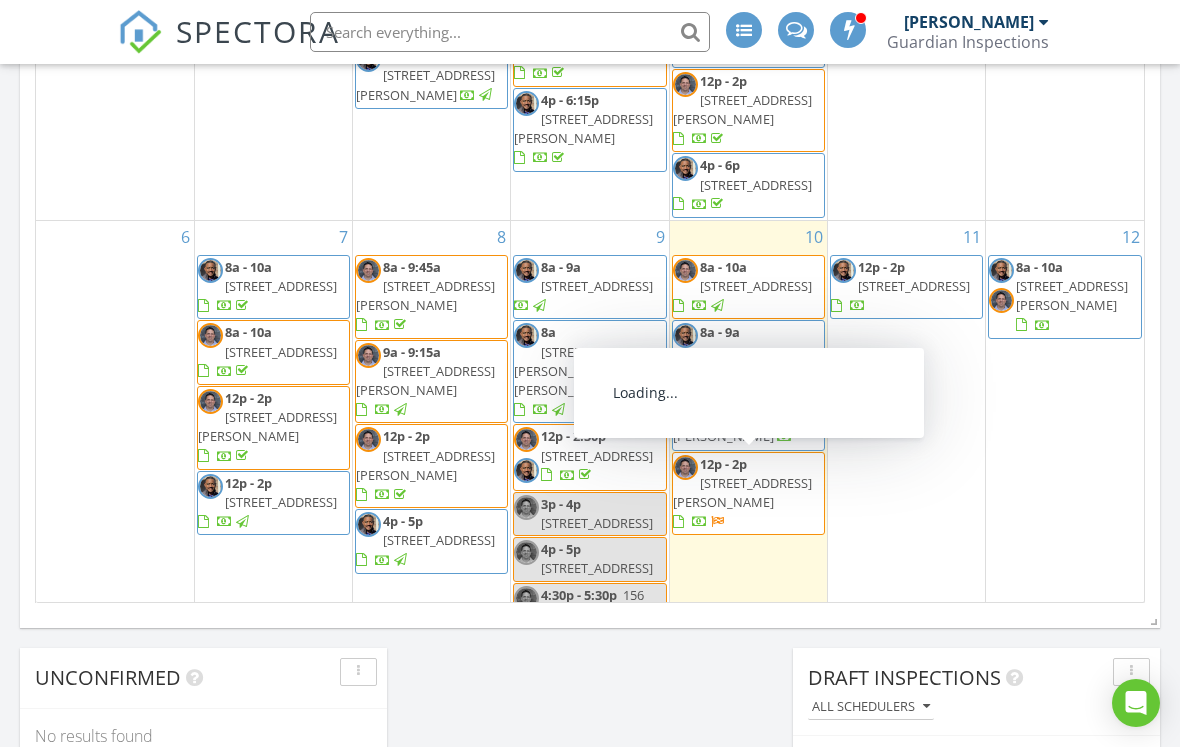 click on "[STREET_ADDRESS][PERSON_NAME]" at bounding box center (742, 492) 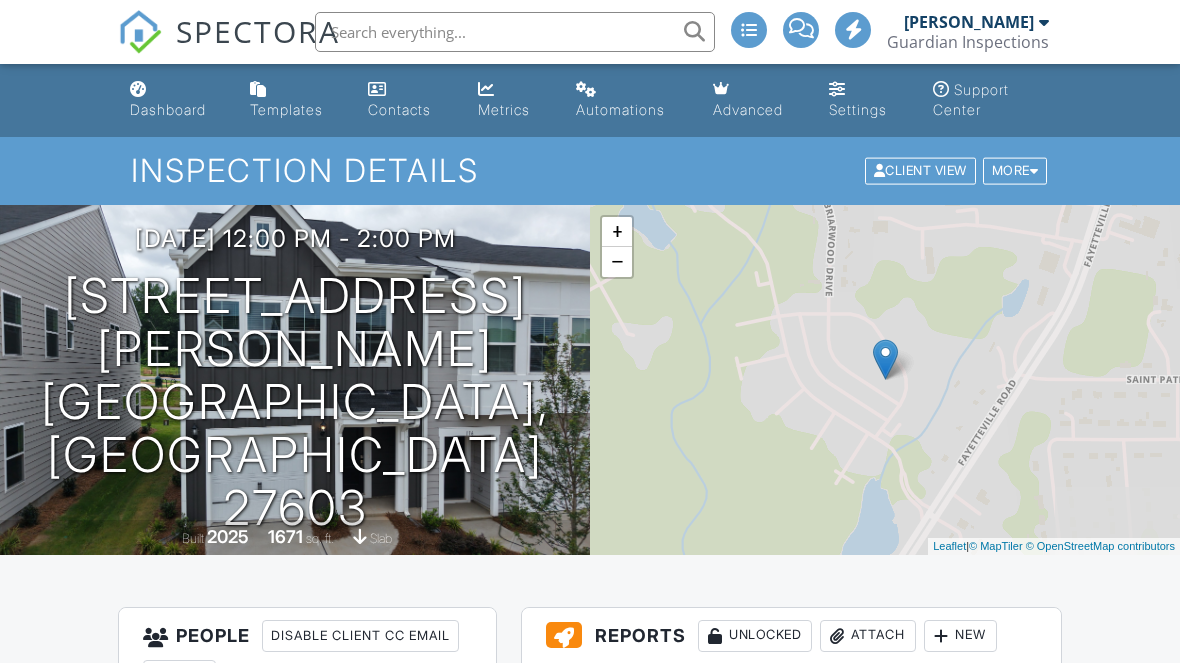 scroll, scrollTop: 0, scrollLeft: 0, axis: both 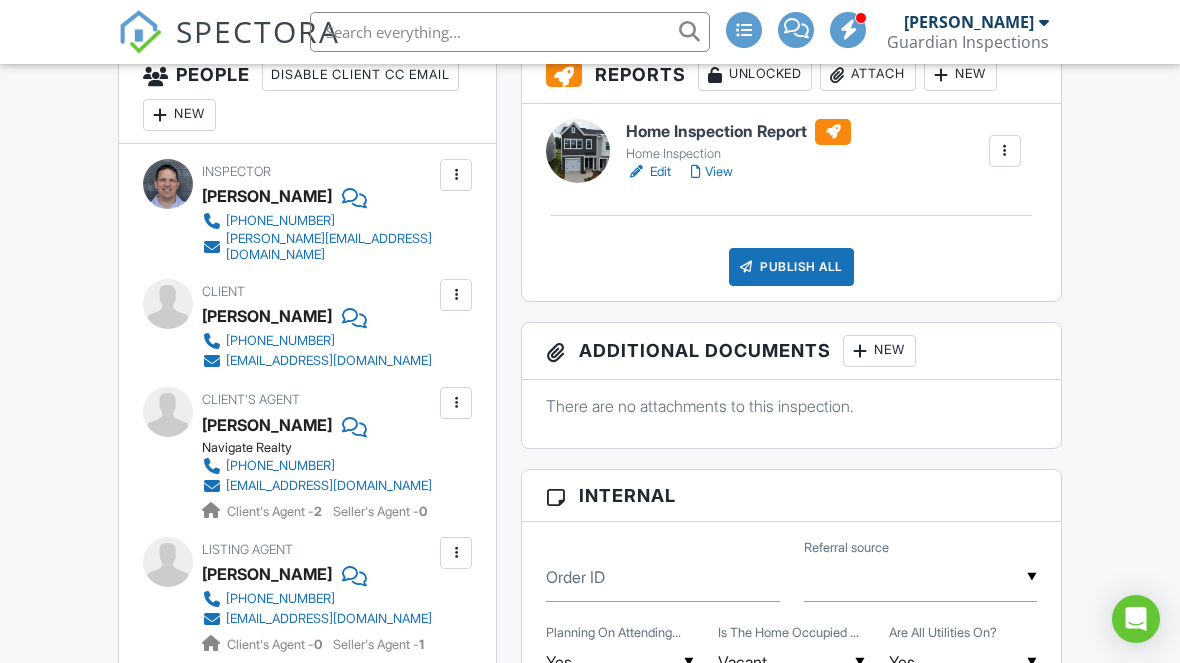 click on "View" at bounding box center [712, 172] 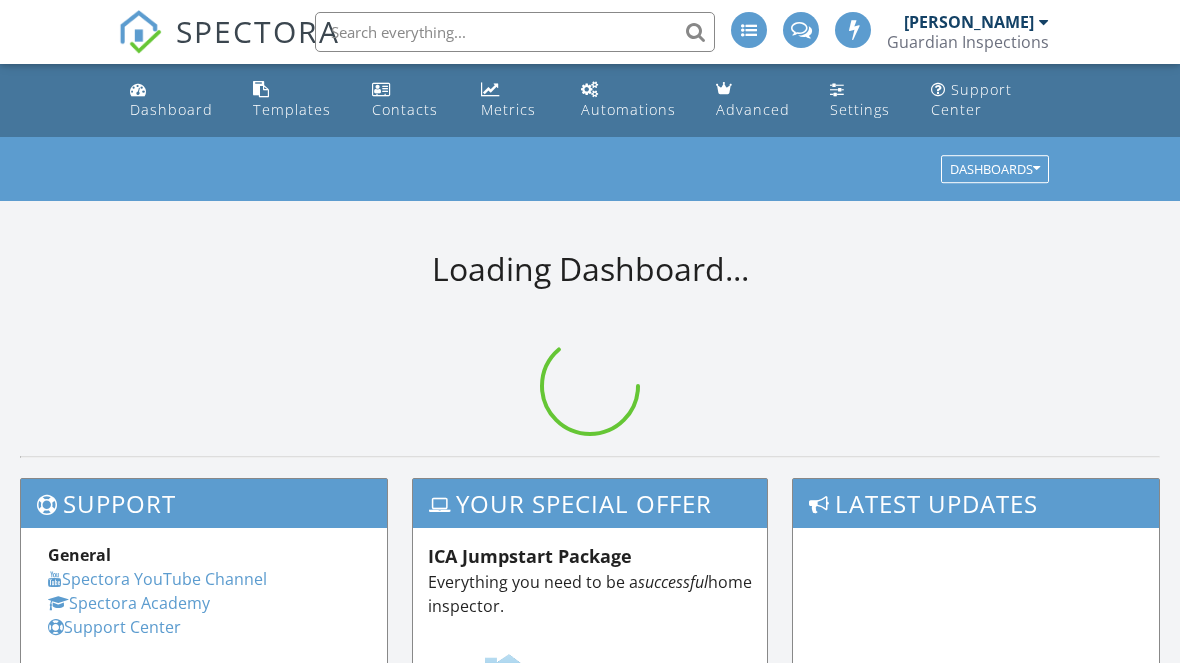 scroll, scrollTop: 0, scrollLeft: 0, axis: both 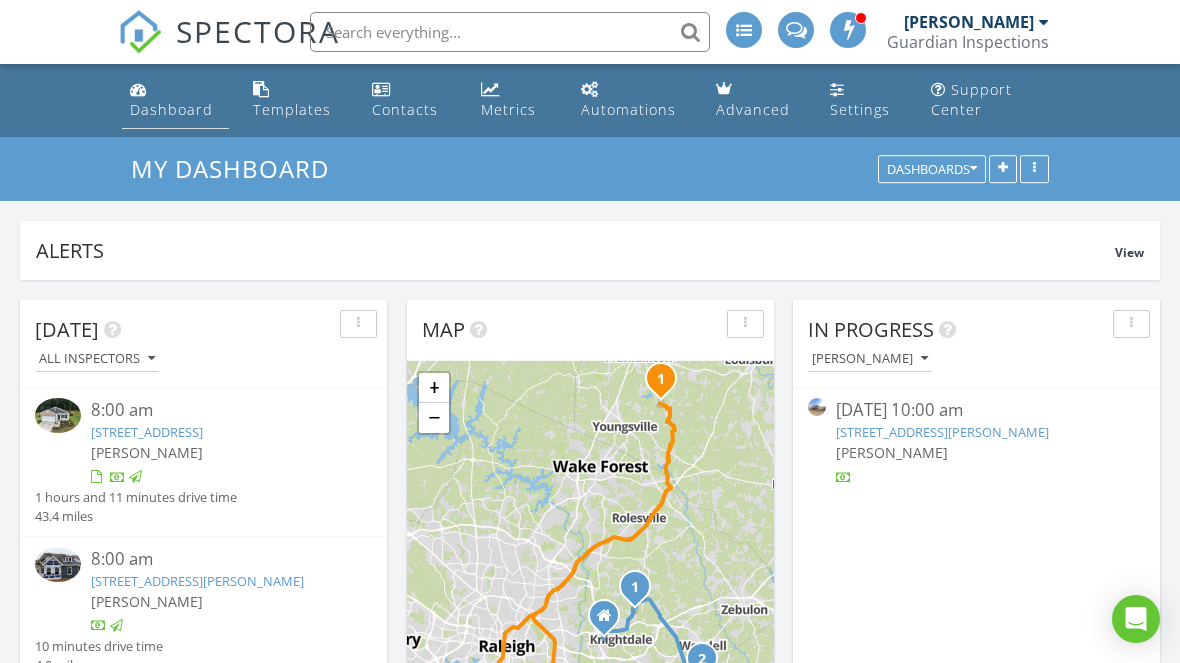 click on "Dashboard" at bounding box center [171, 109] 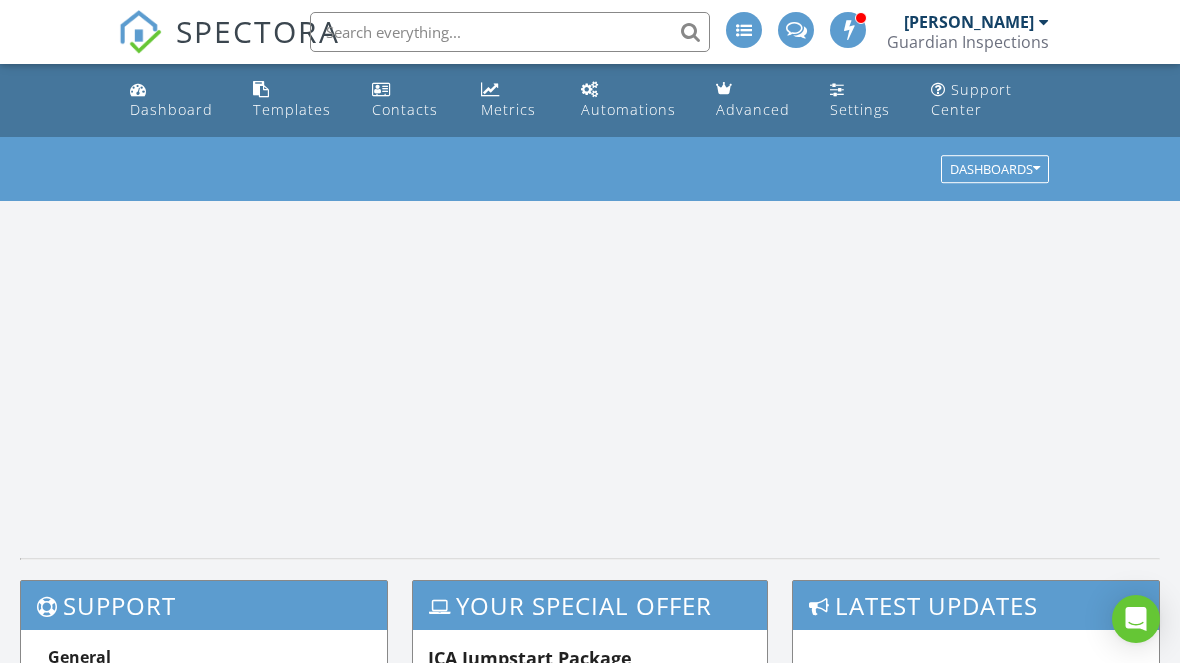 scroll, scrollTop: 0, scrollLeft: 0, axis: both 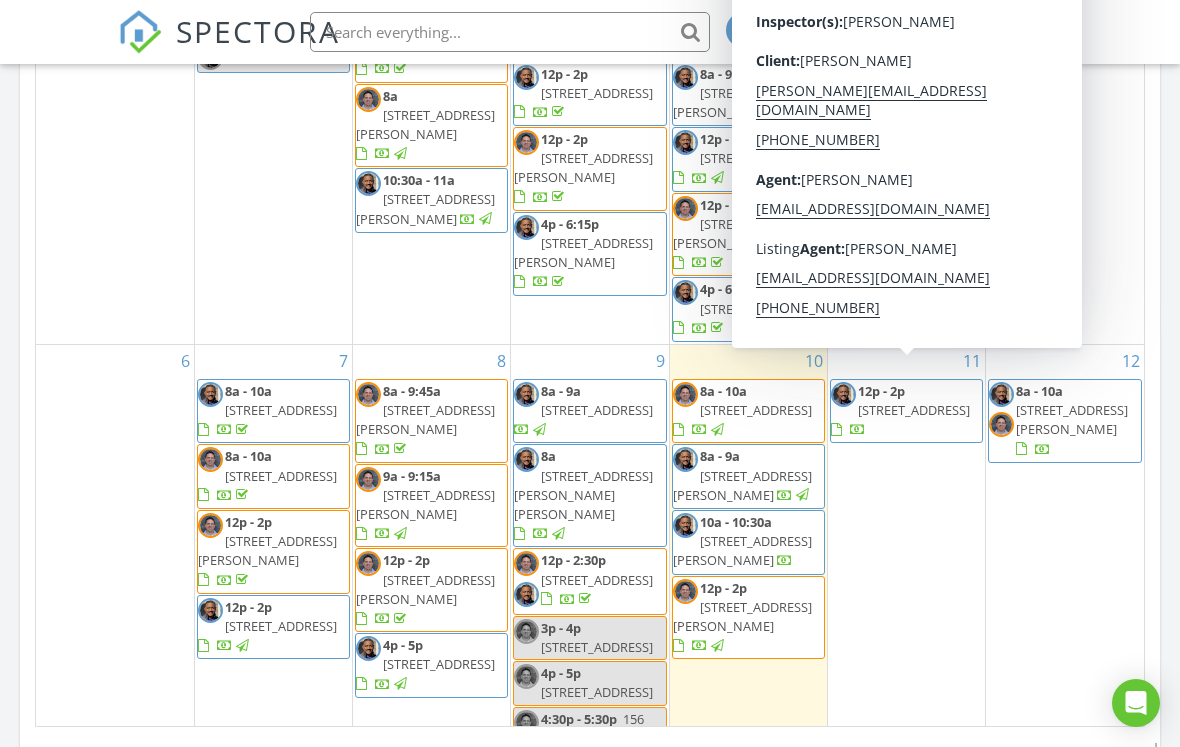 click on "[STREET_ADDRESS]" at bounding box center (914, 410) 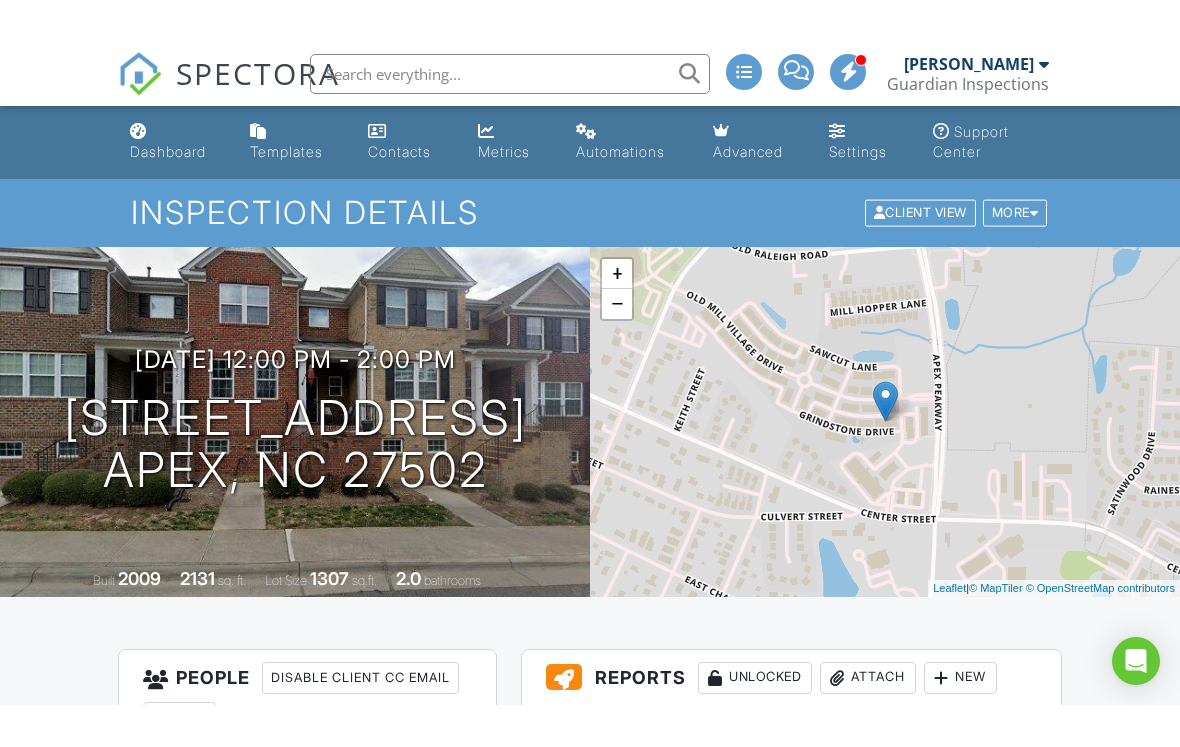 scroll, scrollTop: 279, scrollLeft: 0, axis: vertical 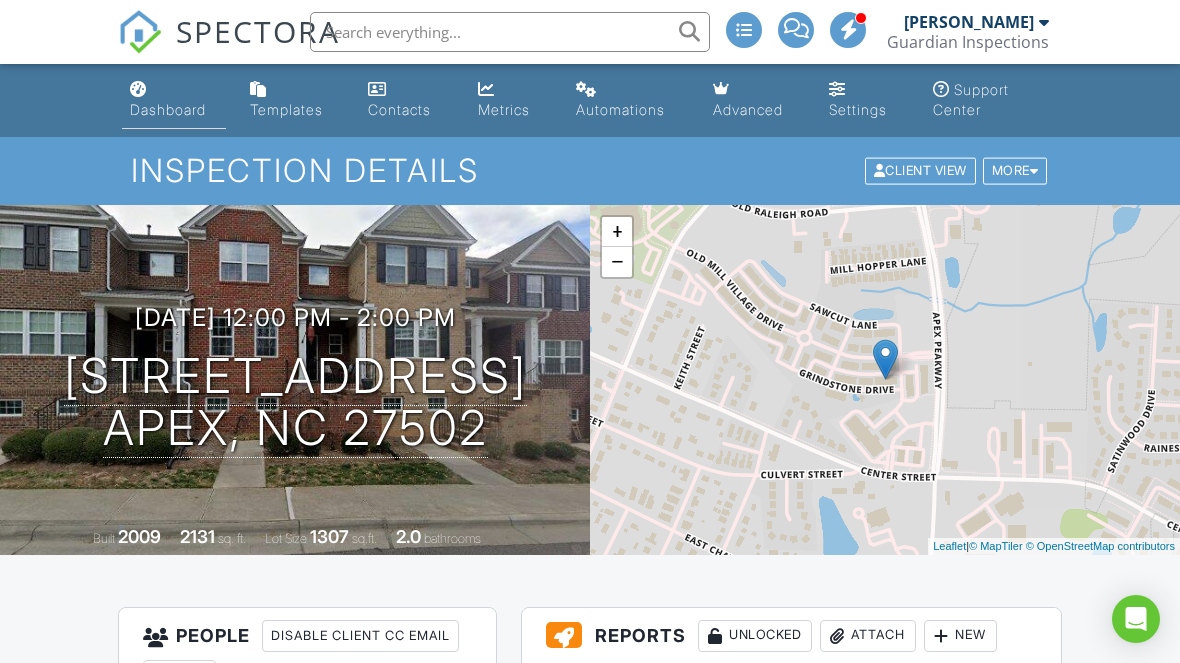 click on "Dashboard" at bounding box center [174, 100] 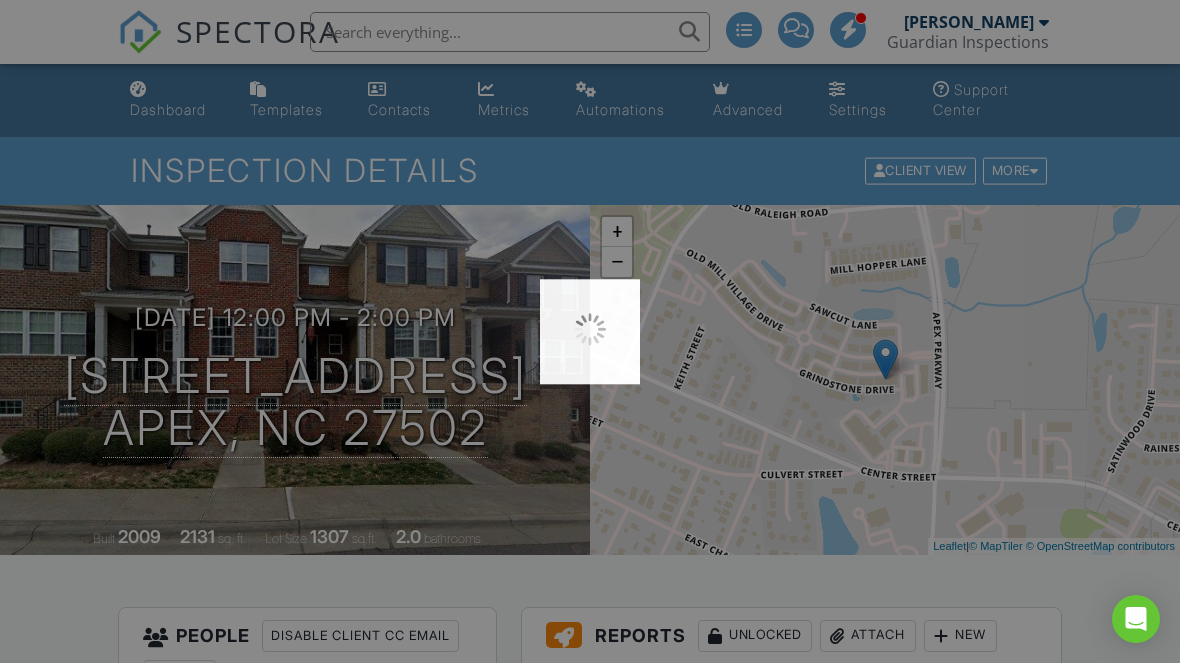 click at bounding box center [590, 331] 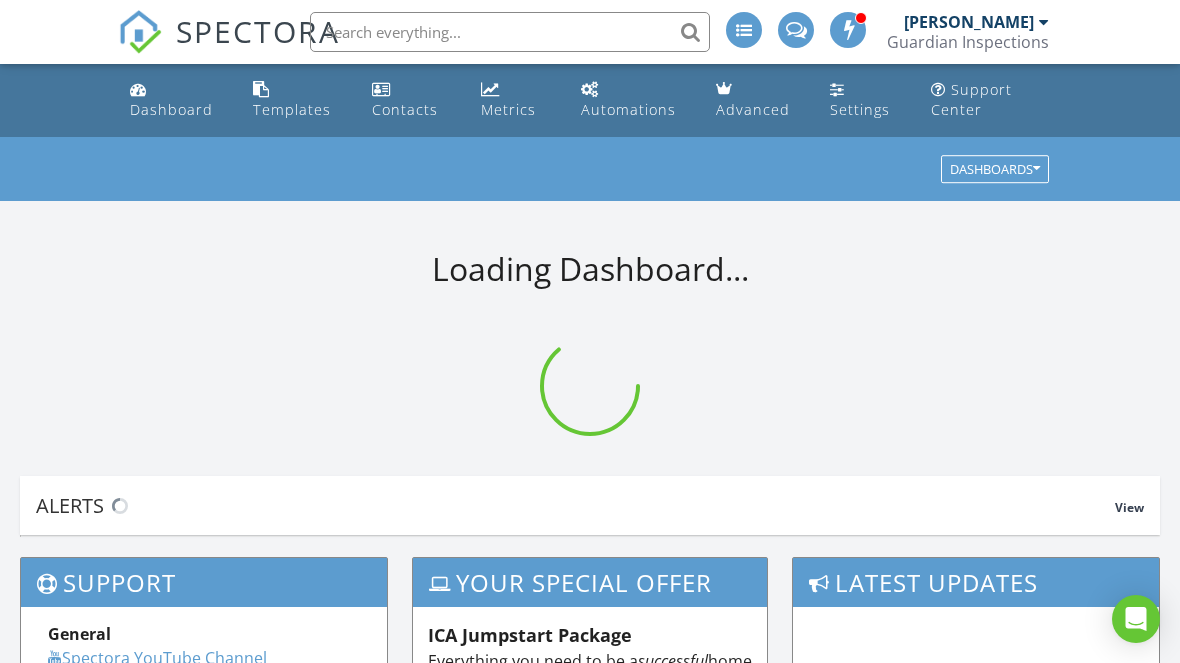 scroll, scrollTop: 0, scrollLeft: 0, axis: both 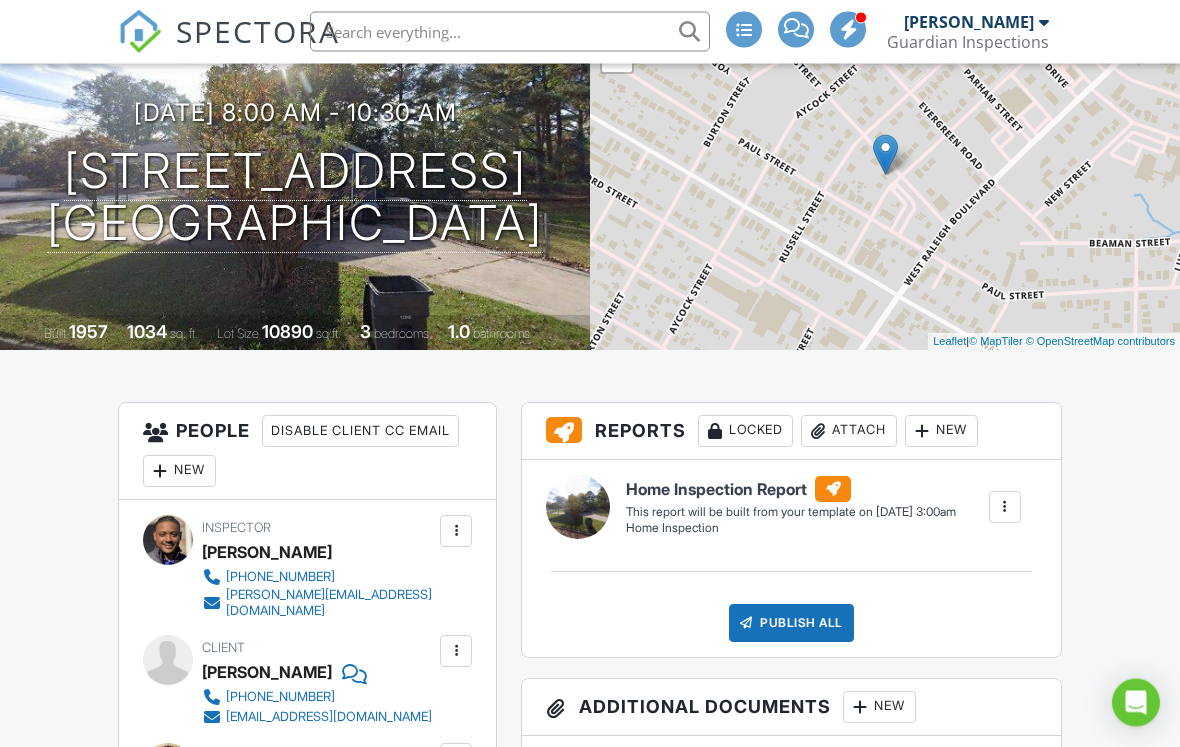 click on "New" at bounding box center [941, 432] 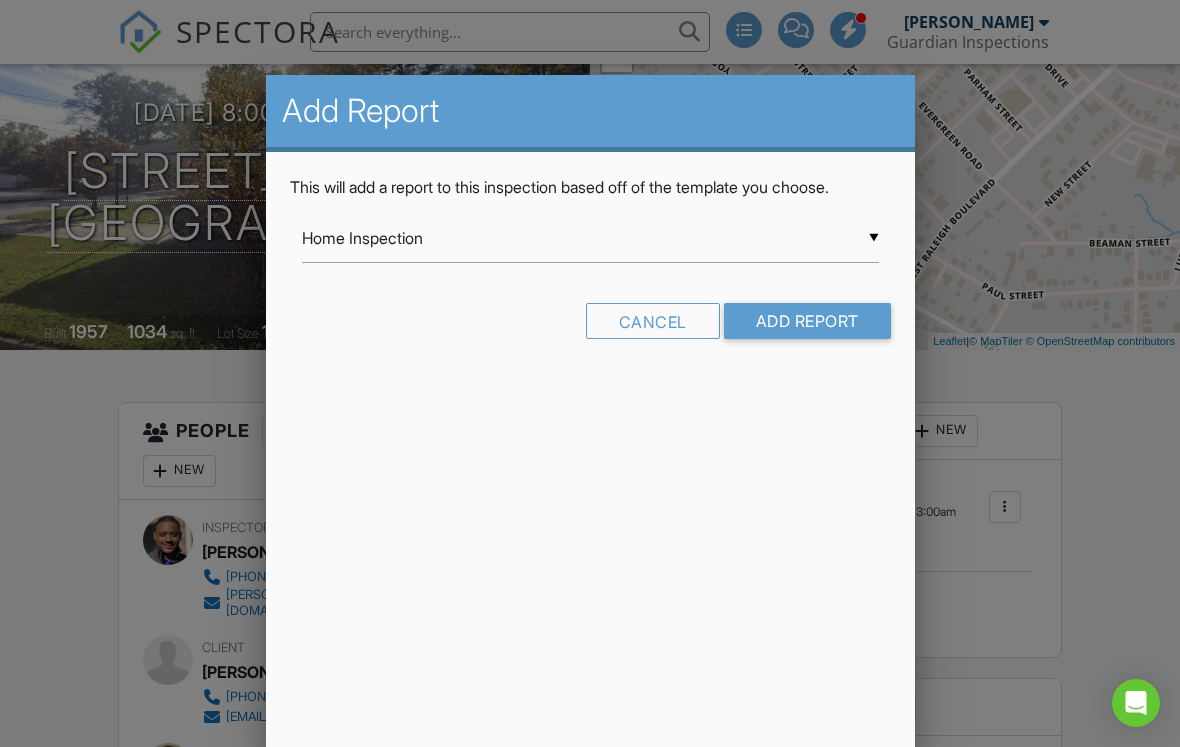 click on "Home Inspection" at bounding box center [590, 238] 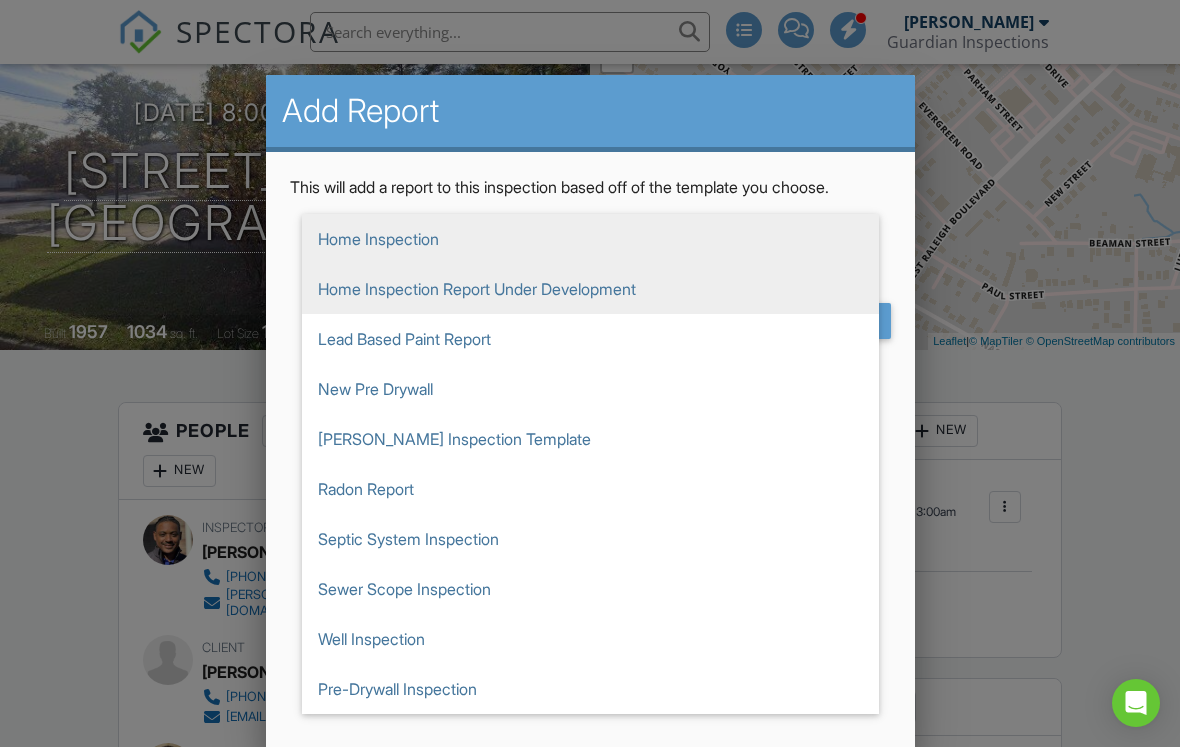 click on "Home Inspection Report Under Development" at bounding box center [590, 289] 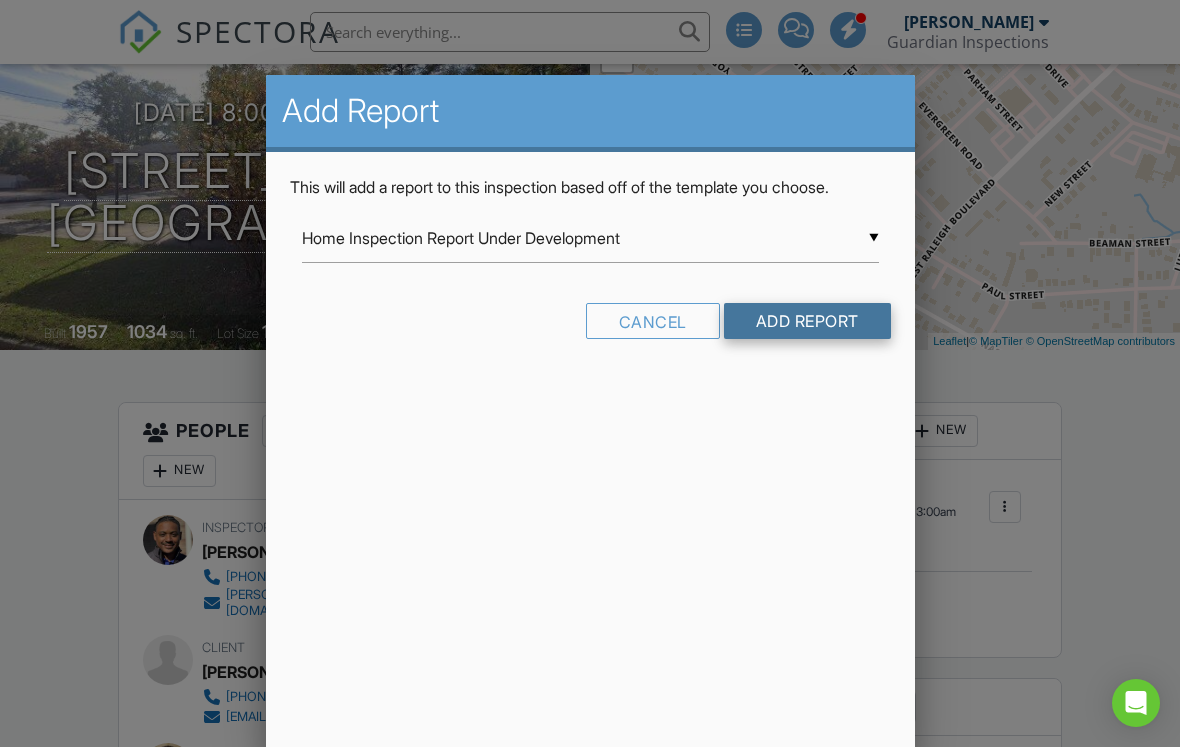 click on "Add Report" at bounding box center [807, 321] 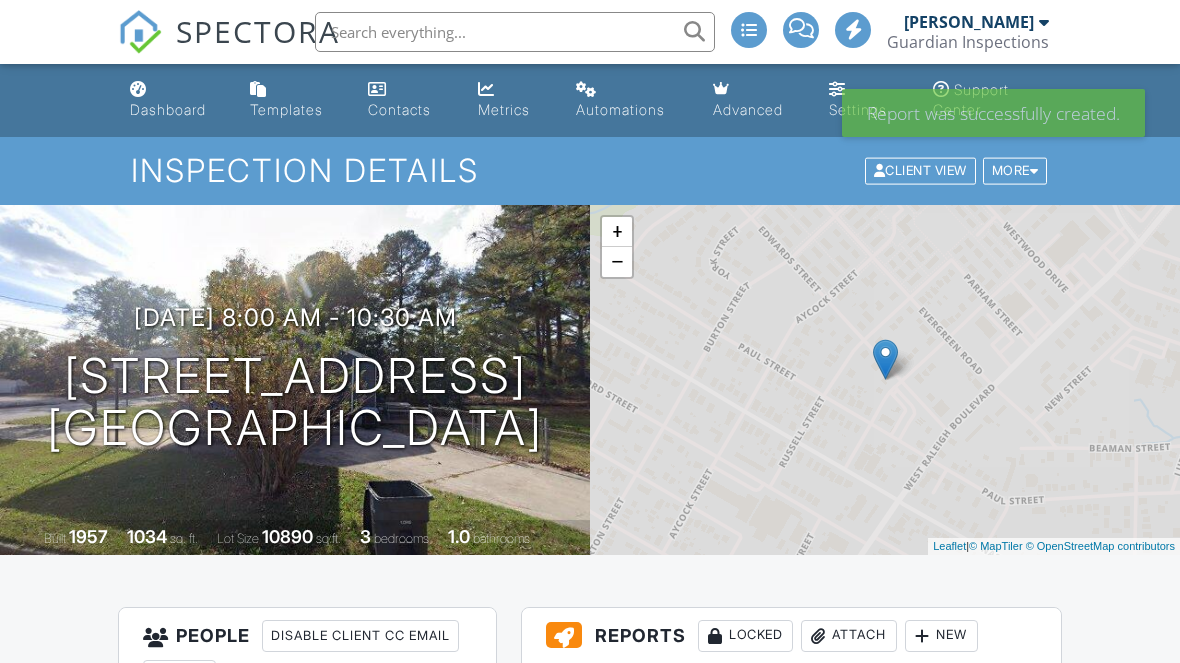 scroll, scrollTop: 0, scrollLeft: 0, axis: both 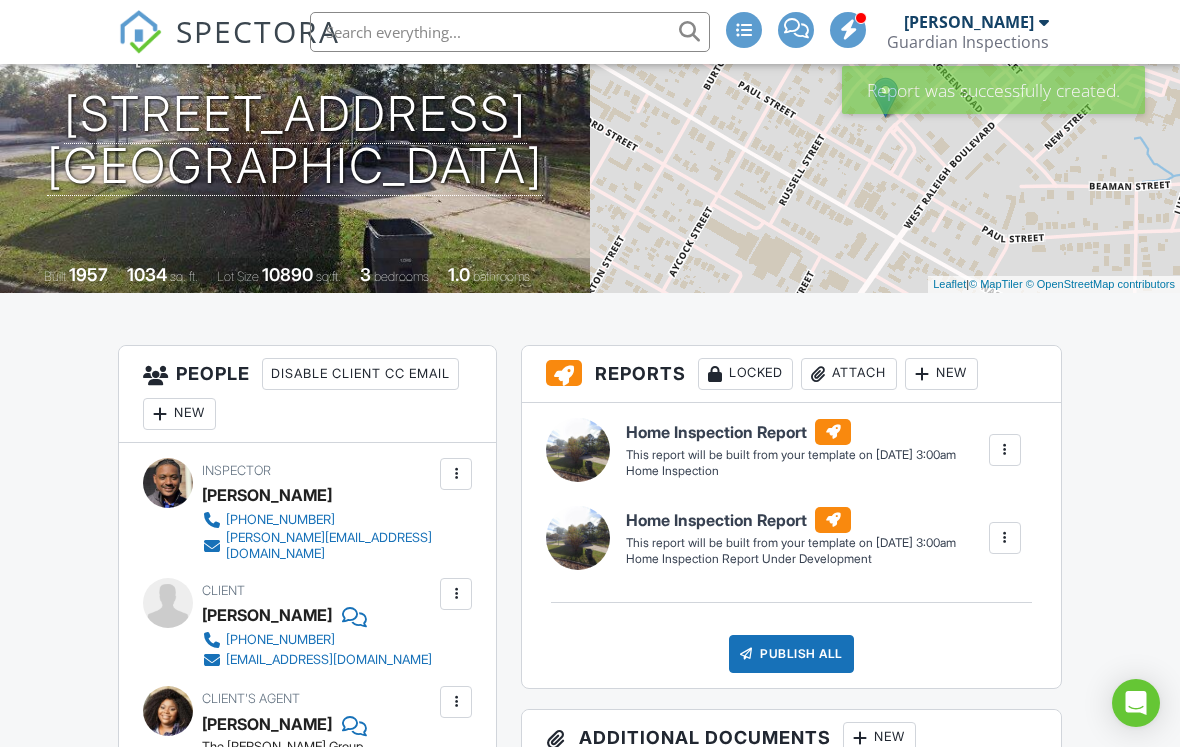 click at bounding box center (1005, 450) 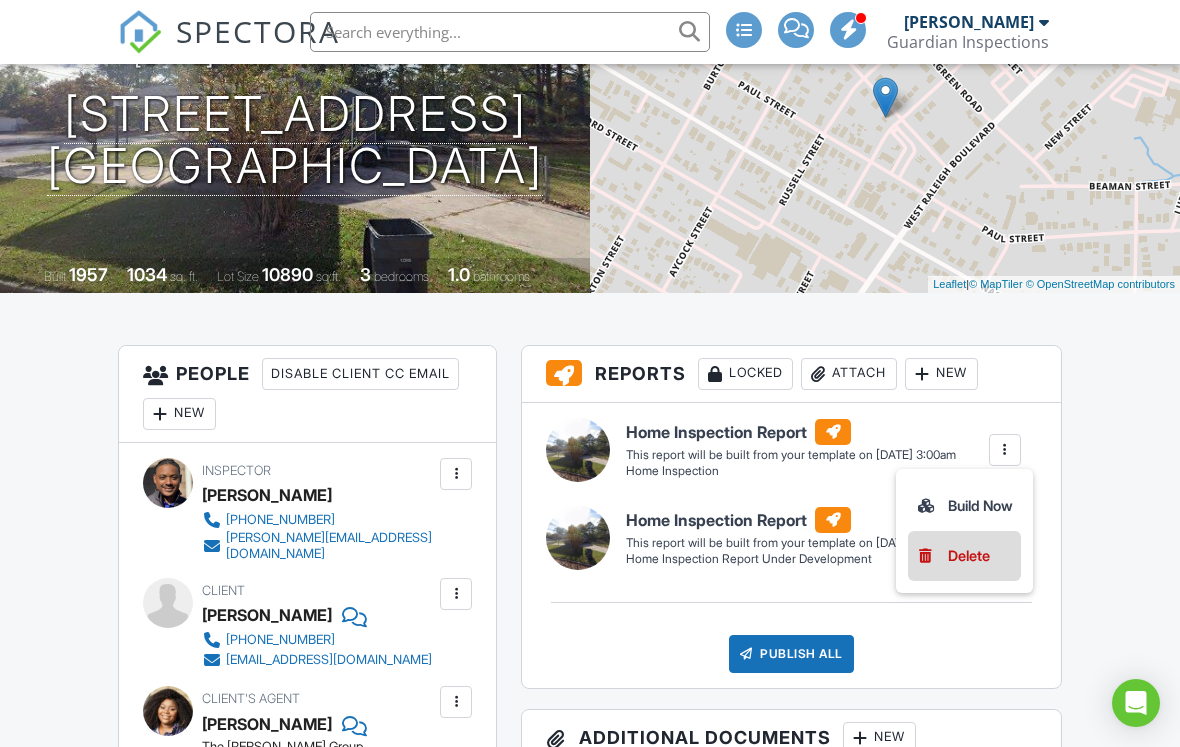 click on "Delete" at bounding box center [969, 556] 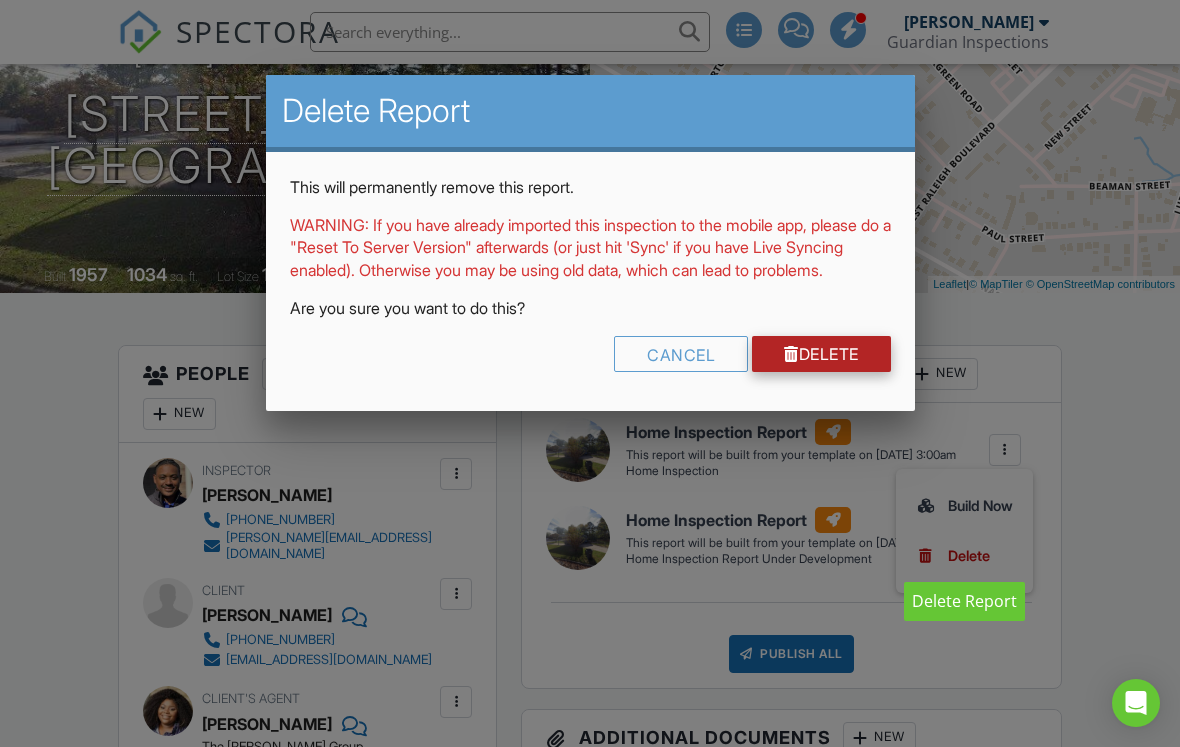 click on "Delete" at bounding box center [821, 354] 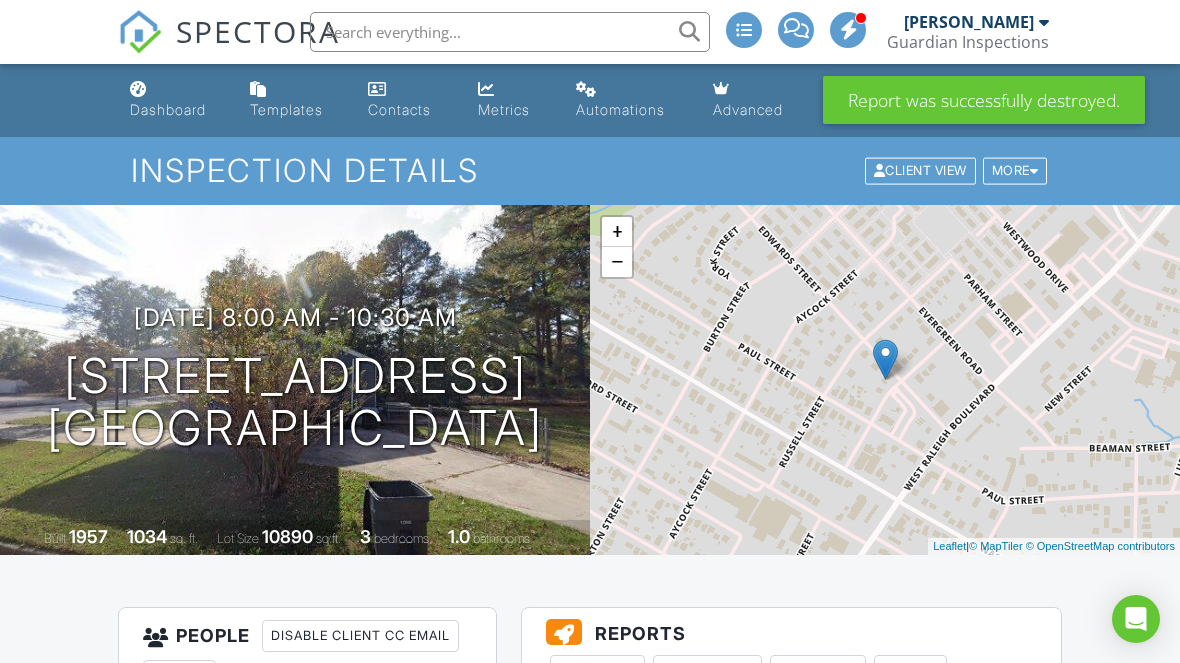scroll, scrollTop: 0, scrollLeft: 0, axis: both 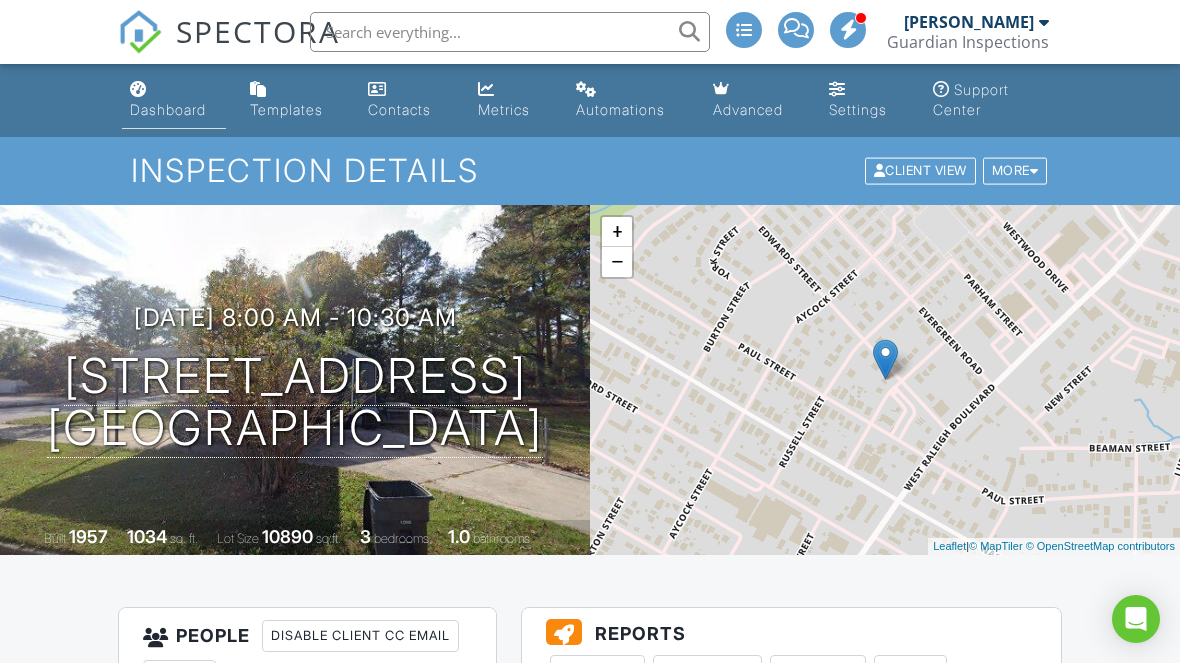 click on "Dashboard" at bounding box center (168, 109) 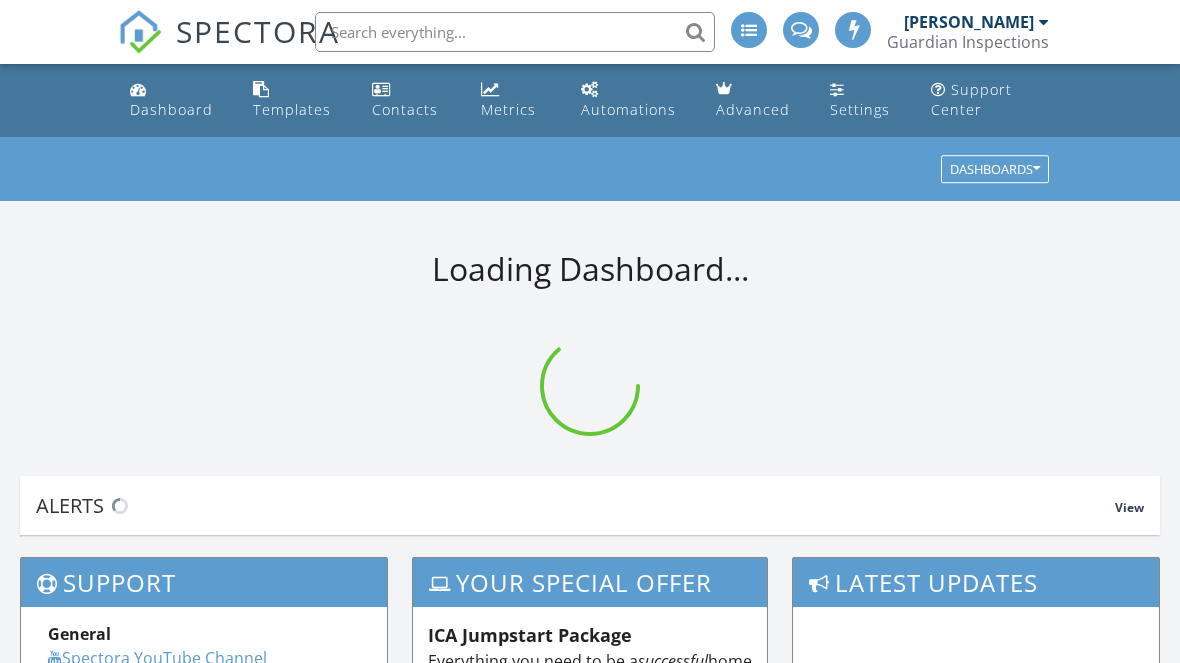scroll, scrollTop: 0, scrollLeft: 0, axis: both 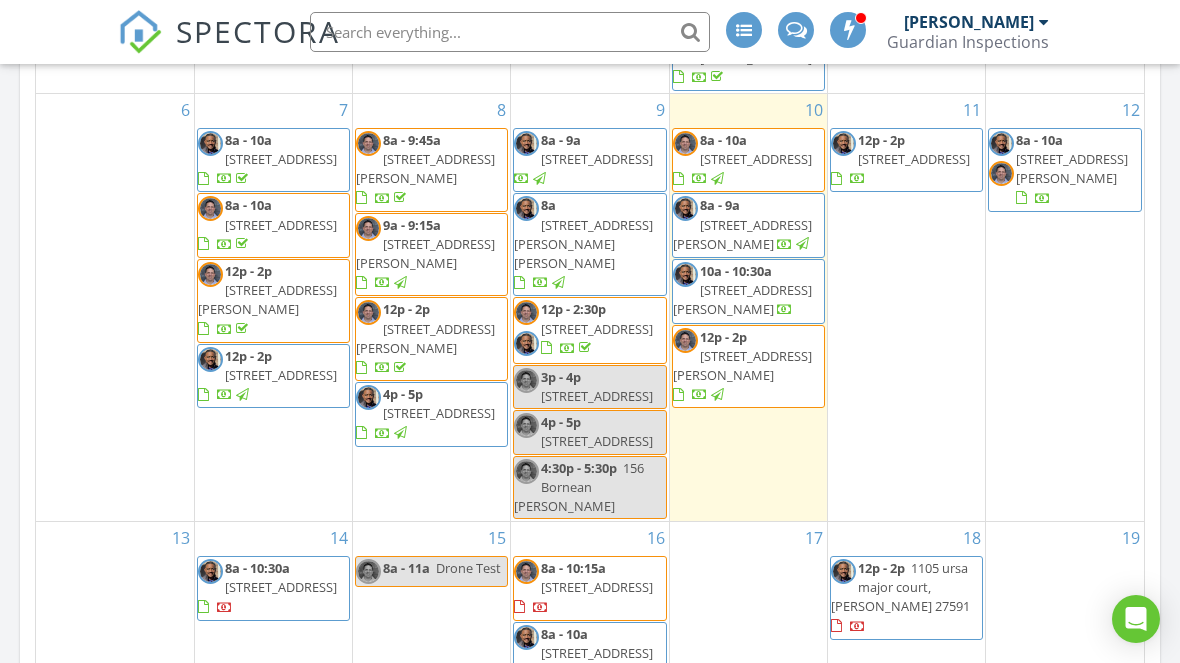 click on "[STREET_ADDRESS]" at bounding box center (597, 587) 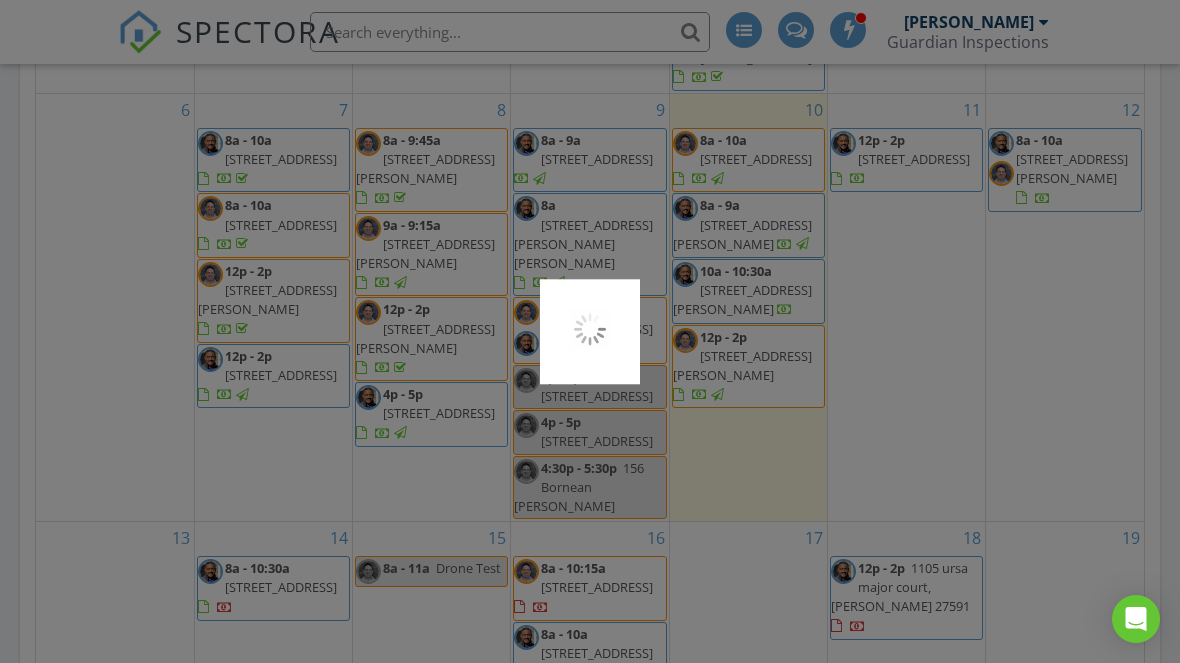 click at bounding box center (590, 331) 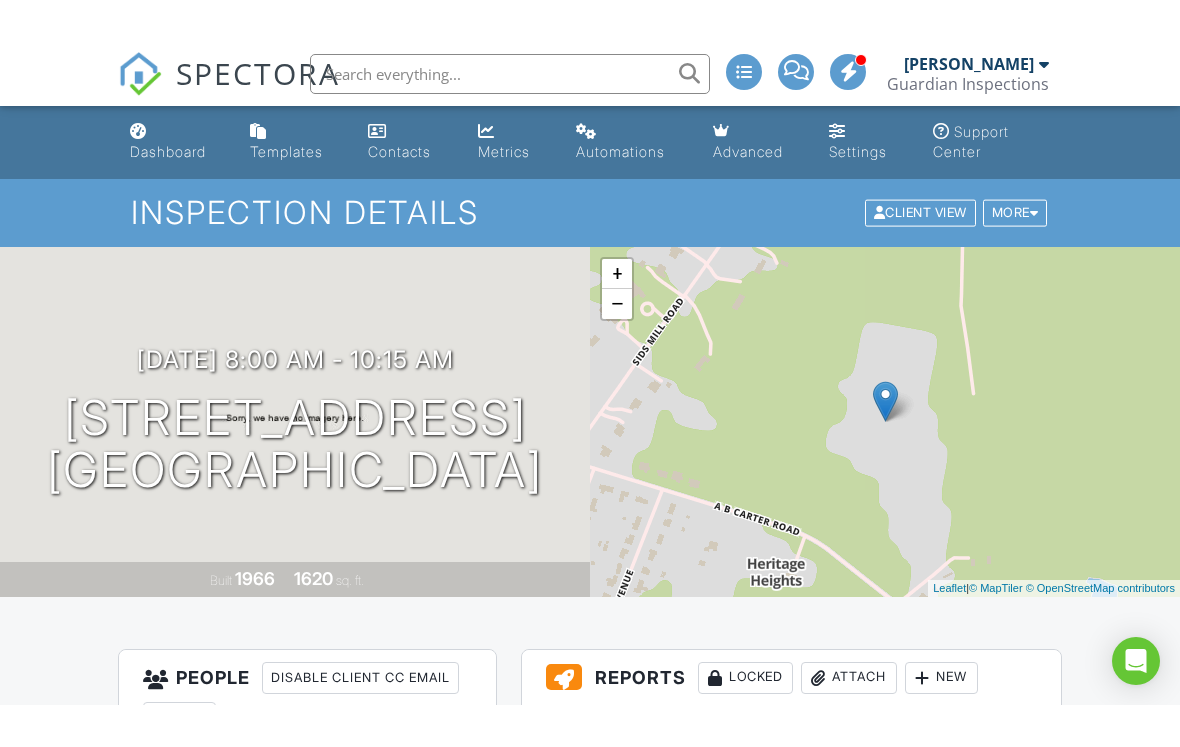 scroll, scrollTop: 192, scrollLeft: 0, axis: vertical 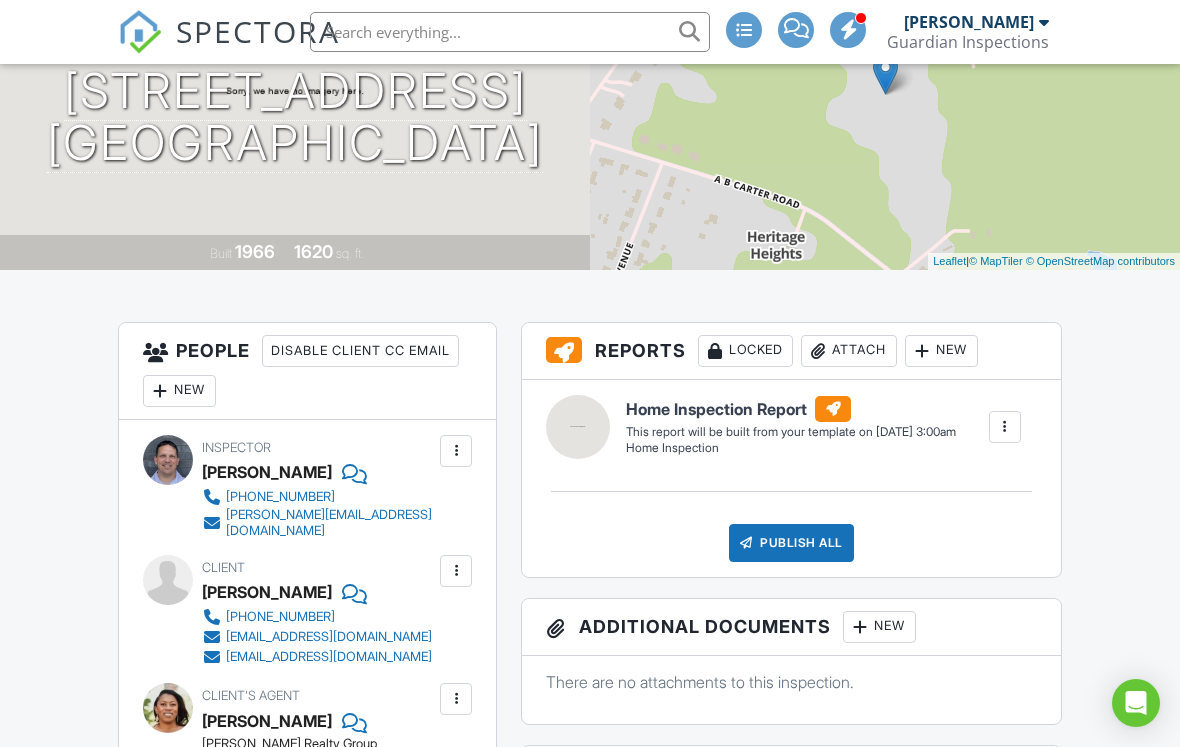 click at bounding box center (922, 351) 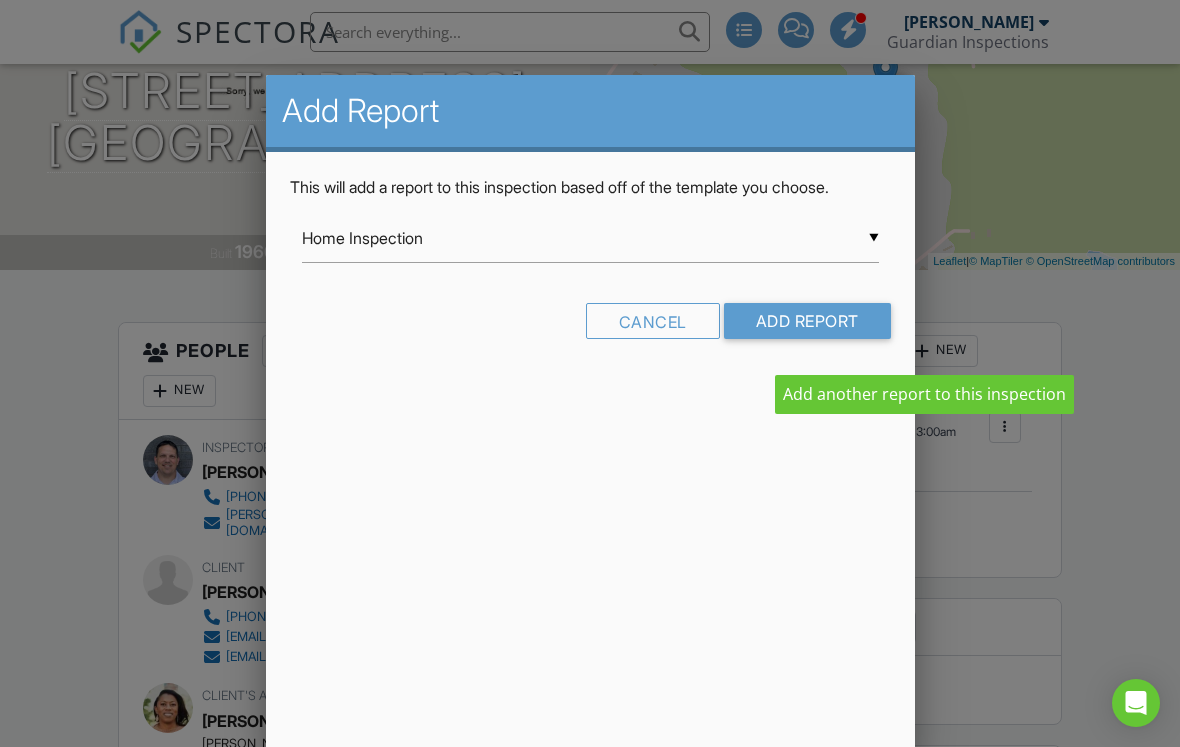 click on "Home Inspection" at bounding box center (590, 238) 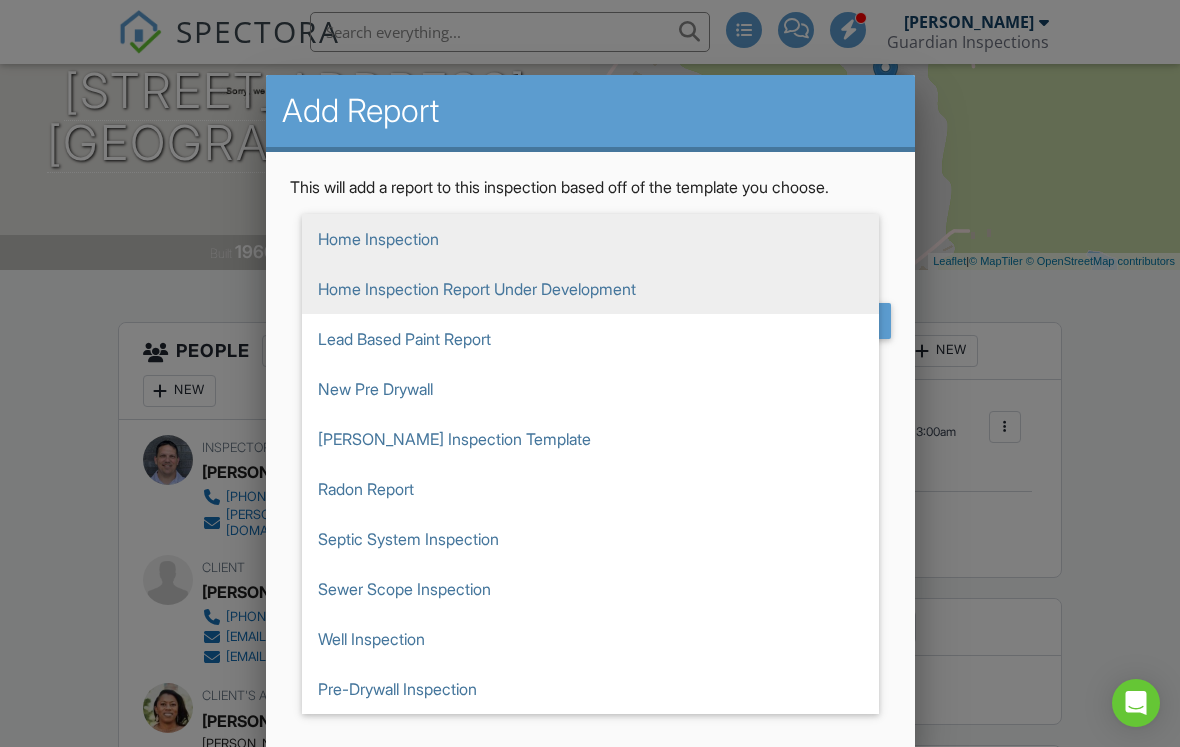 click on "Home Inspection Report Under Development" at bounding box center [590, 289] 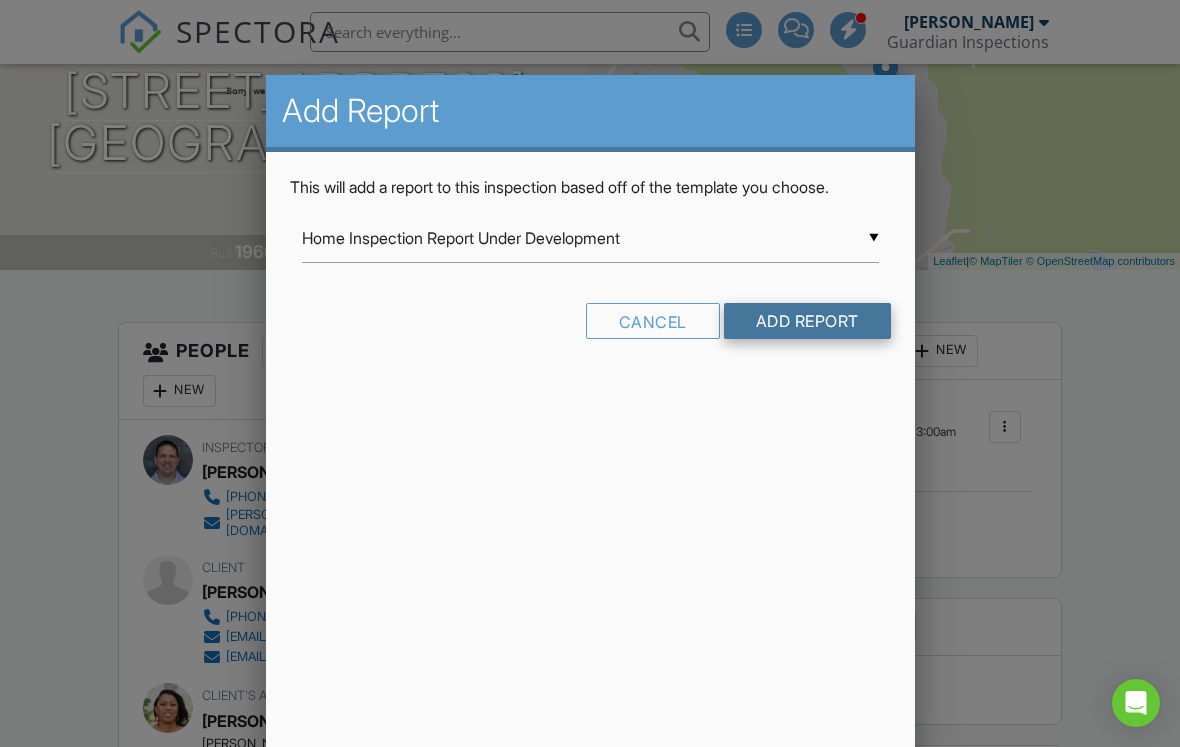click on "Add Report" at bounding box center (807, 321) 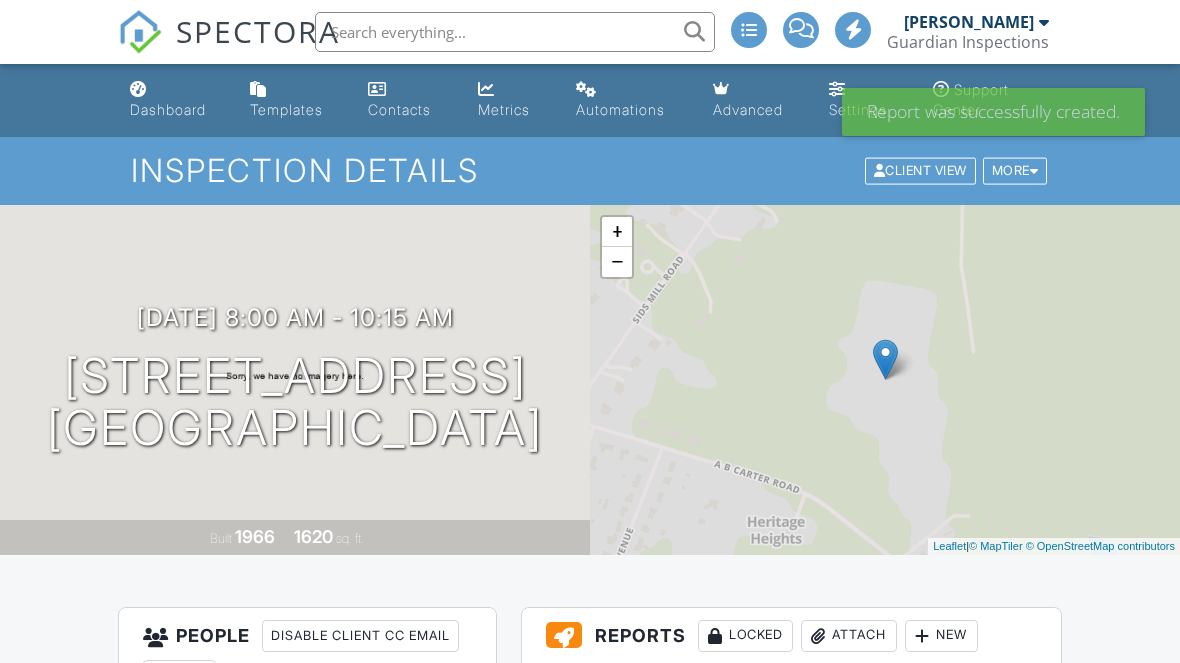 scroll, scrollTop: 0, scrollLeft: 0, axis: both 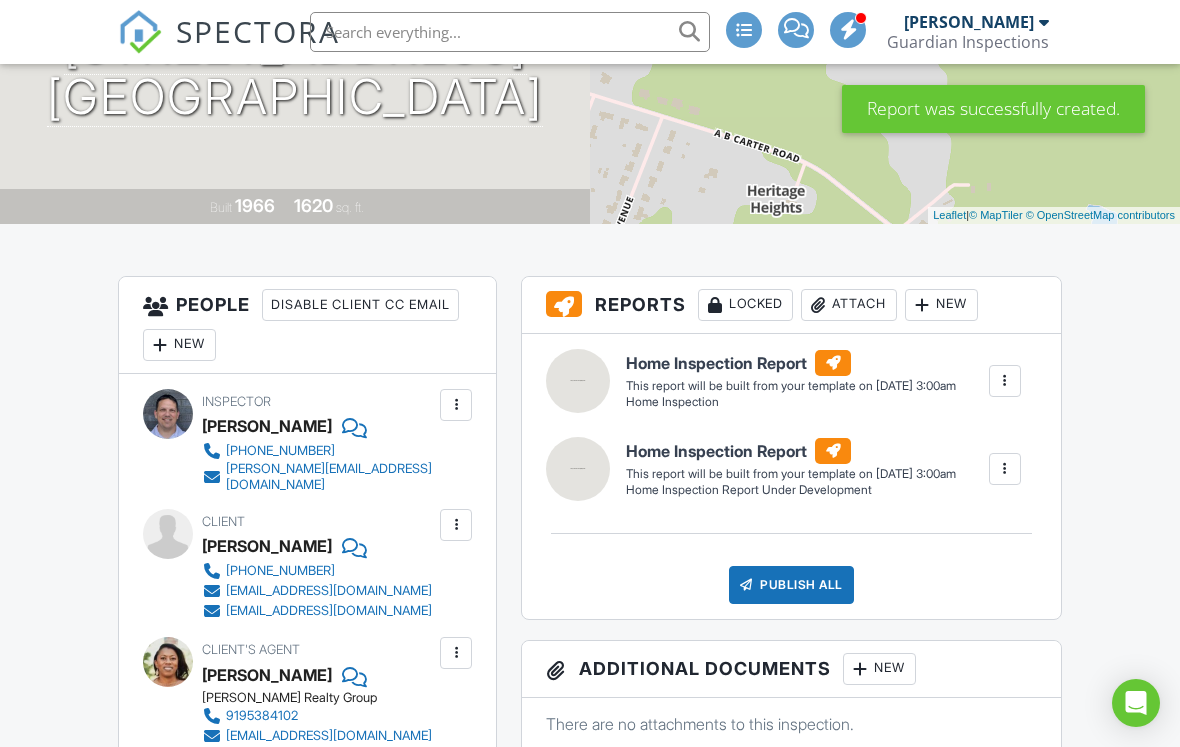click at bounding box center (1005, 381) 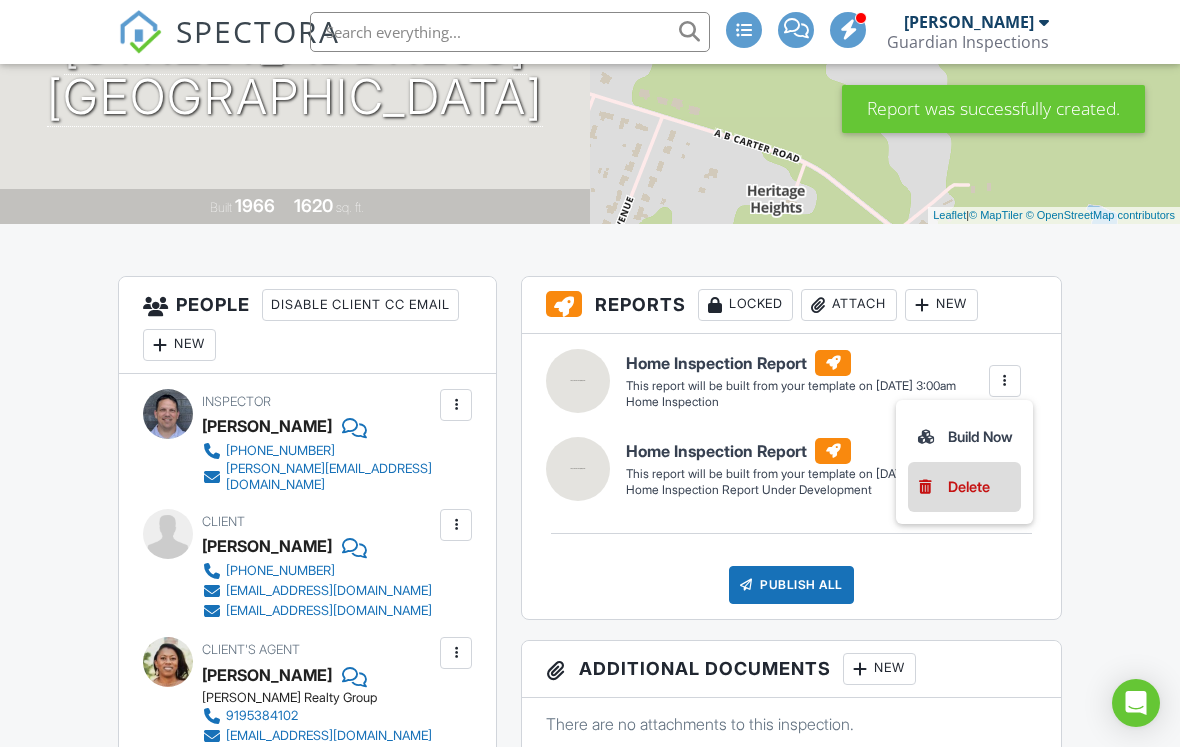 click on "Delete" at bounding box center [964, 487] 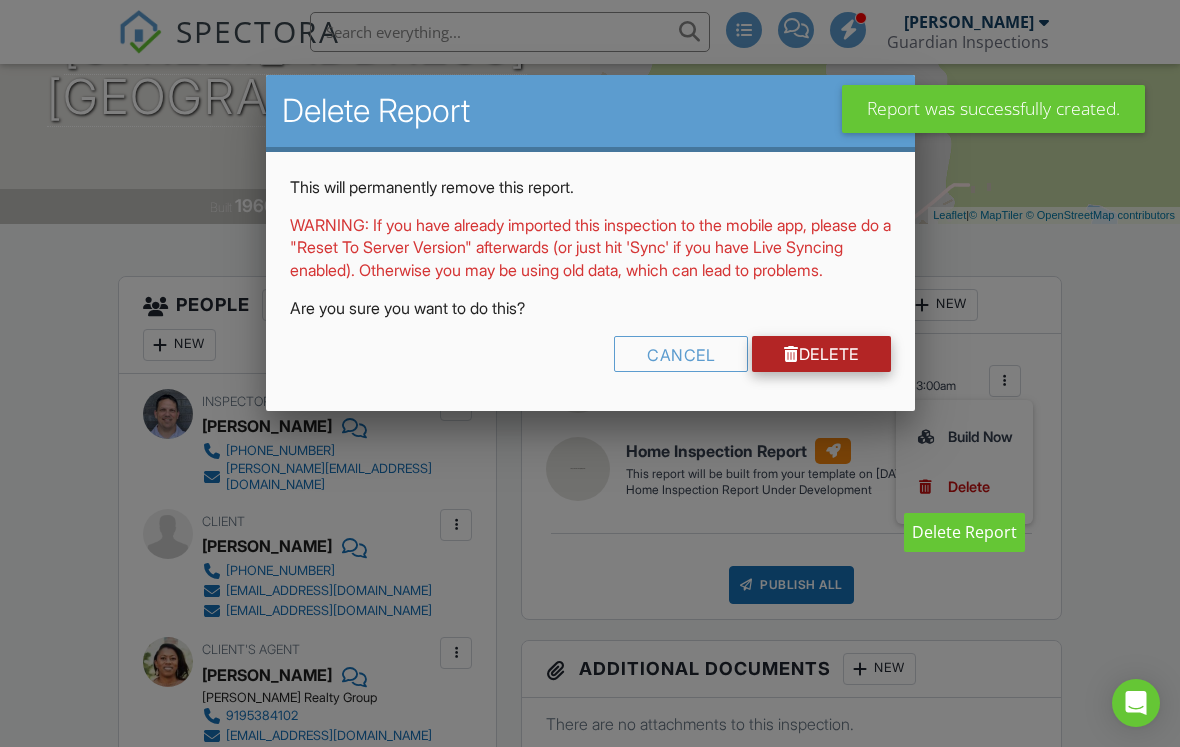 click on "Delete" at bounding box center [821, 354] 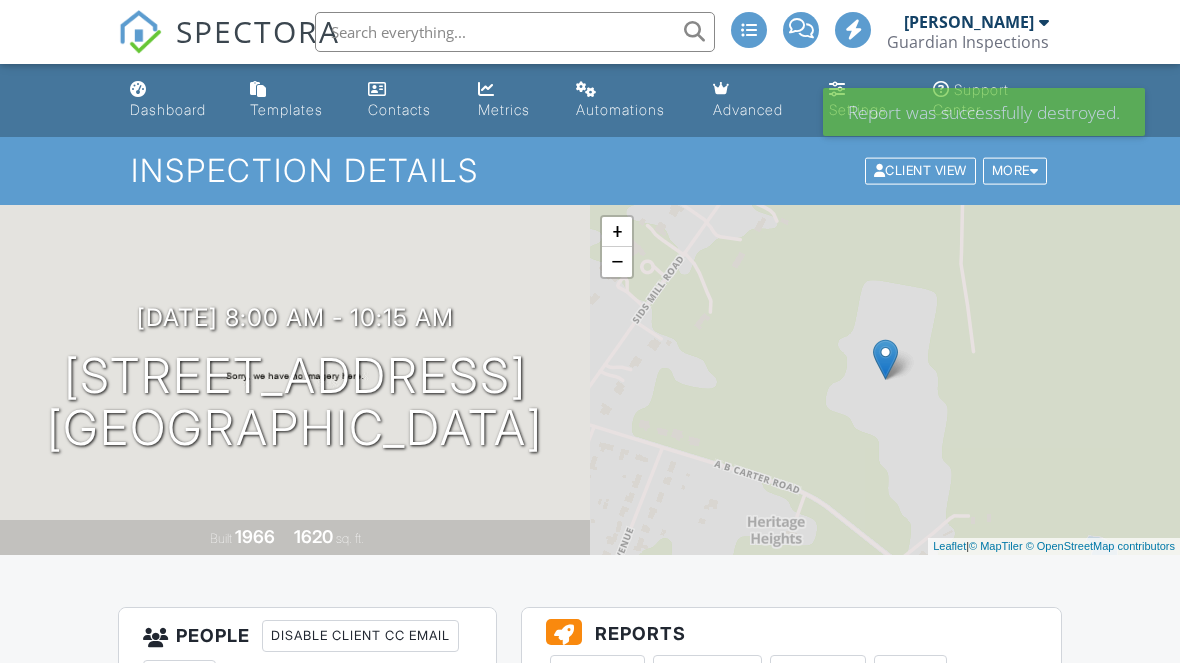 scroll, scrollTop: 0, scrollLeft: 0, axis: both 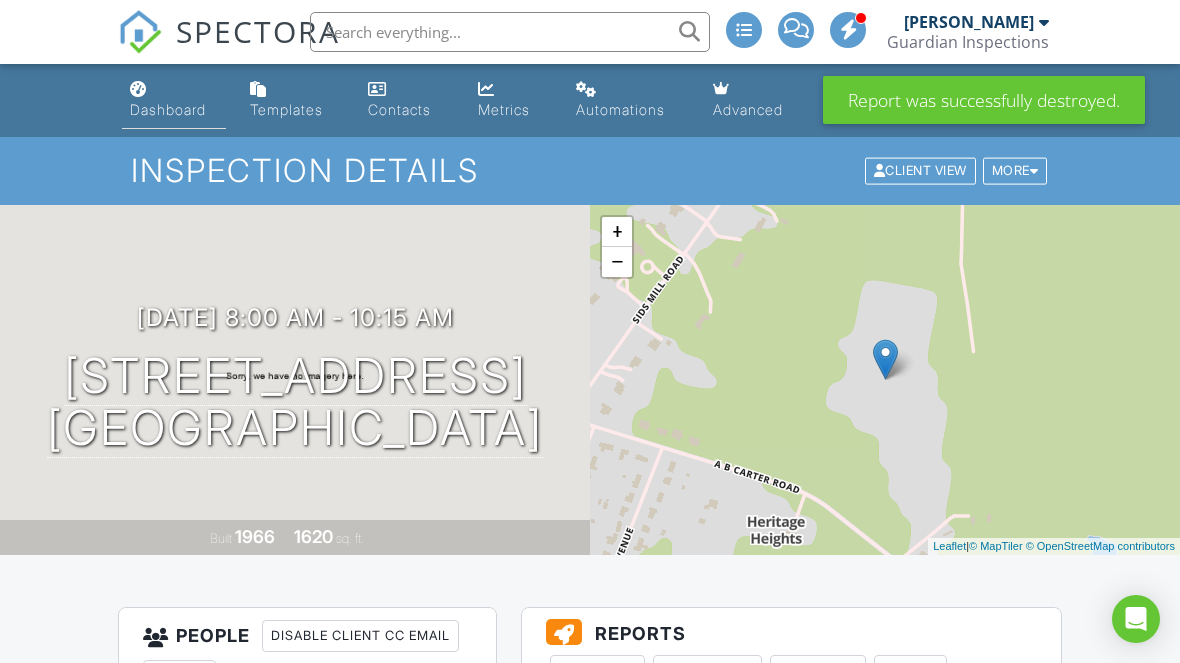 click on "Dashboard" at bounding box center (168, 109) 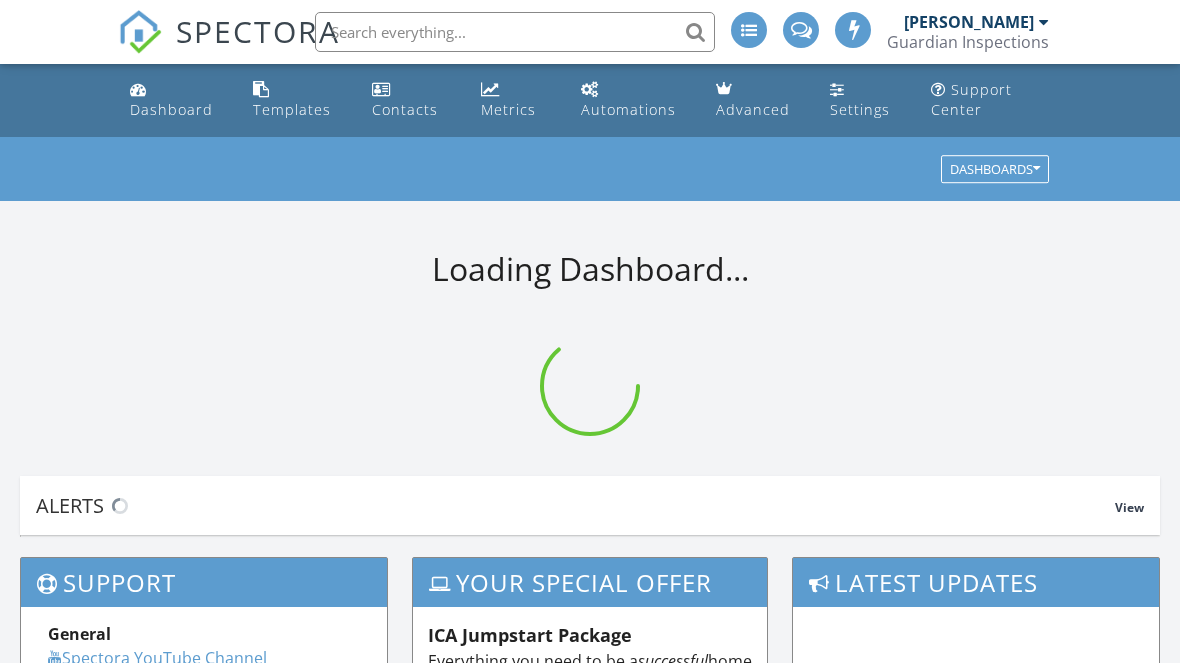 scroll, scrollTop: 0, scrollLeft: 0, axis: both 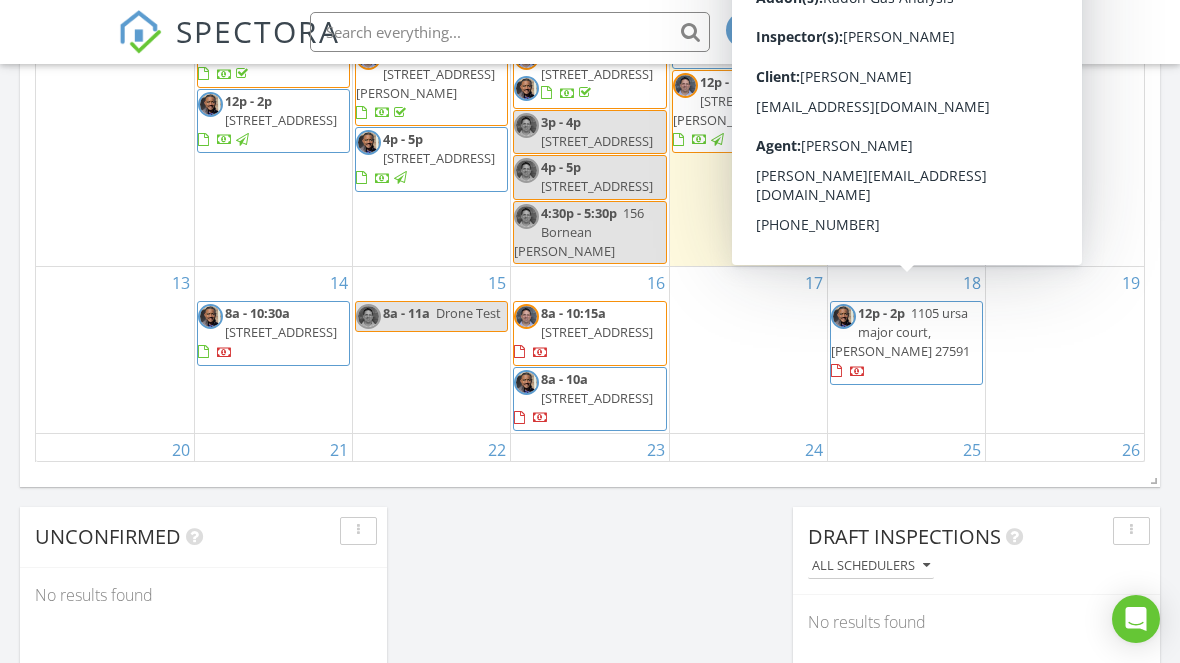 click on "1105 ursa major court, wendell 27591" at bounding box center [900, 332] 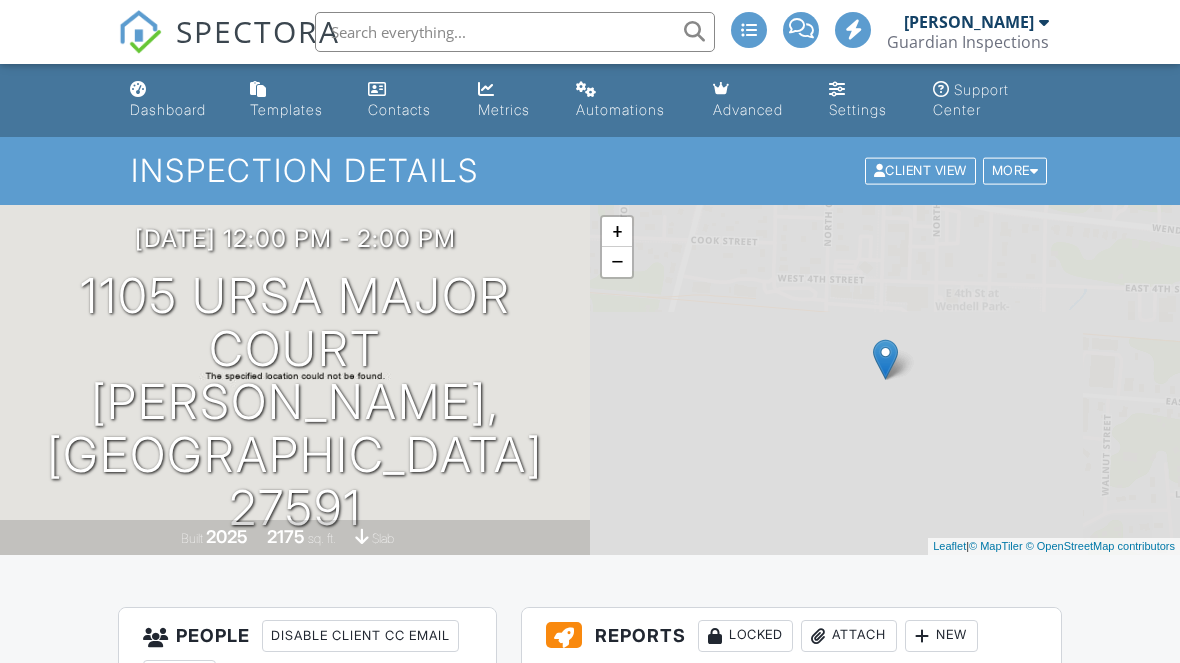 scroll, scrollTop: 0, scrollLeft: 0, axis: both 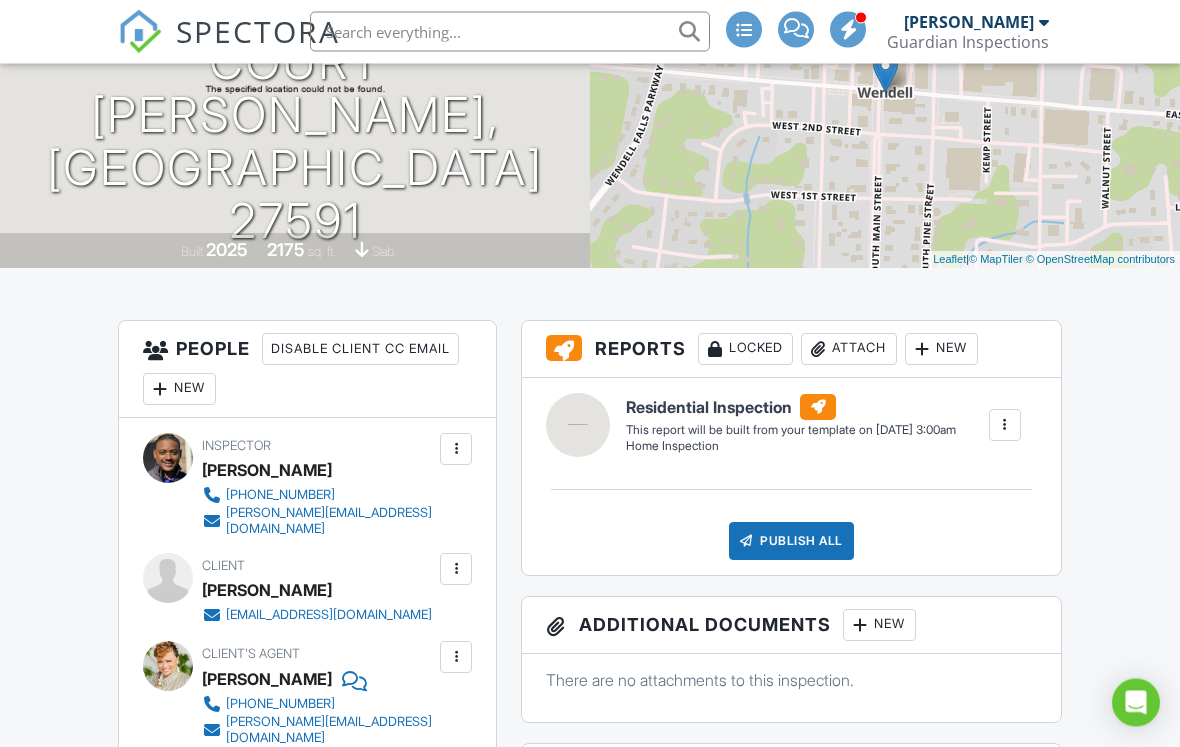 click at bounding box center (922, 350) 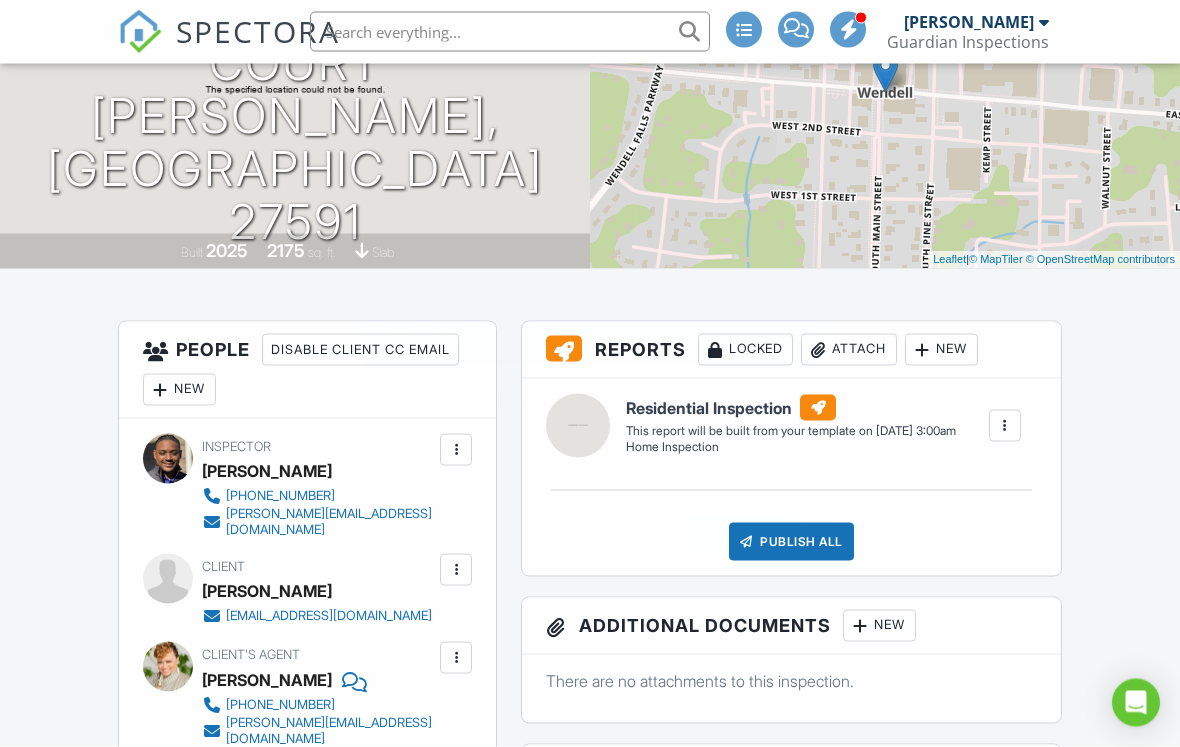 scroll, scrollTop: 287, scrollLeft: 0, axis: vertical 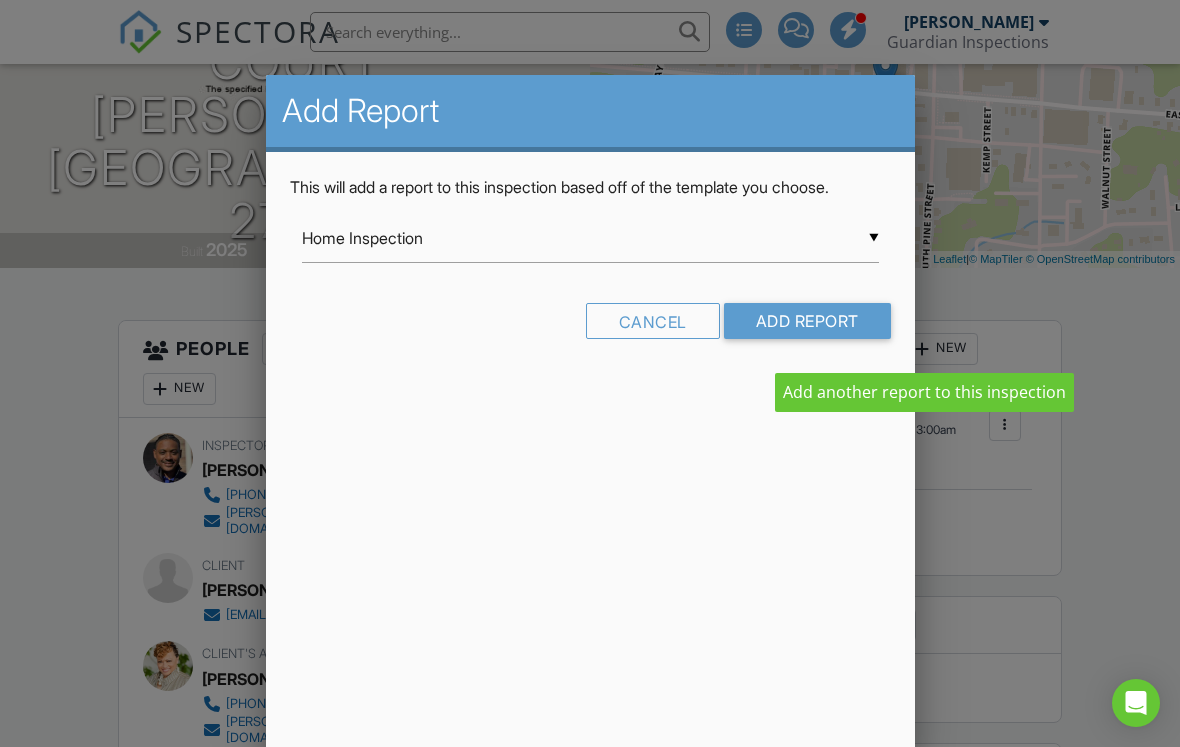 click on "Home Inspection" at bounding box center [590, 238] 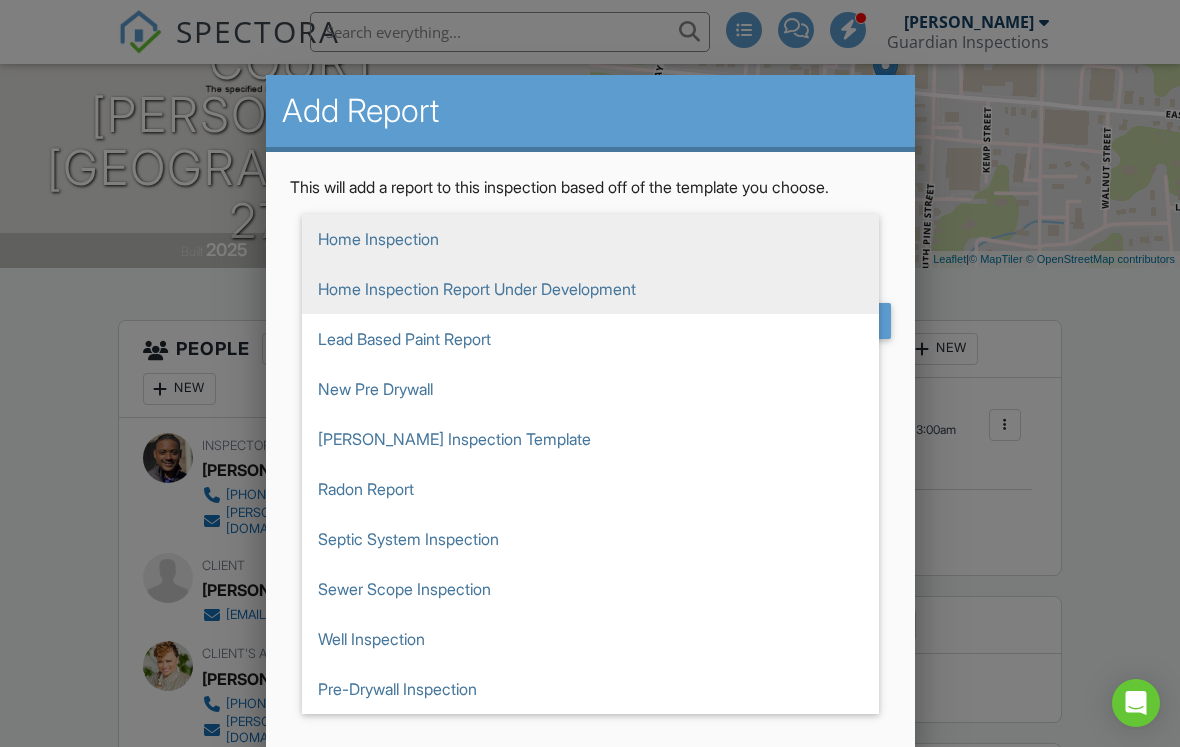 click on "Home Inspection Report Under Development" at bounding box center [590, 289] 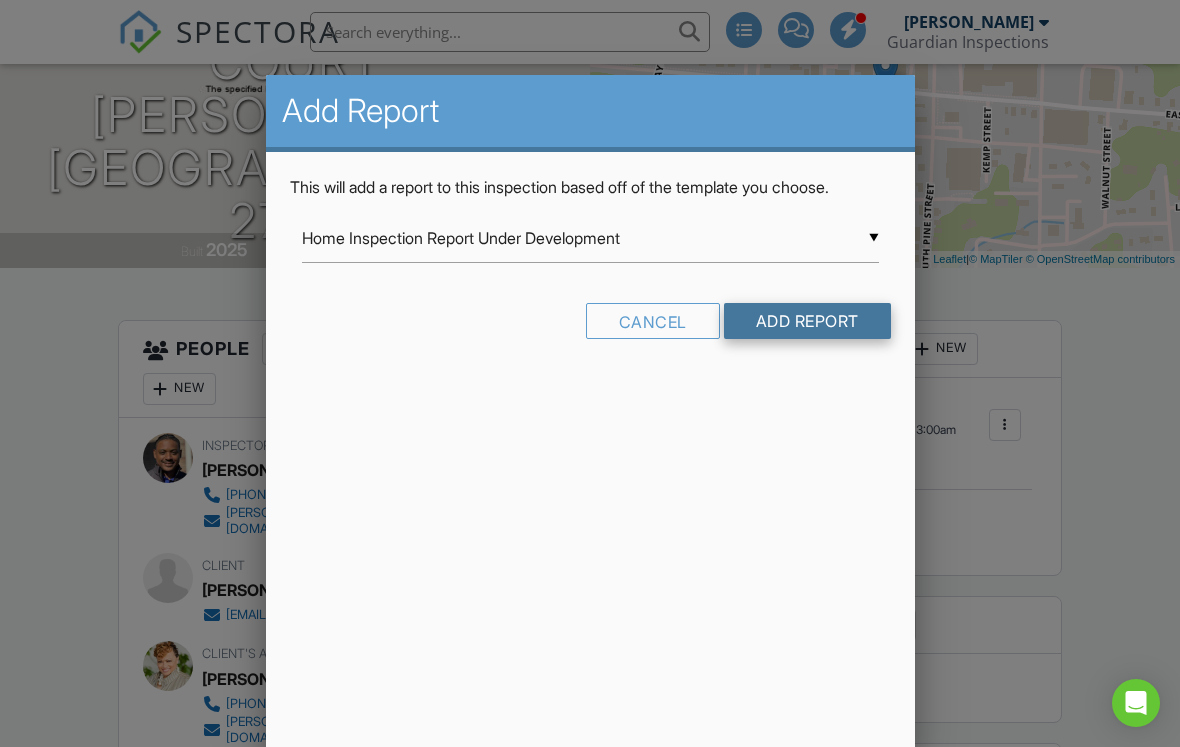 click on "Add Report" at bounding box center (807, 321) 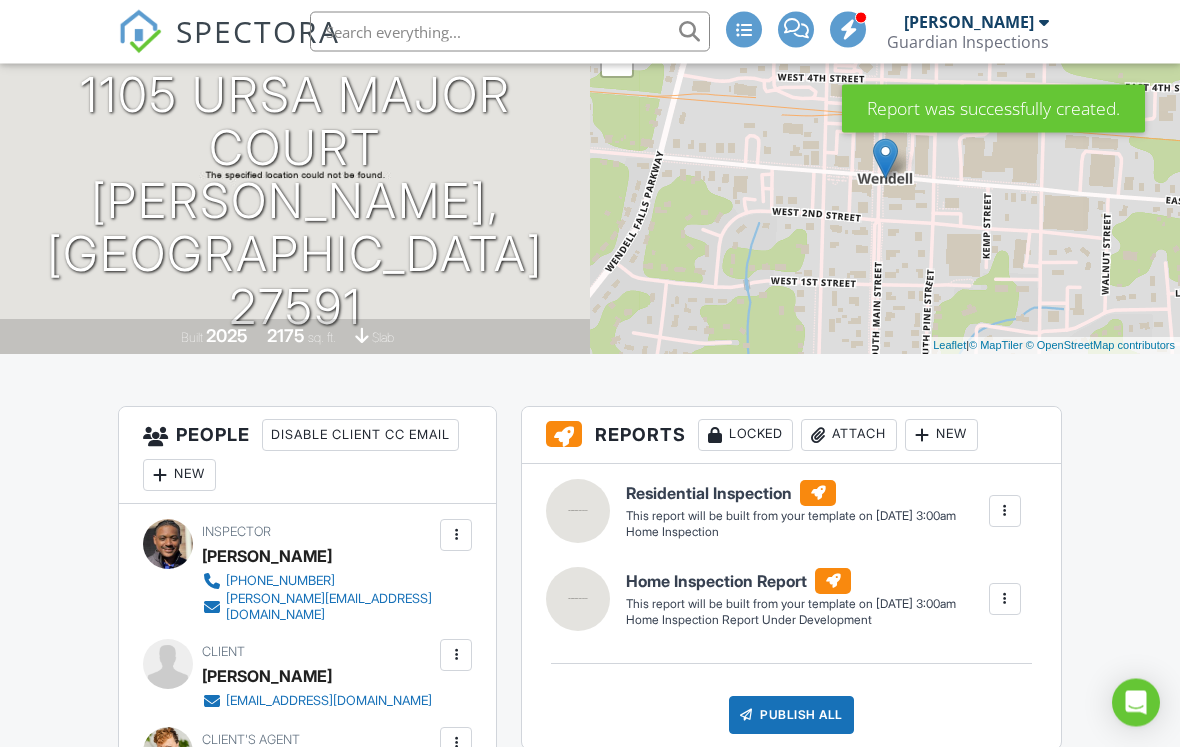 scroll, scrollTop: 0, scrollLeft: 0, axis: both 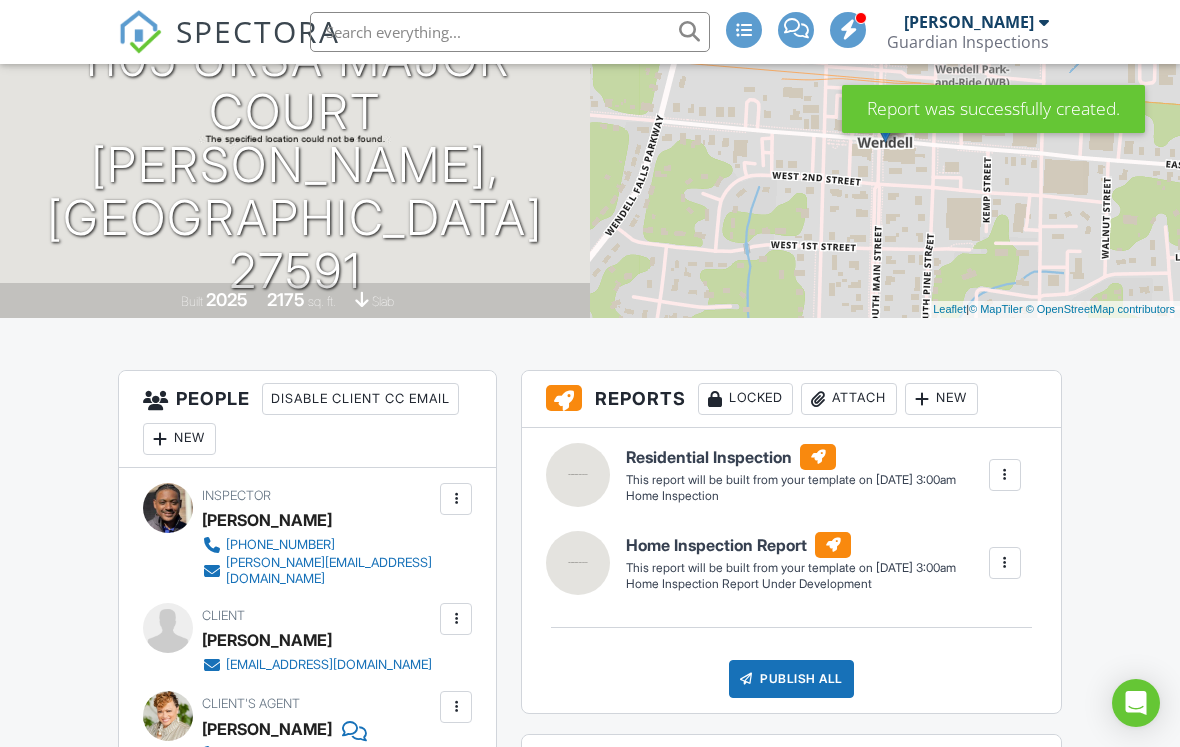 click at bounding box center [1005, 475] 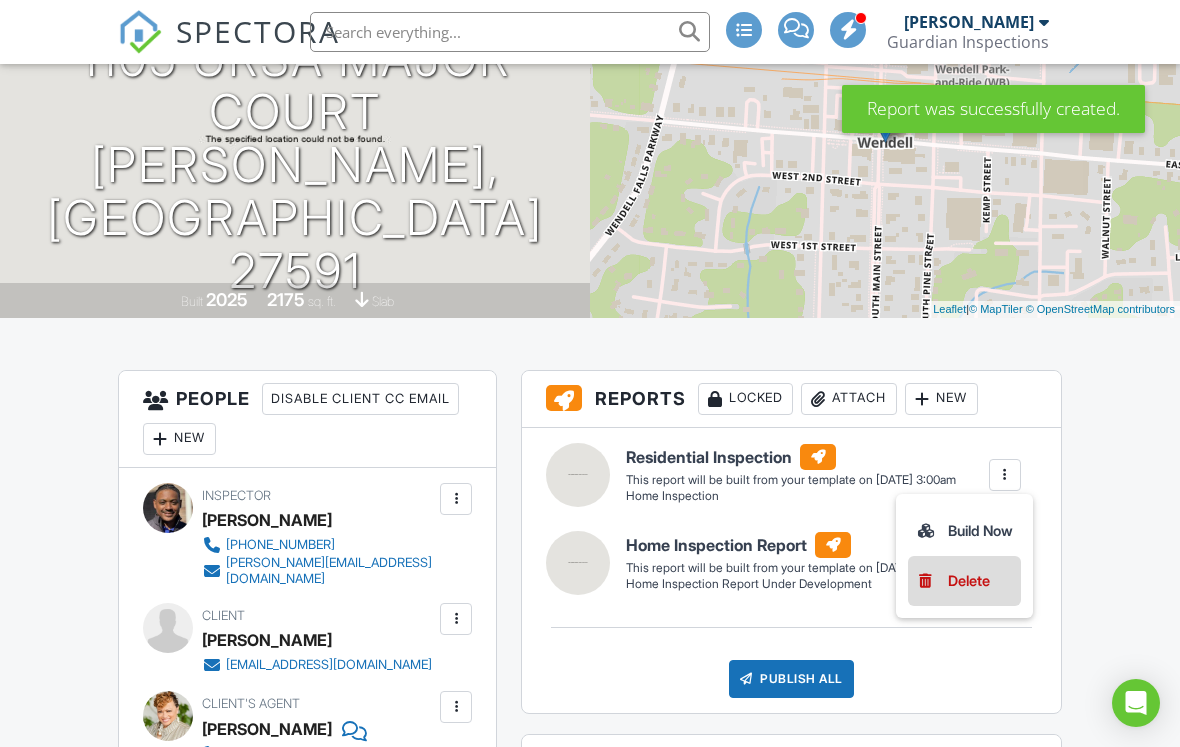 click on "Delete" at bounding box center (964, 581) 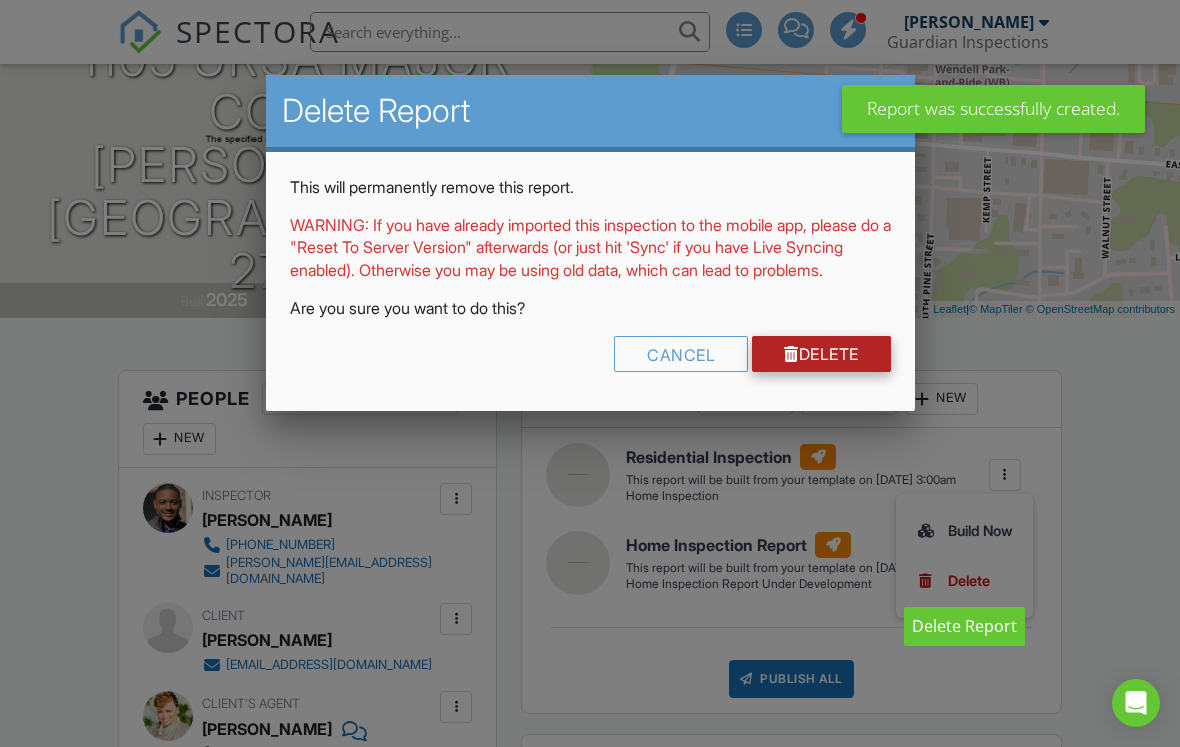 click on "Delete" at bounding box center [821, 354] 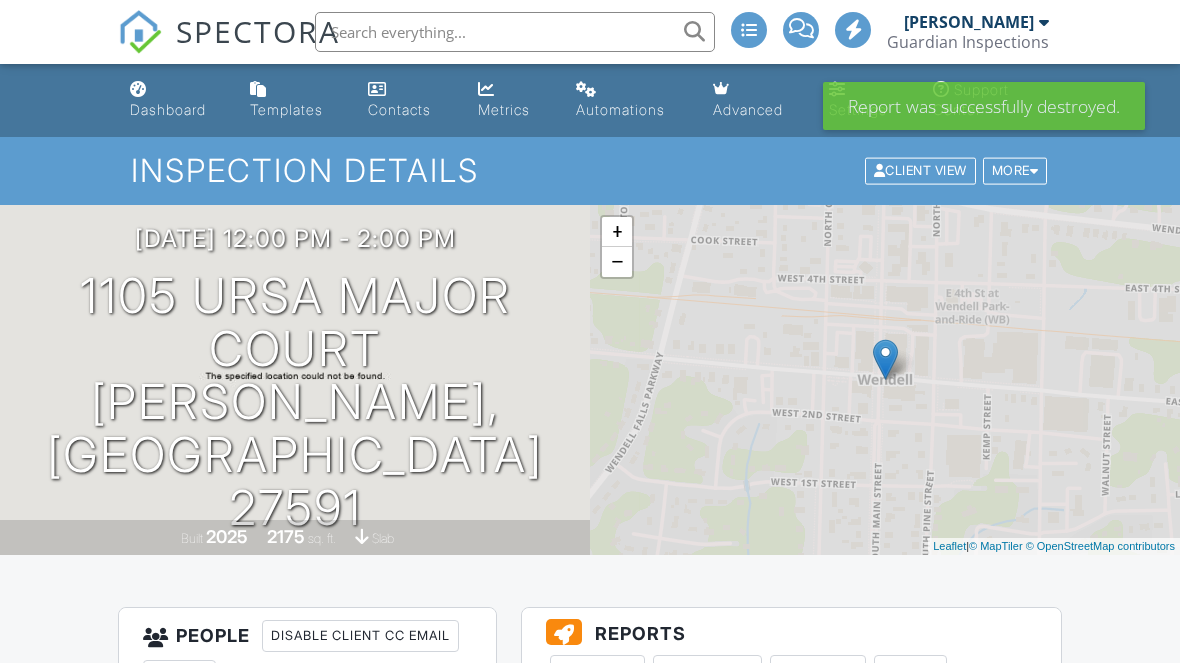 scroll, scrollTop: 0, scrollLeft: 0, axis: both 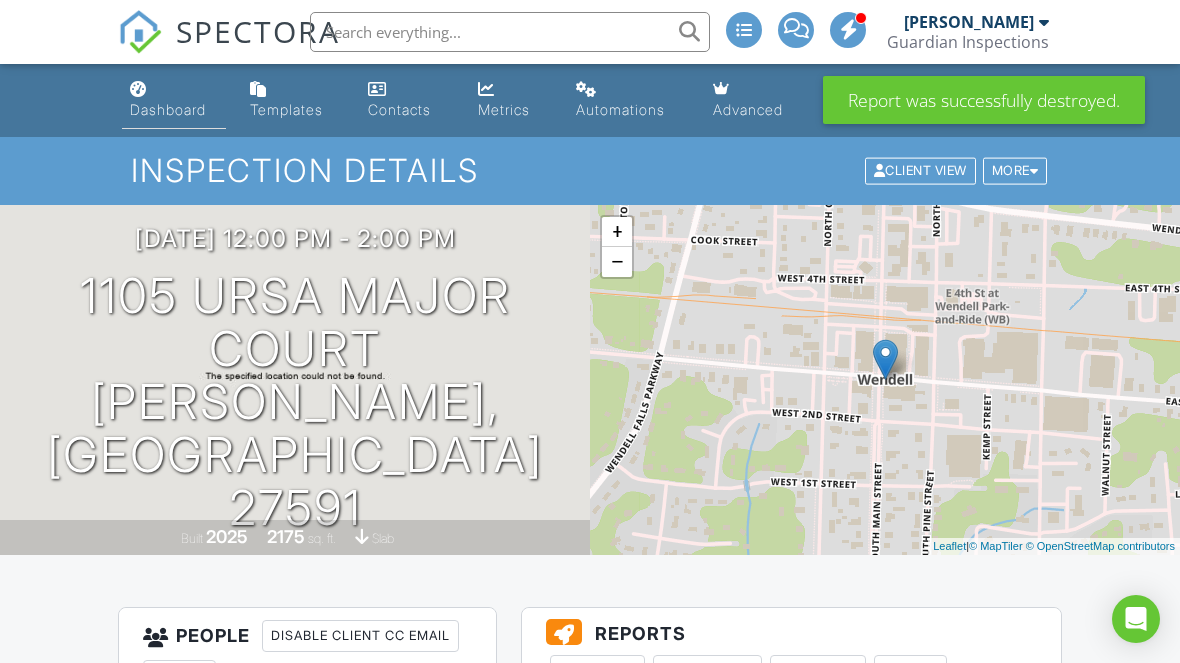 click on "Dashboard" at bounding box center (168, 109) 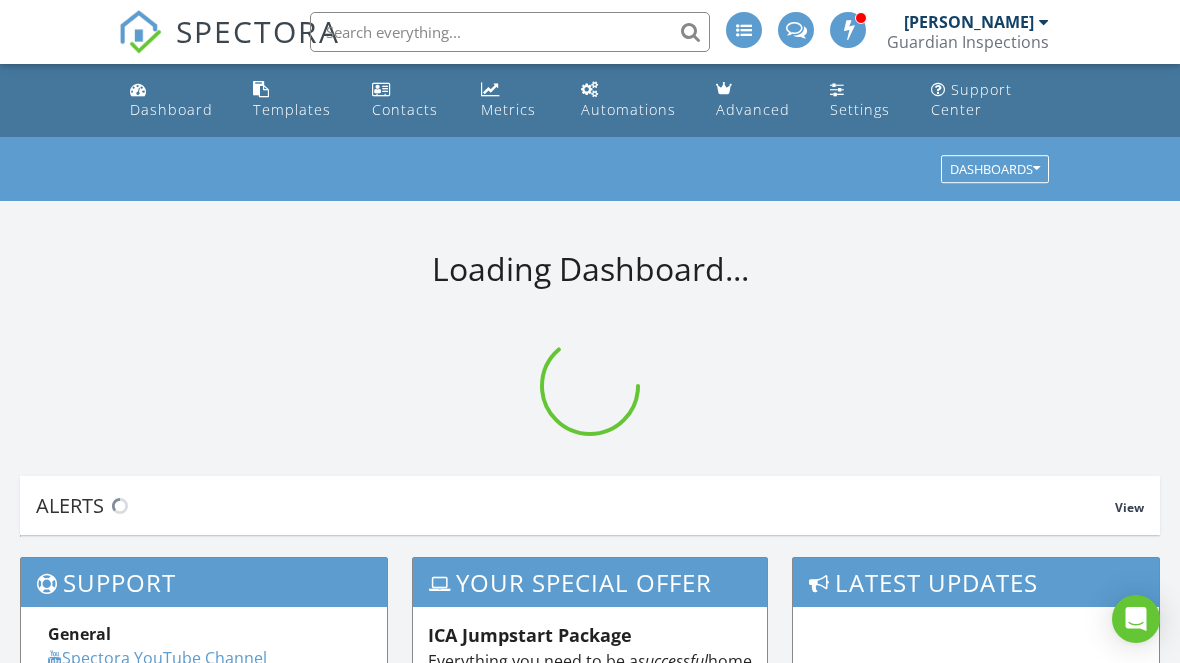 scroll, scrollTop: 0, scrollLeft: 0, axis: both 